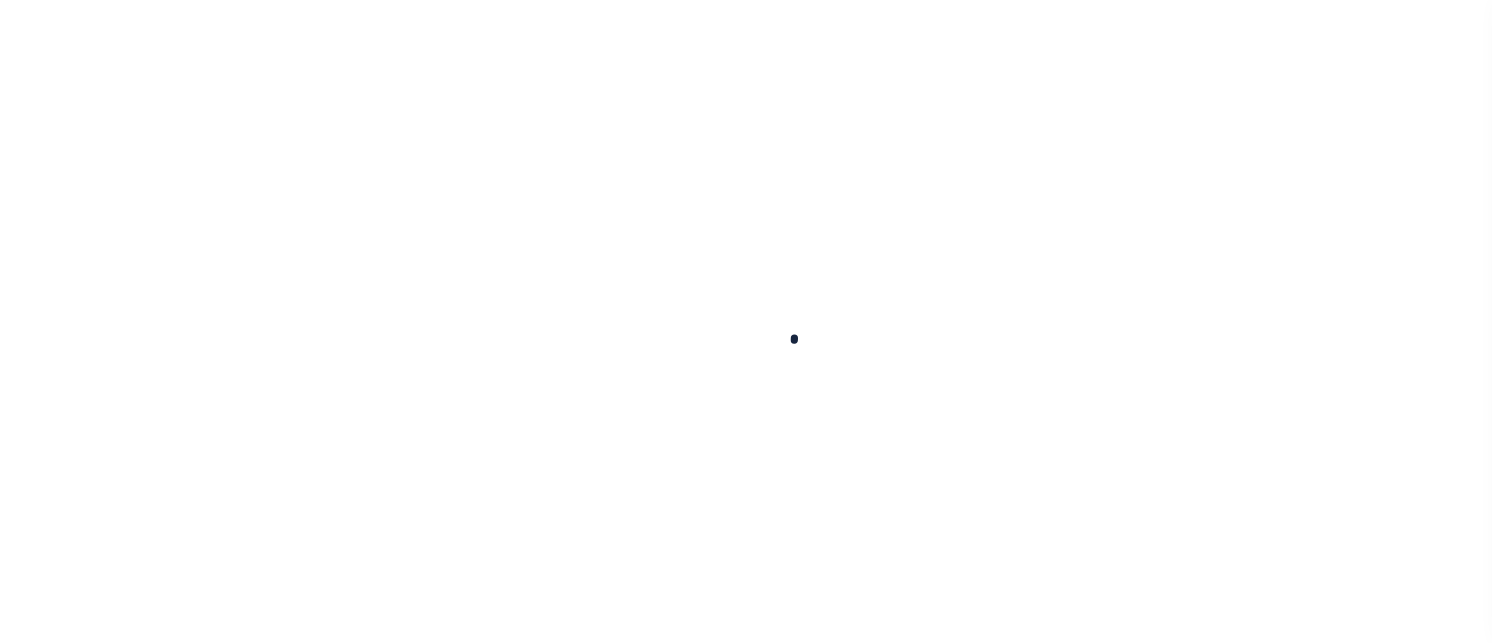 scroll, scrollTop: 0, scrollLeft: 0, axis: both 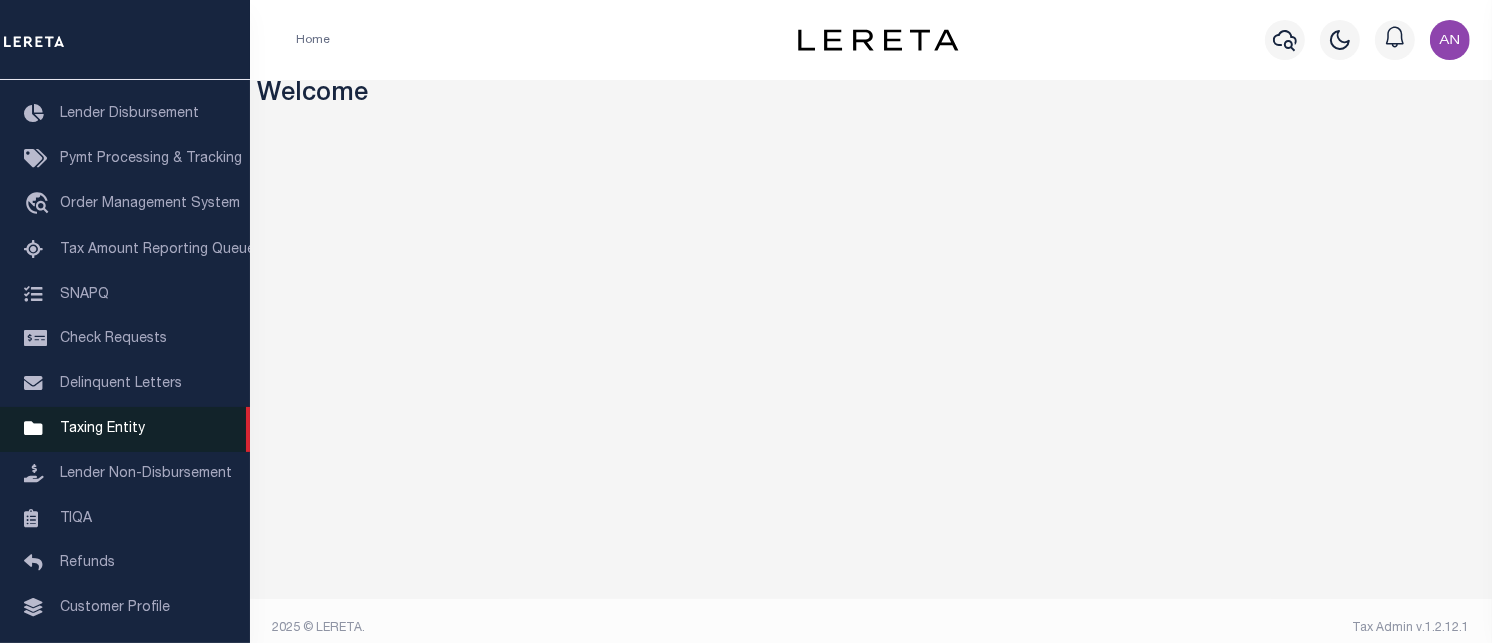 click on "Taxing Entity" at bounding box center (102, 429) 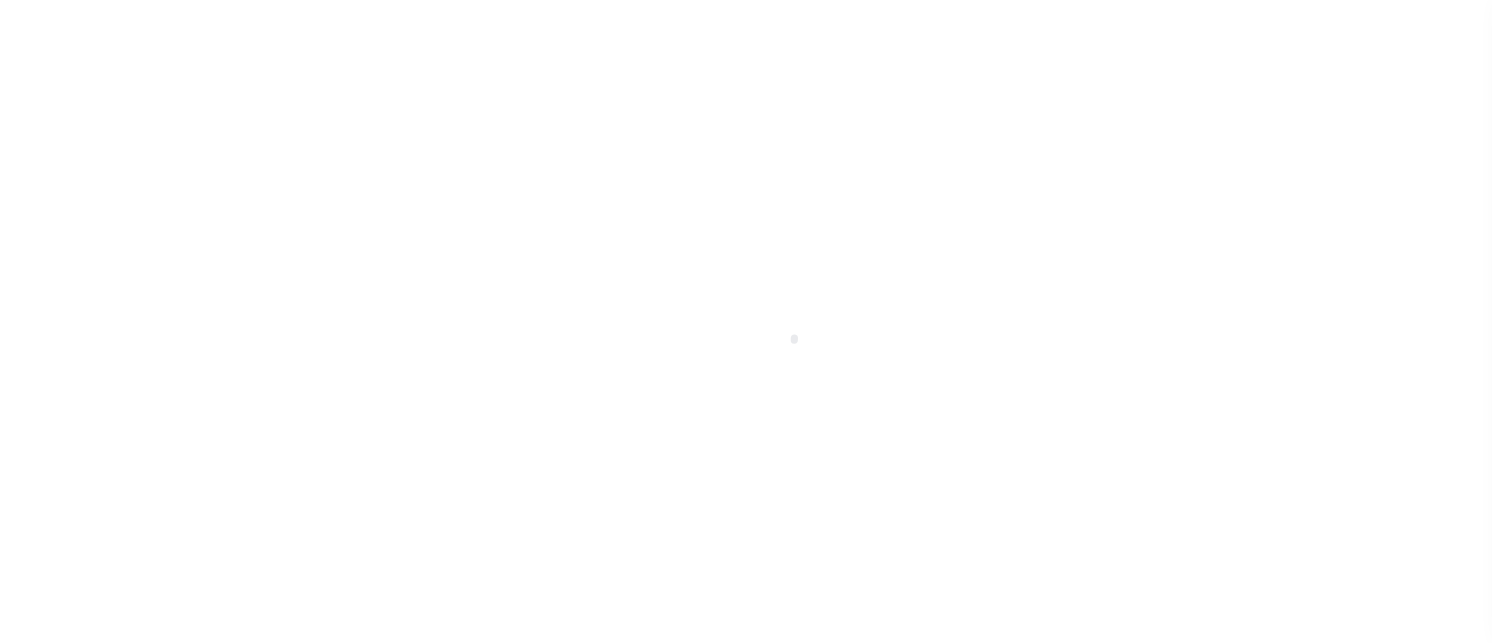 scroll, scrollTop: 0, scrollLeft: 0, axis: both 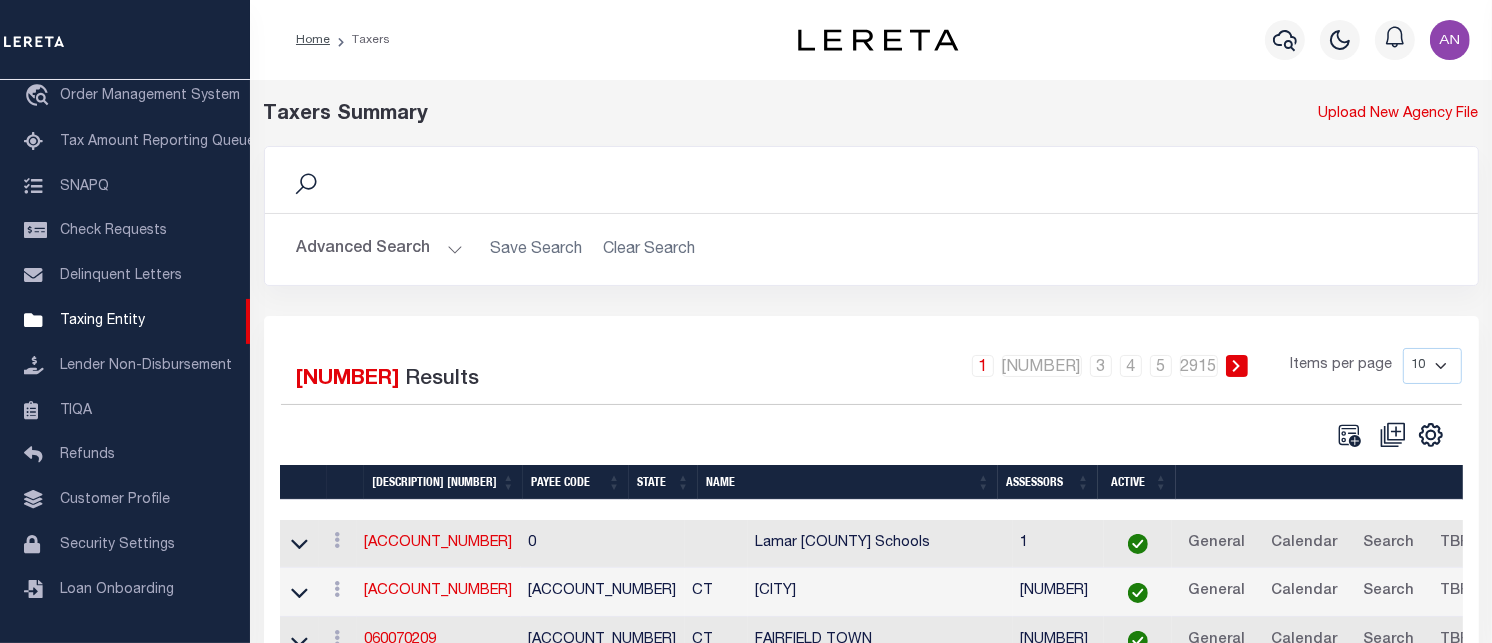 click on "Advanced Search
Save Search Clear Search" at bounding box center [871, 249] 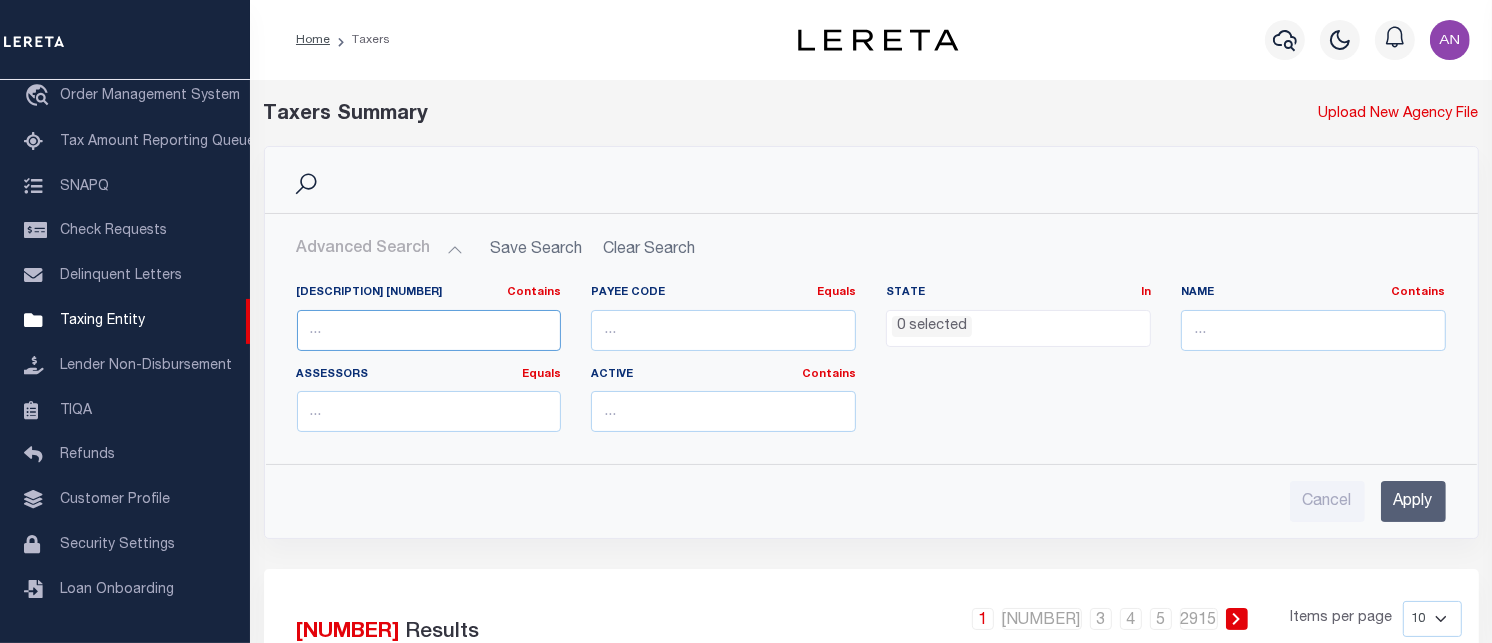 click at bounding box center [429, 330] 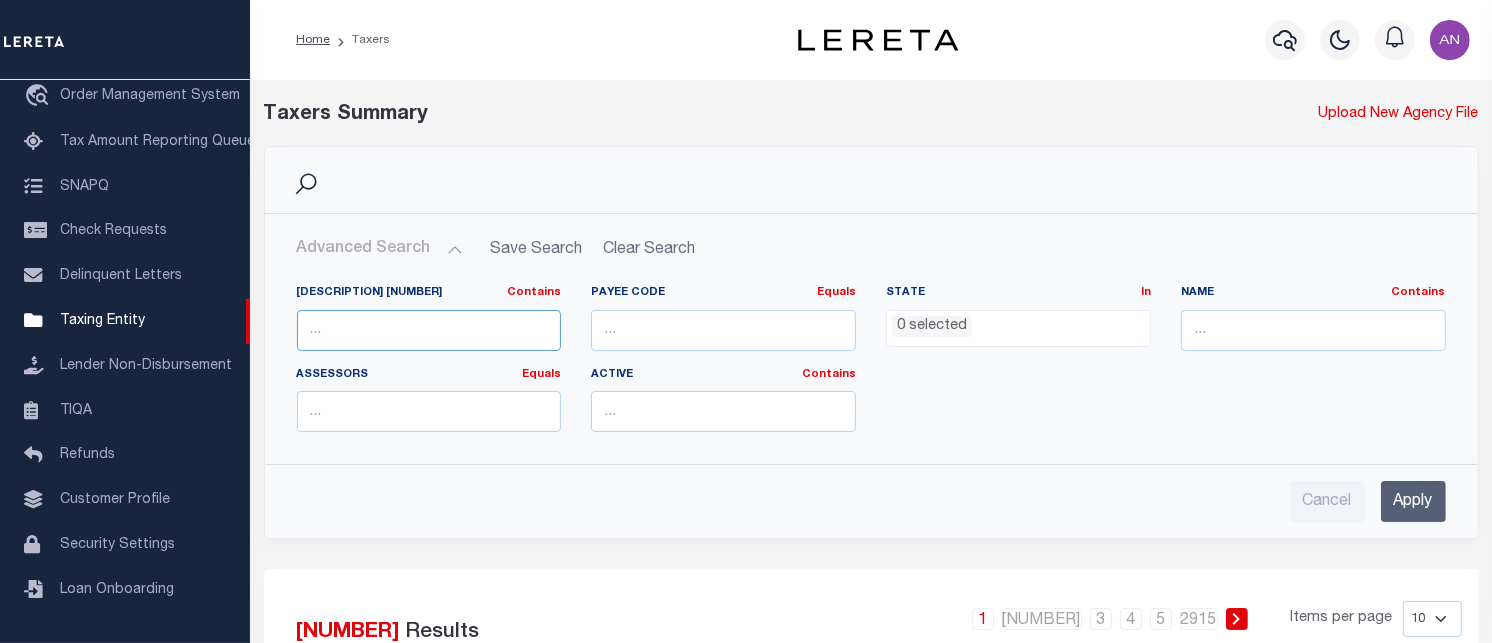 paste on "370040617" 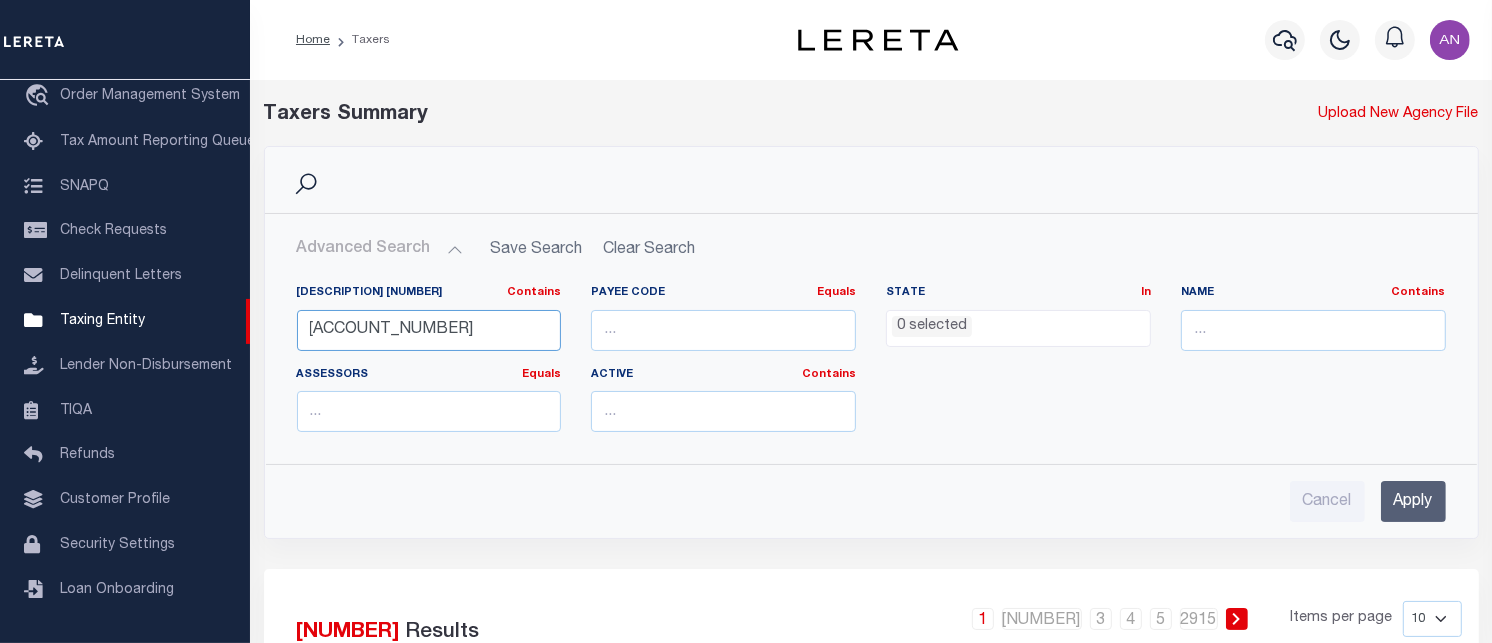 type on "370040617" 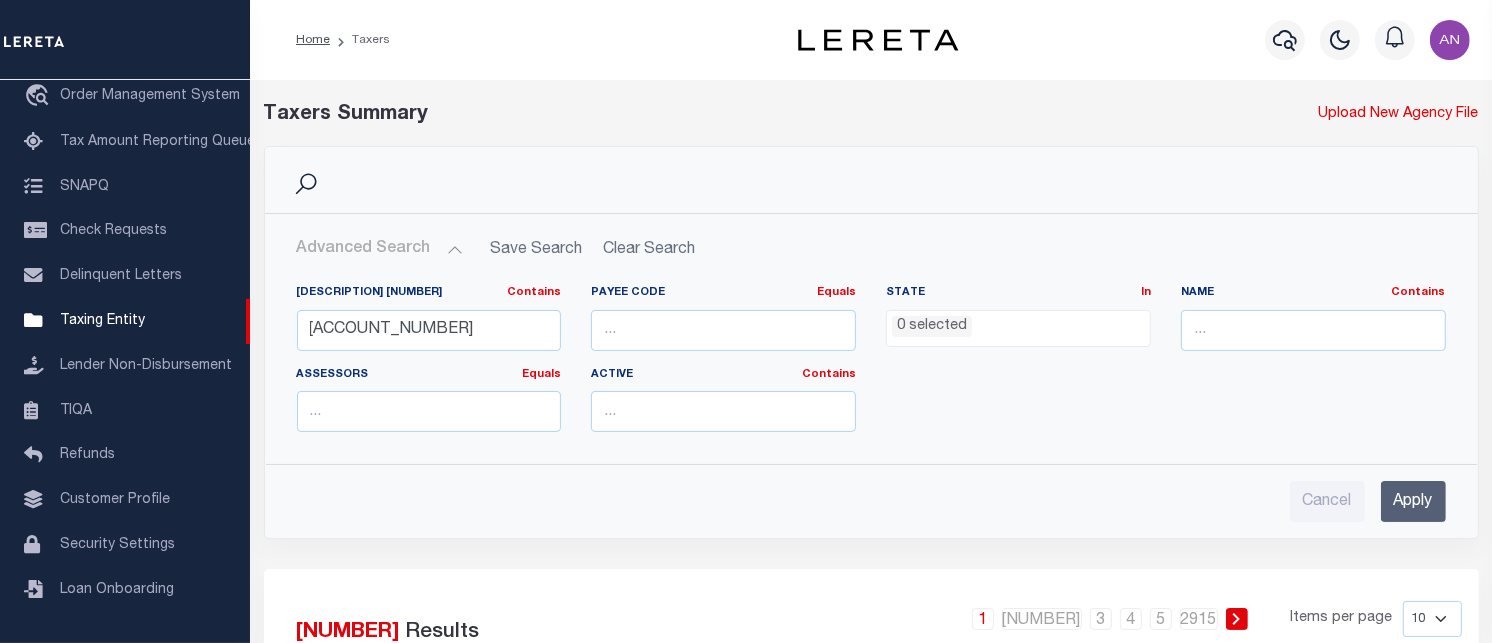 click on "Apply" at bounding box center (1413, 501) 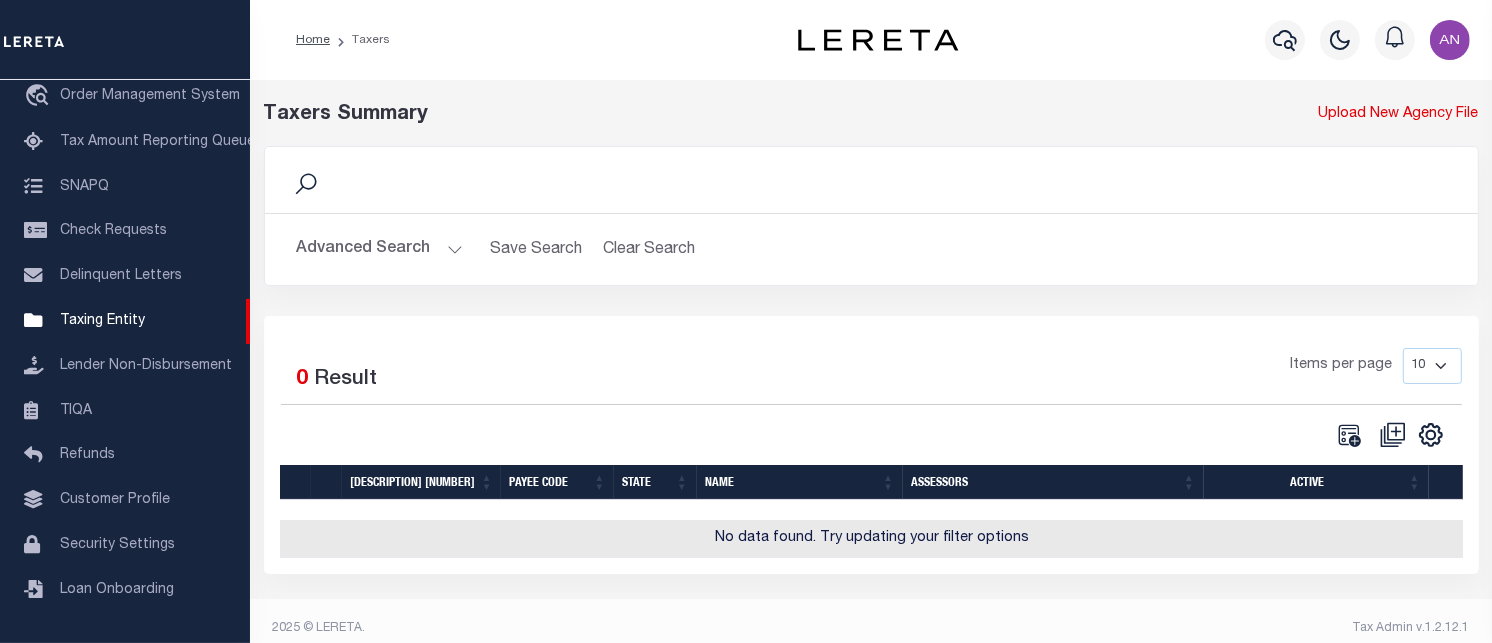 click on "Advanced Search" at bounding box center (380, 249) 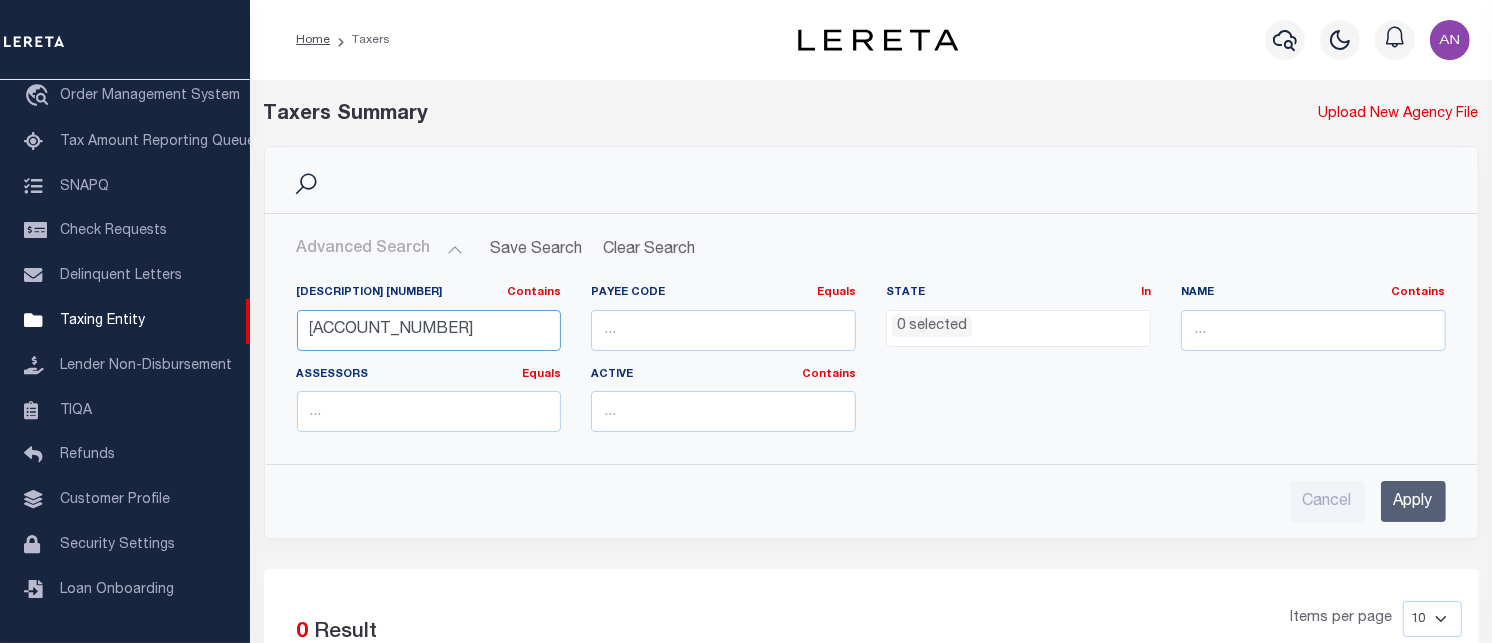 click on "370040617" at bounding box center [429, 330] 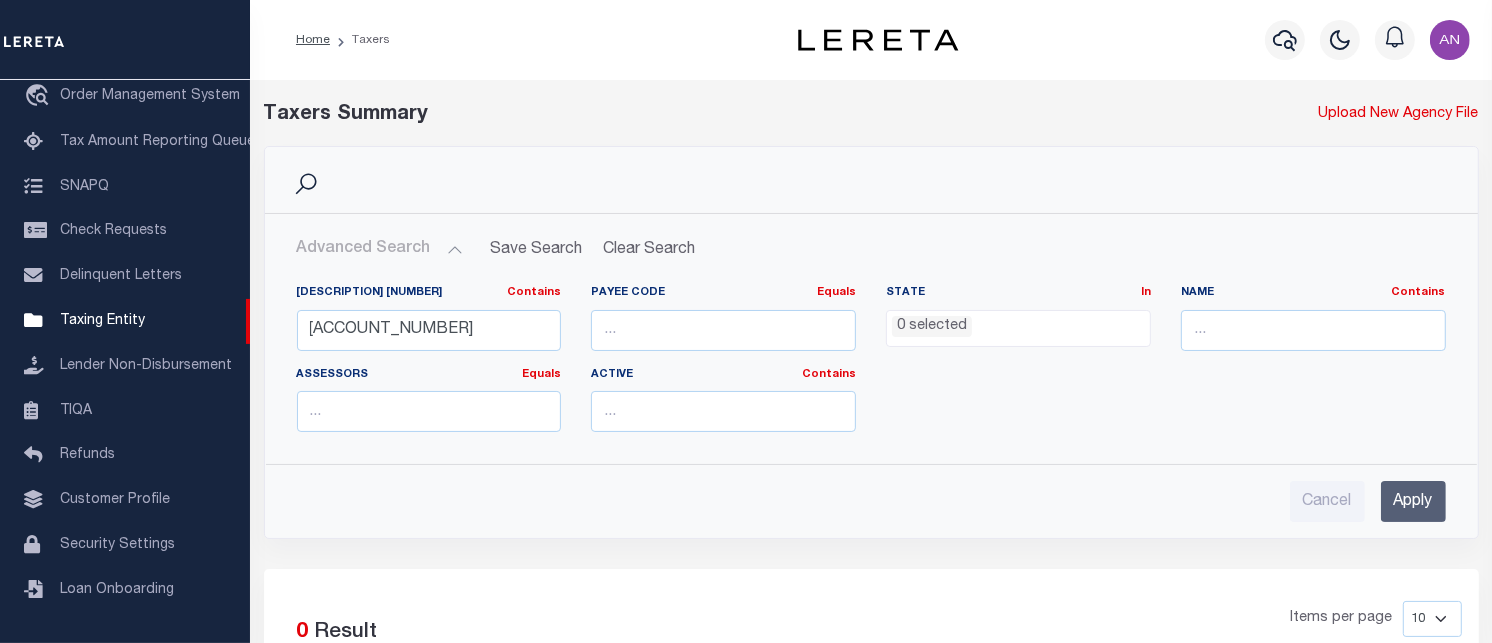 click on "Apply" at bounding box center [1413, 501] 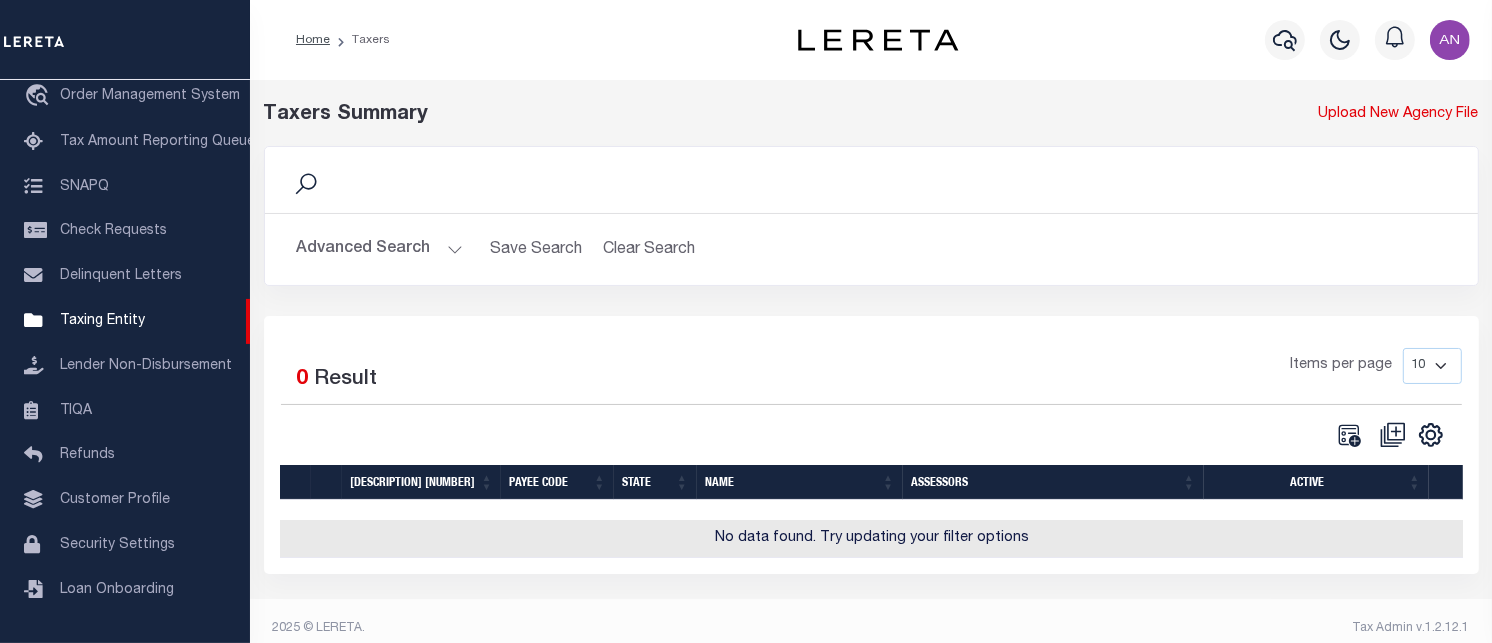 click on "Advanced Search" at bounding box center (380, 249) 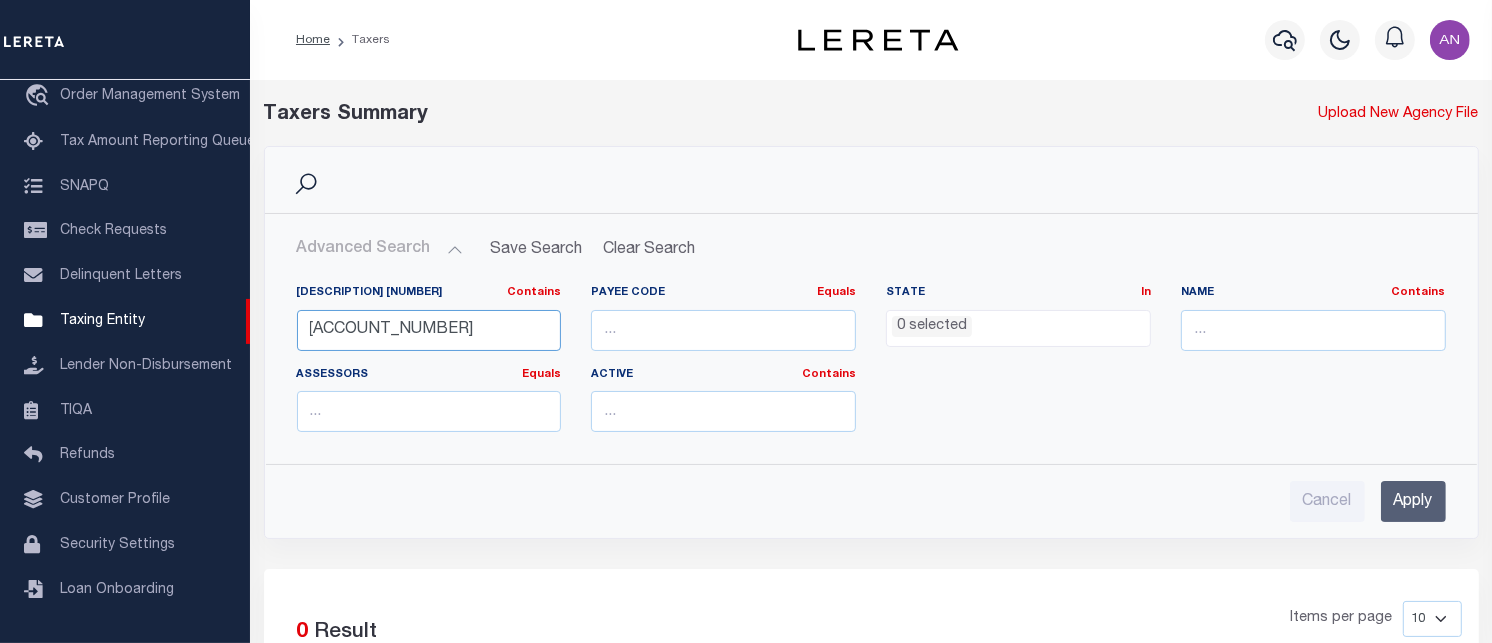 click on "370040617" at bounding box center [429, 330] 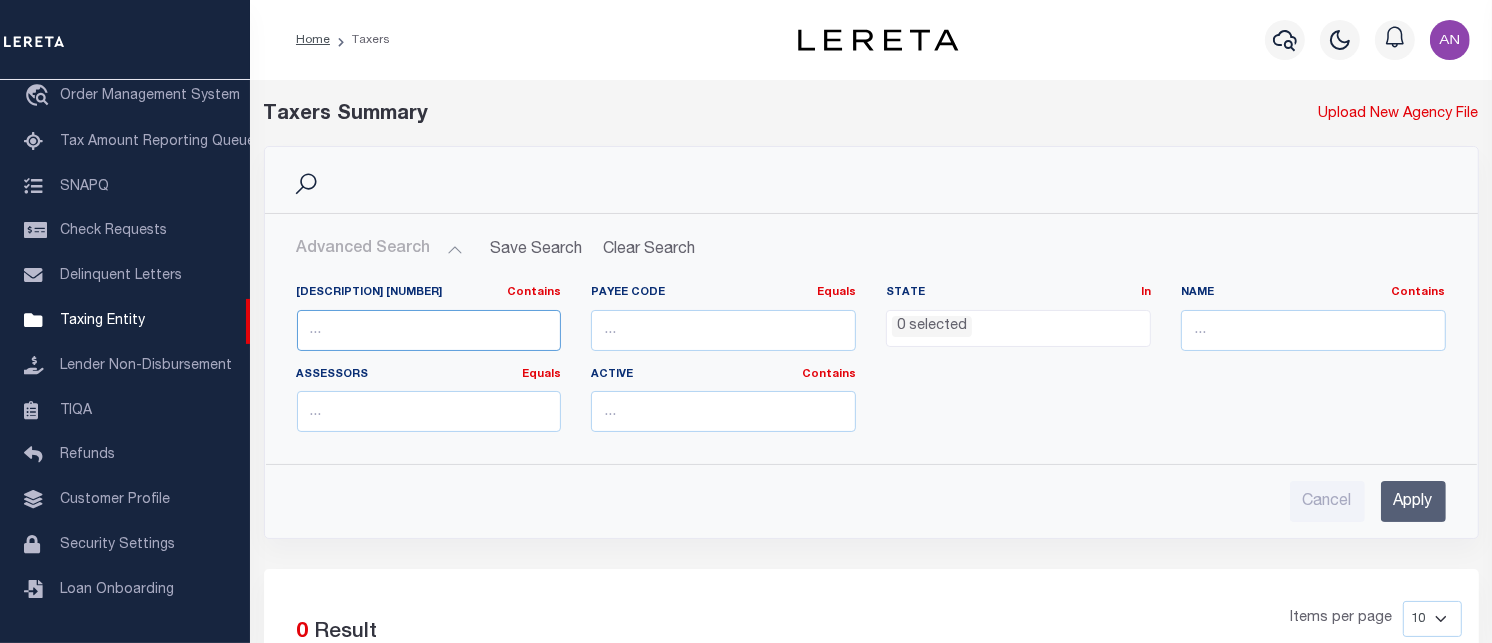 type 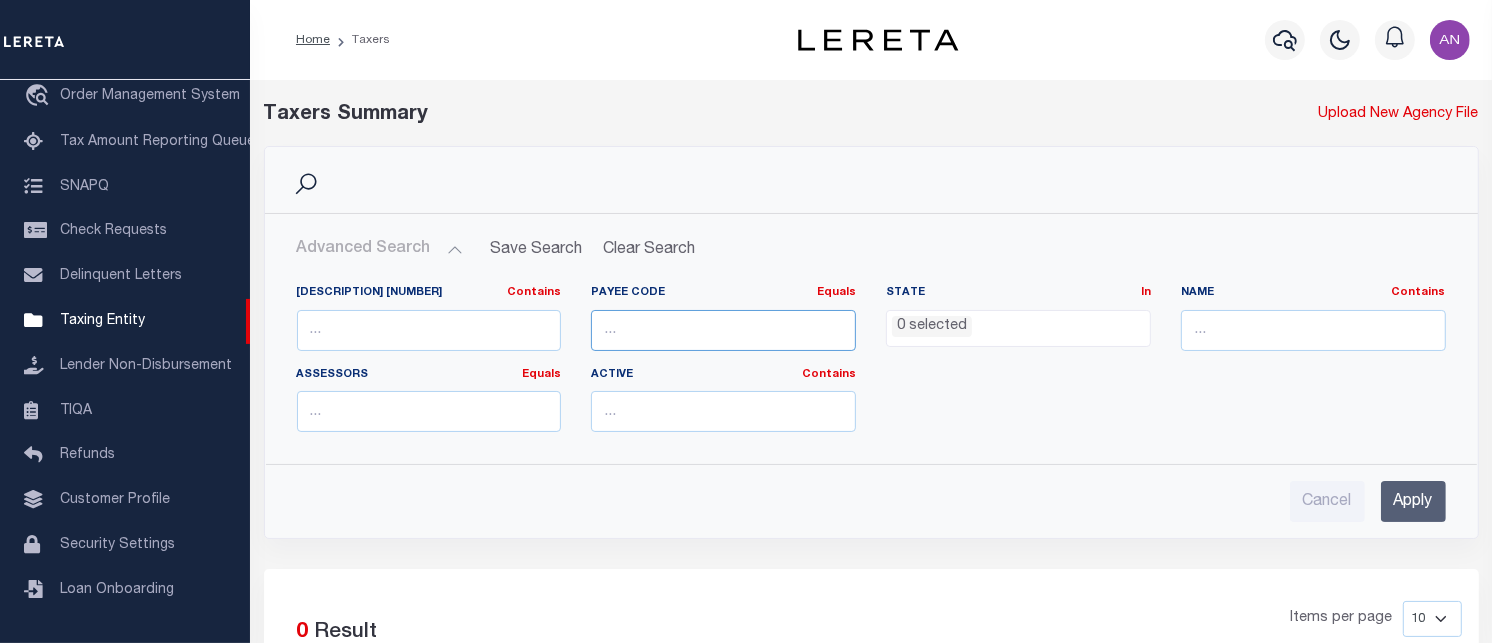 click at bounding box center (723, 330) 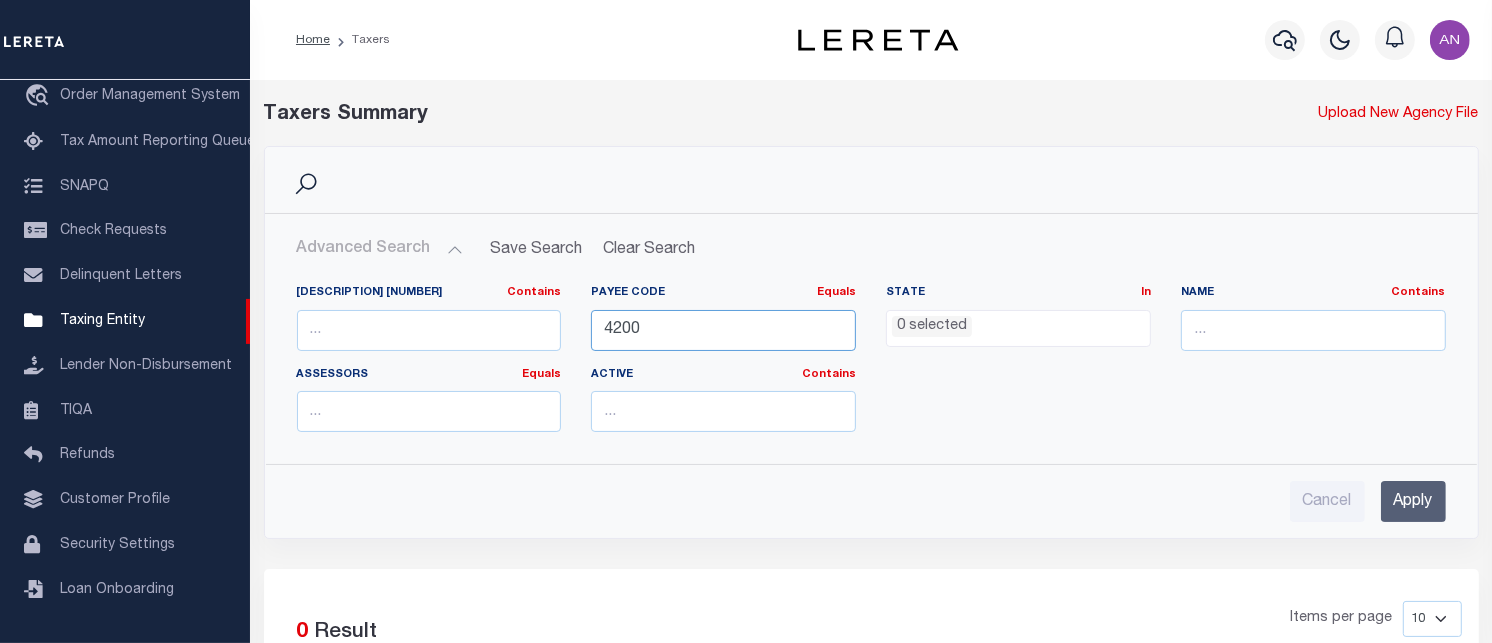 click on "4200" at bounding box center (723, 330) 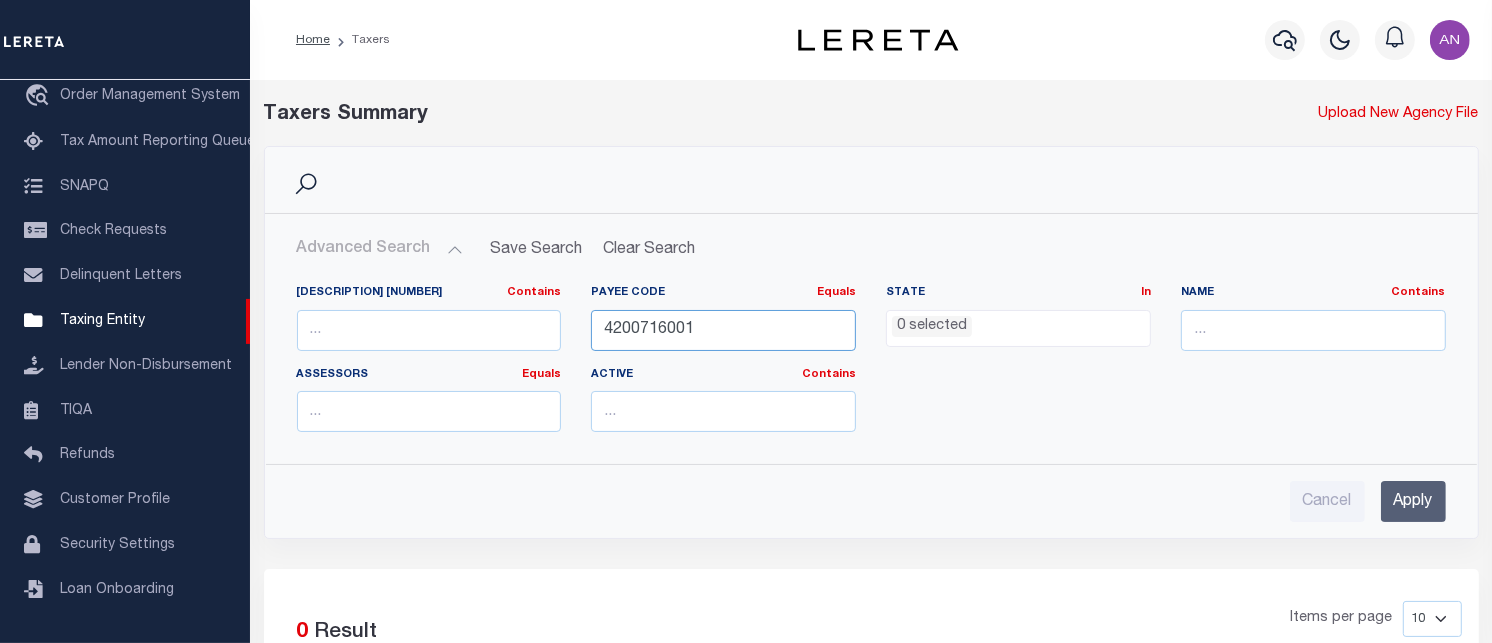 type on "4200716001" 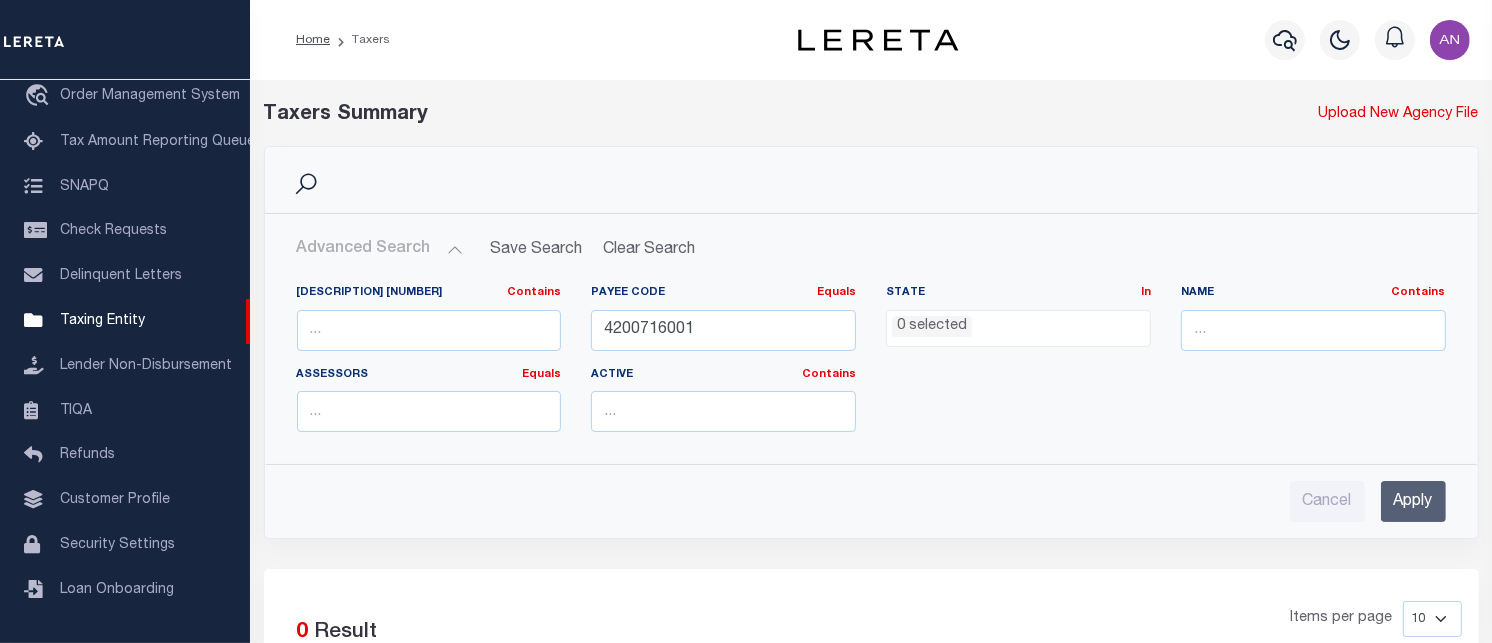 click on "Apply" at bounding box center (1413, 501) 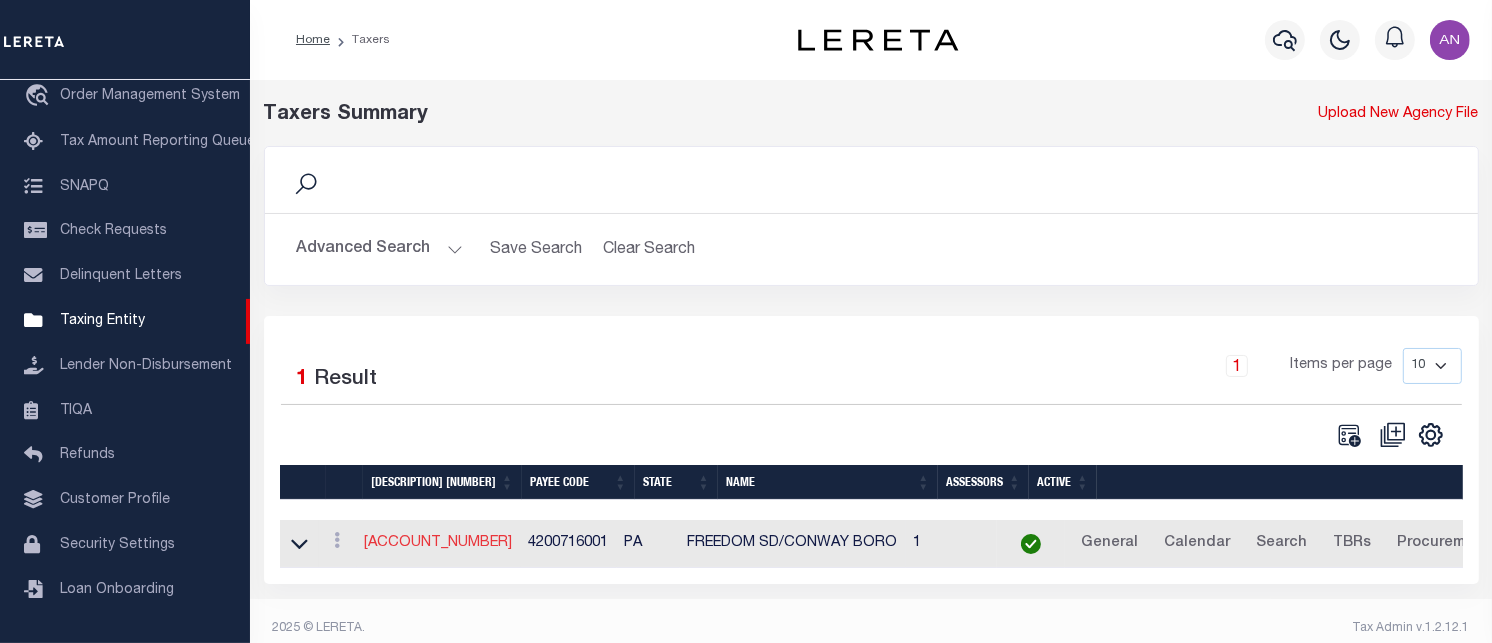 click on "370040617" at bounding box center [393, 543] 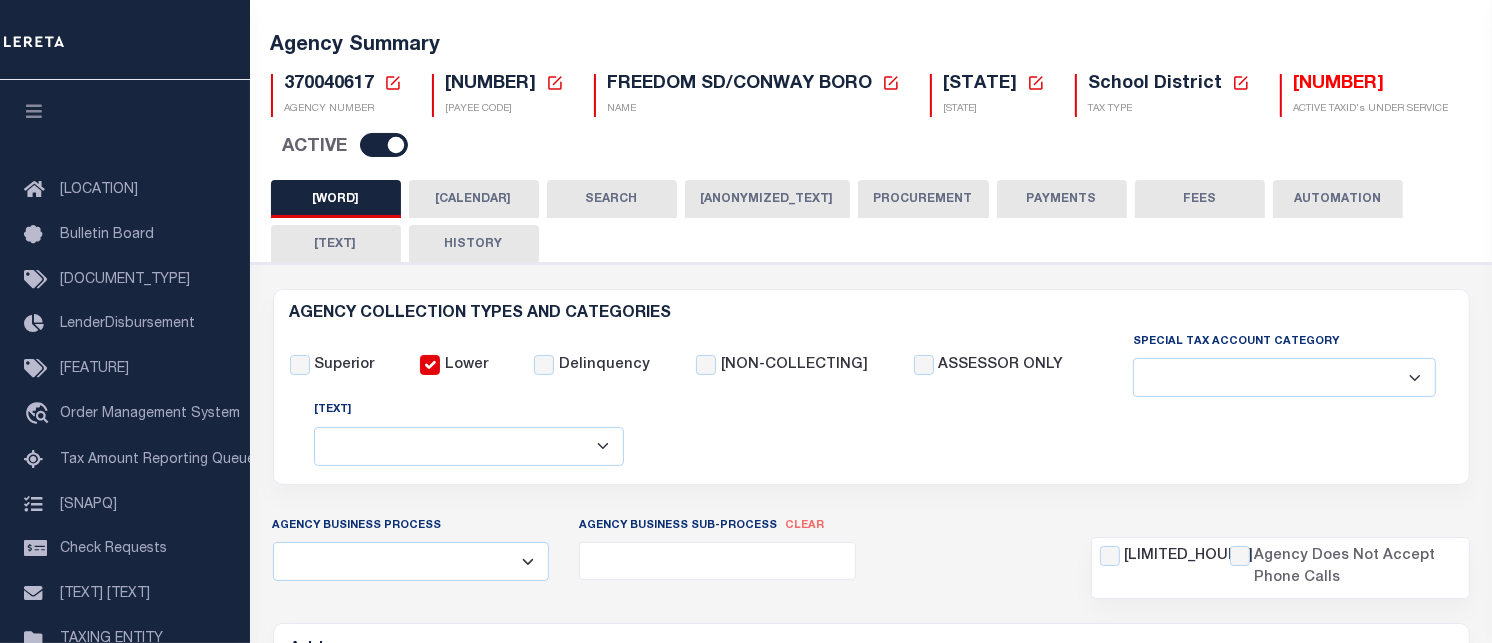 scroll, scrollTop: 333, scrollLeft: 0, axis: vertical 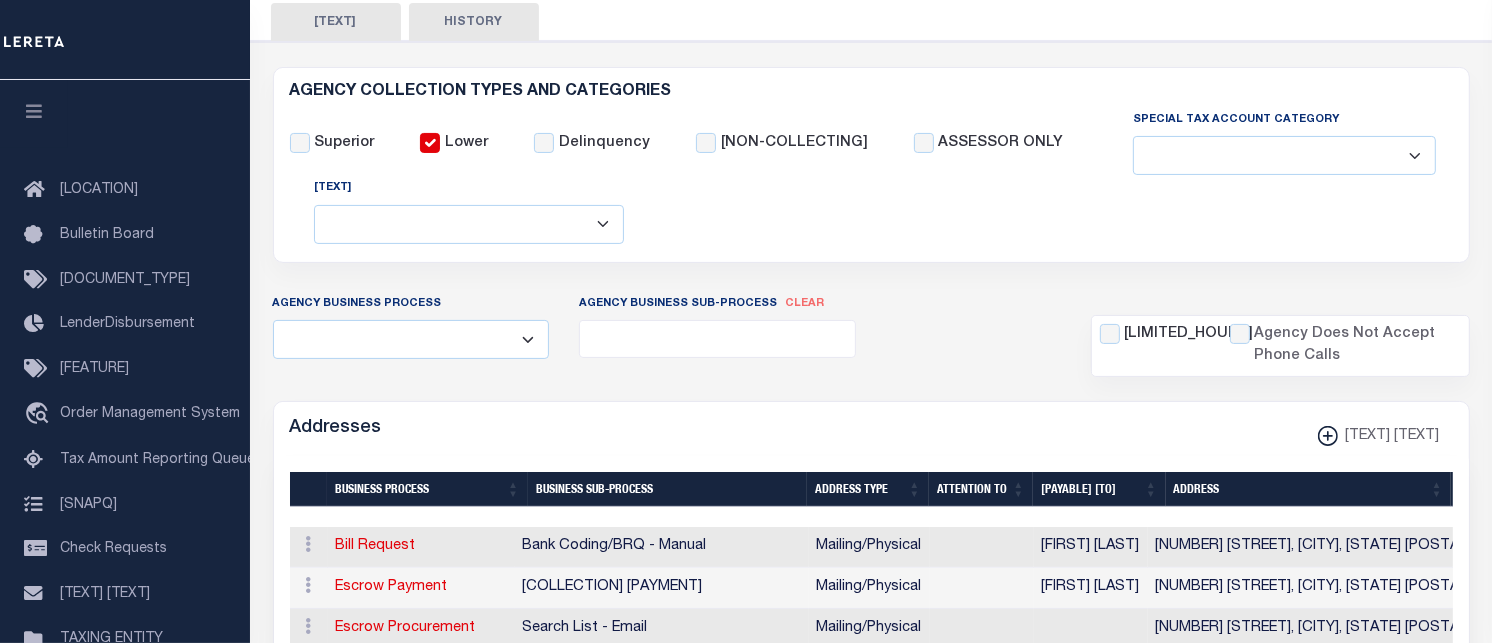 click on "[DELINQUENT] [LIEN] [SALE] [AGENCY] [DELINQUENT] [RELEVIED] [AGENCY] [DELINQUENT] [RUN] [OFF] [AGENCY] [DELINQUENT], [NO] [CURRENT] [SERVICE] [PROVIDED]" at bounding box center [469, 236] 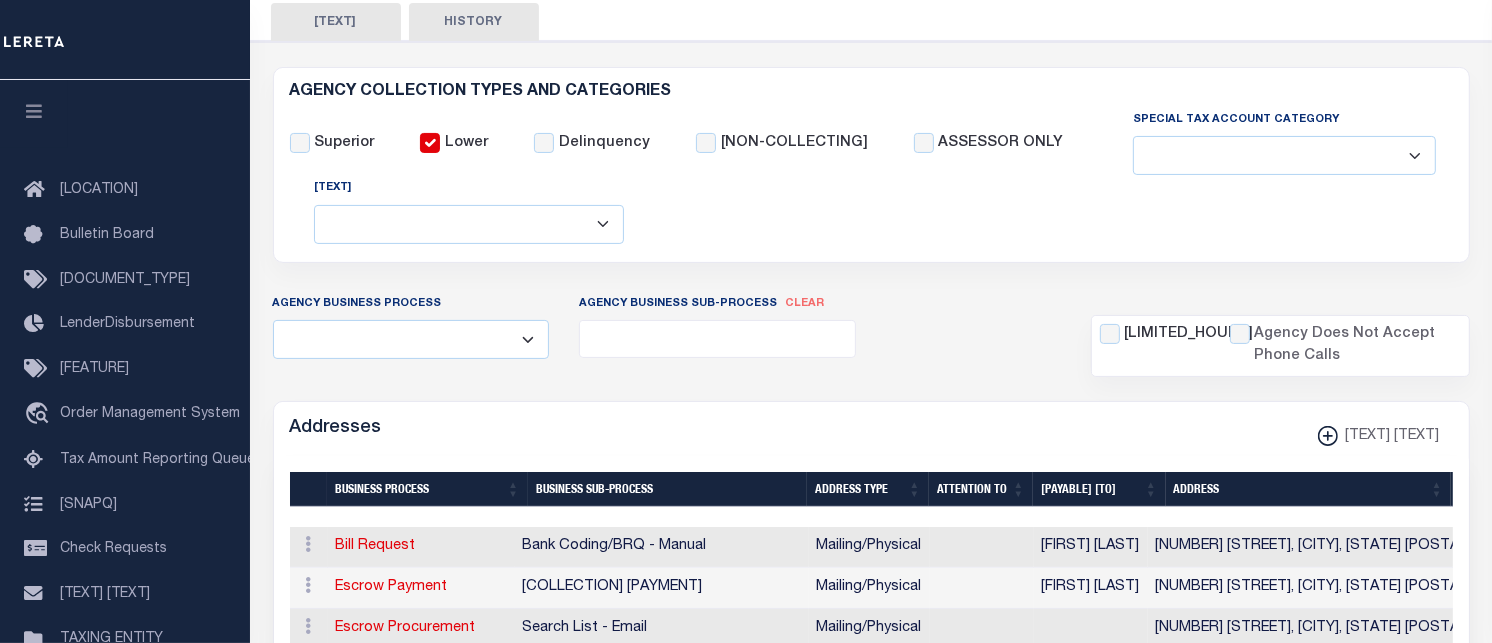 click on "Delinquent Lien Sale Agency Delinquent Relevied Agency Delinquent Run Off Agency Delinquent, No Current Service Provided" at bounding box center [469, 236] 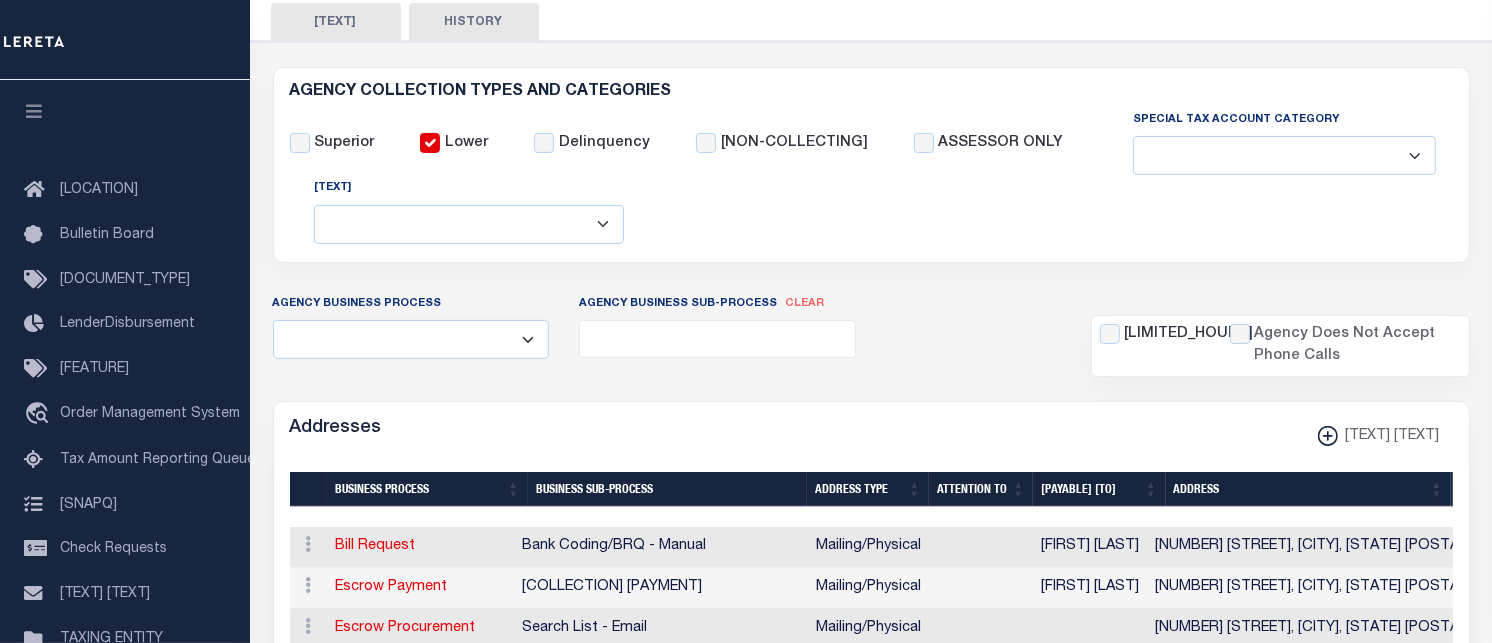 click on "Automation
Bill Request
Delinquency Payment
Delinquency Procurement
Escrow Payment
Escrow Procurement
General" at bounding box center [411, 351] 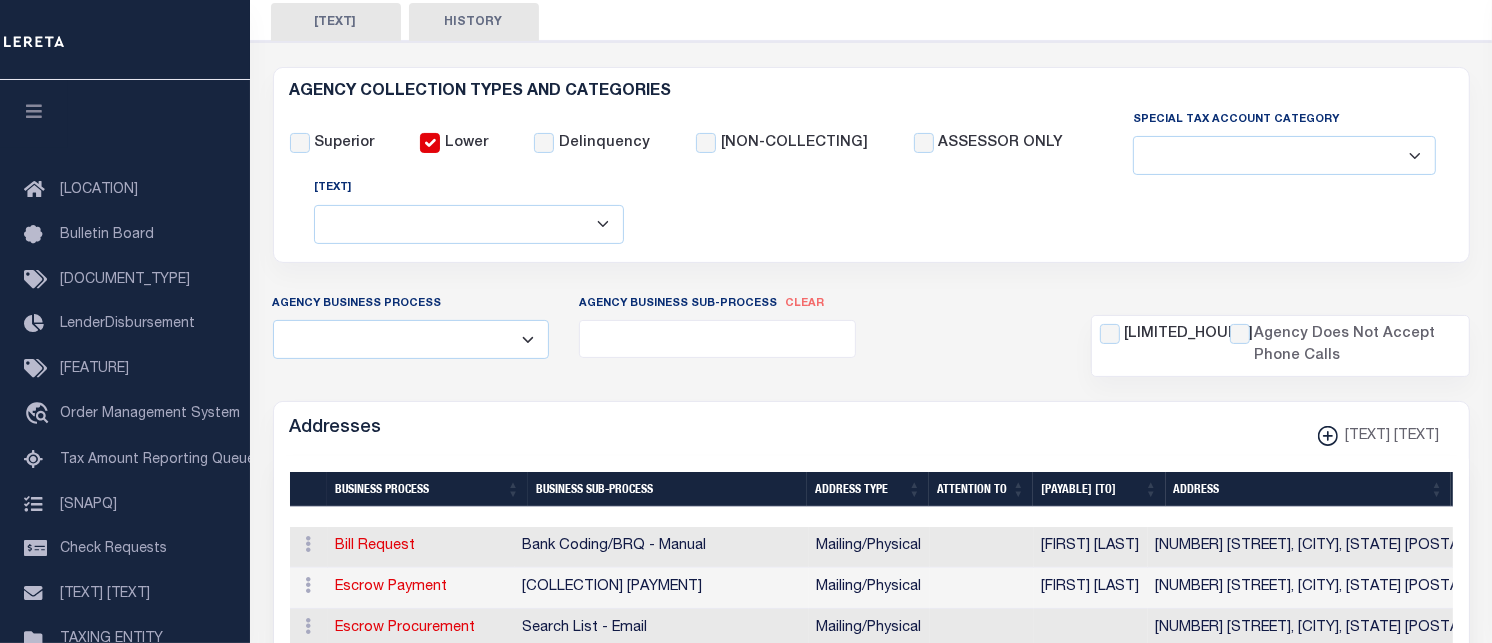 click on "Automation
Bill Request
Delinquency Payment
Delinquency Procurement
Escrow Payment
Escrow Procurement
General" at bounding box center [411, 351] 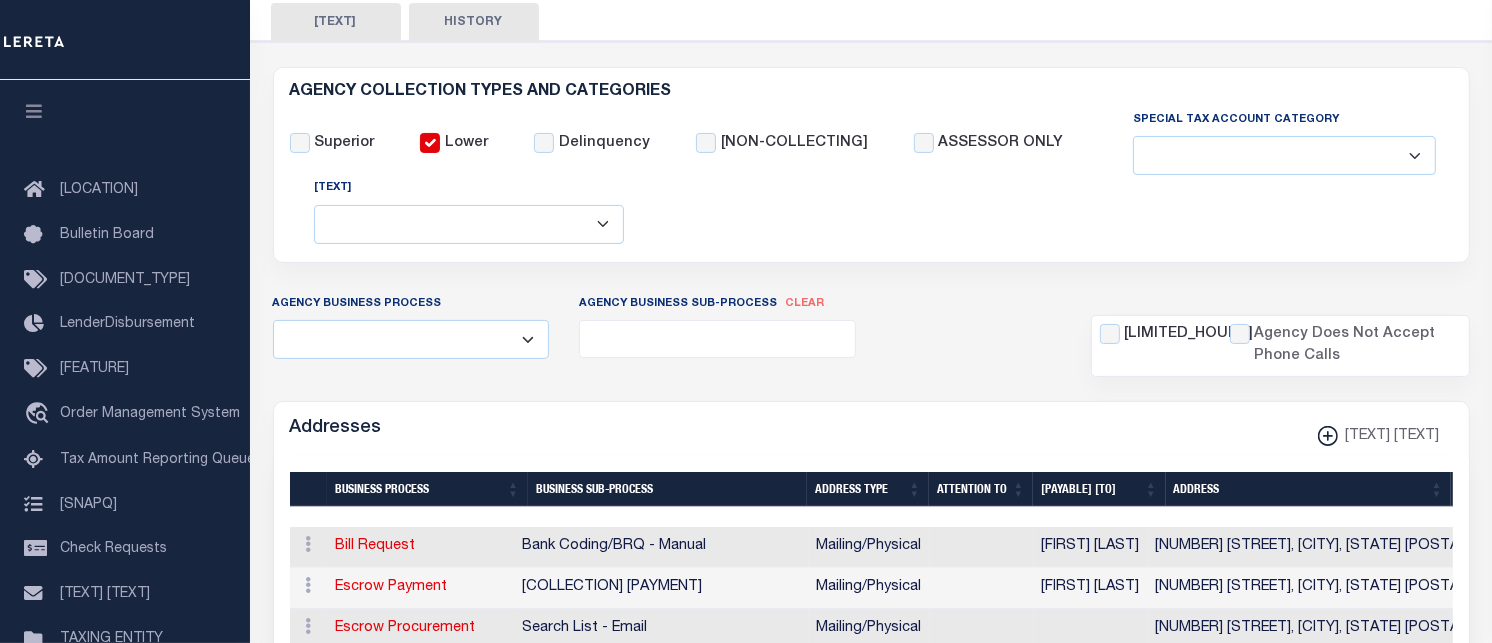 scroll, scrollTop: 222, scrollLeft: 0, axis: vertical 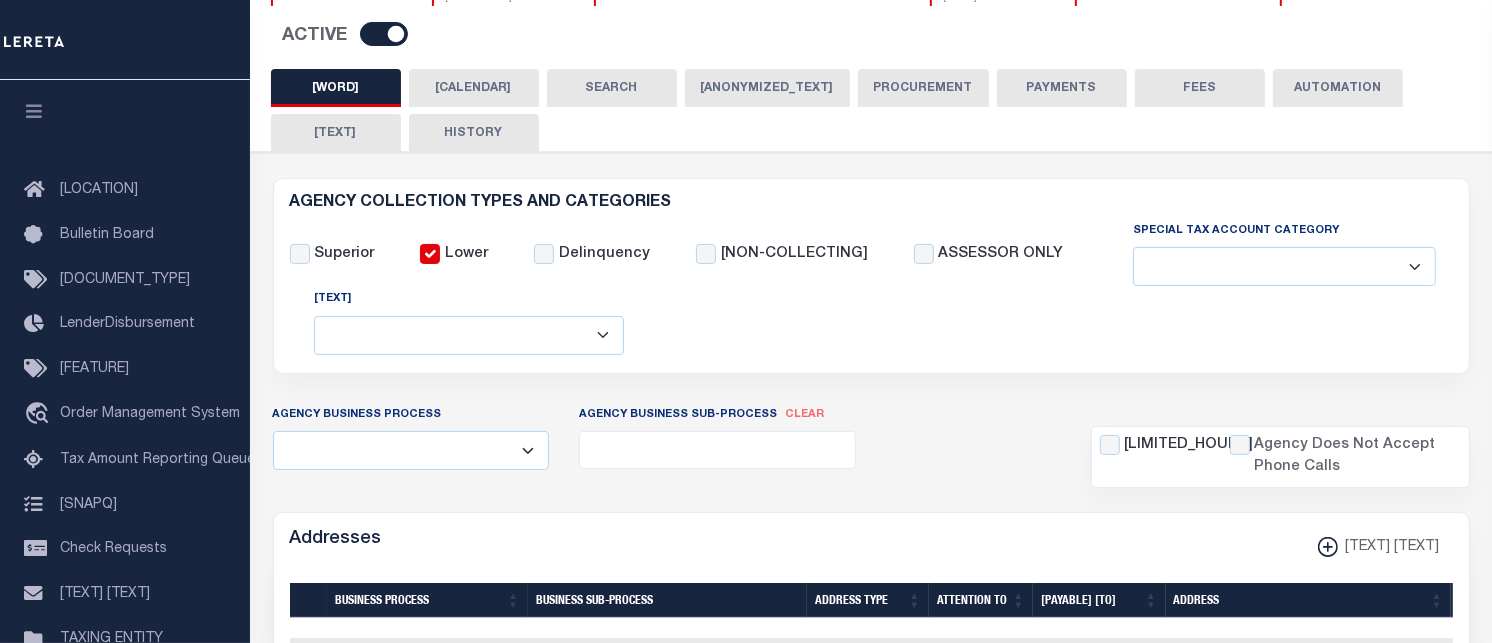 click on "Delinquency Profile" at bounding box center (499, 145) 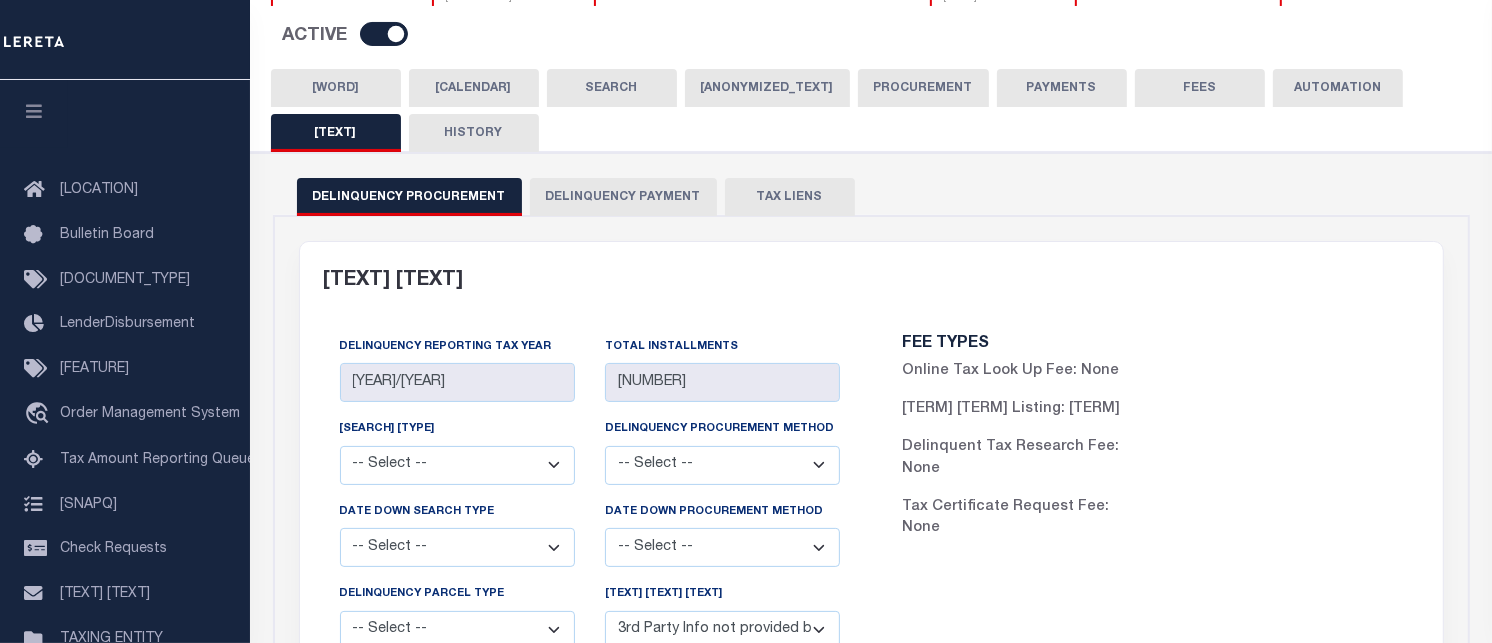 click on "PAYMENTS" at bounding box center (1138, 100) 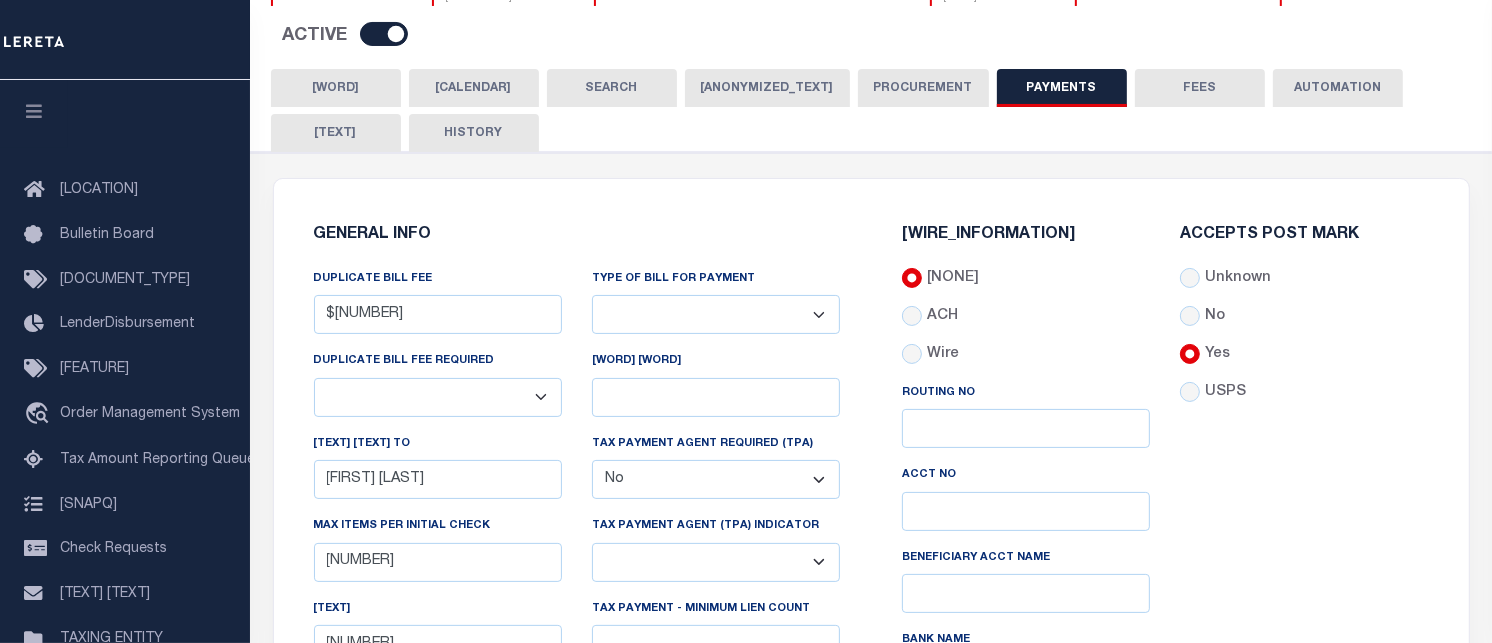 click on "GENERAL" at bounding box center [336, 100] 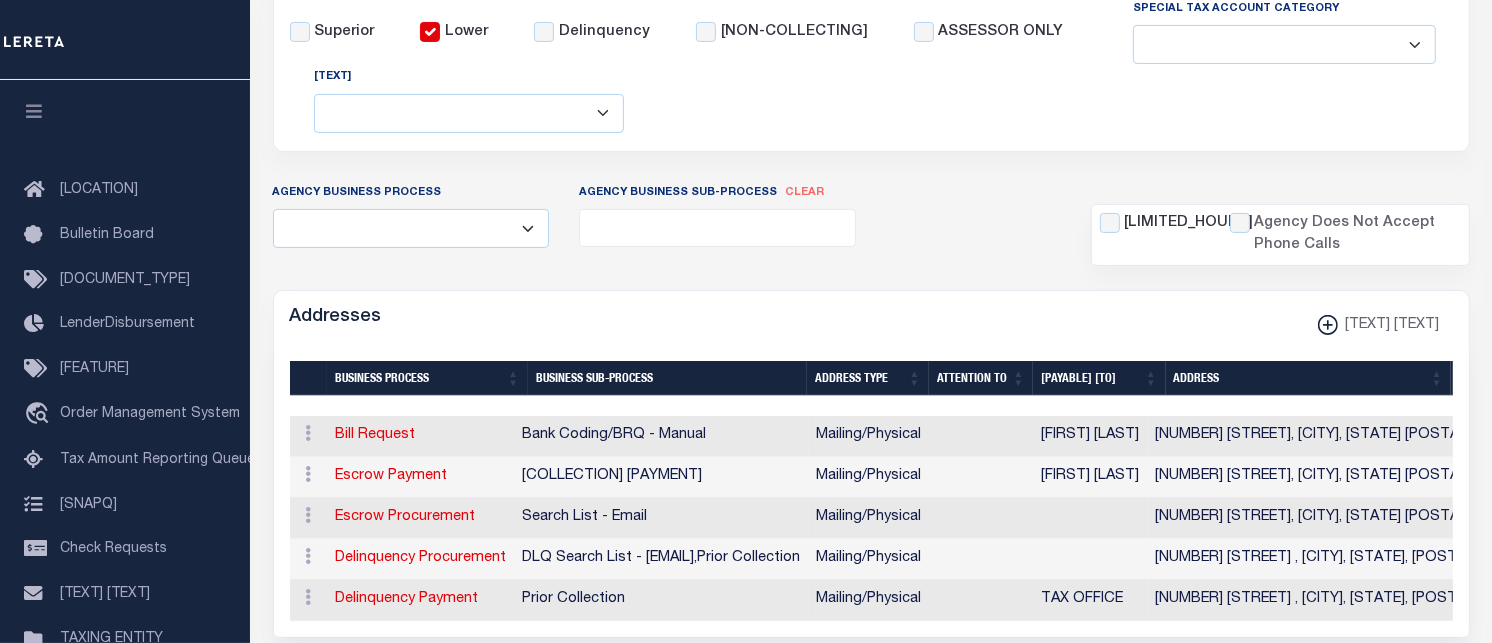 scroll, scrollTop: 333, scrollLeft: 0, axis: vertical 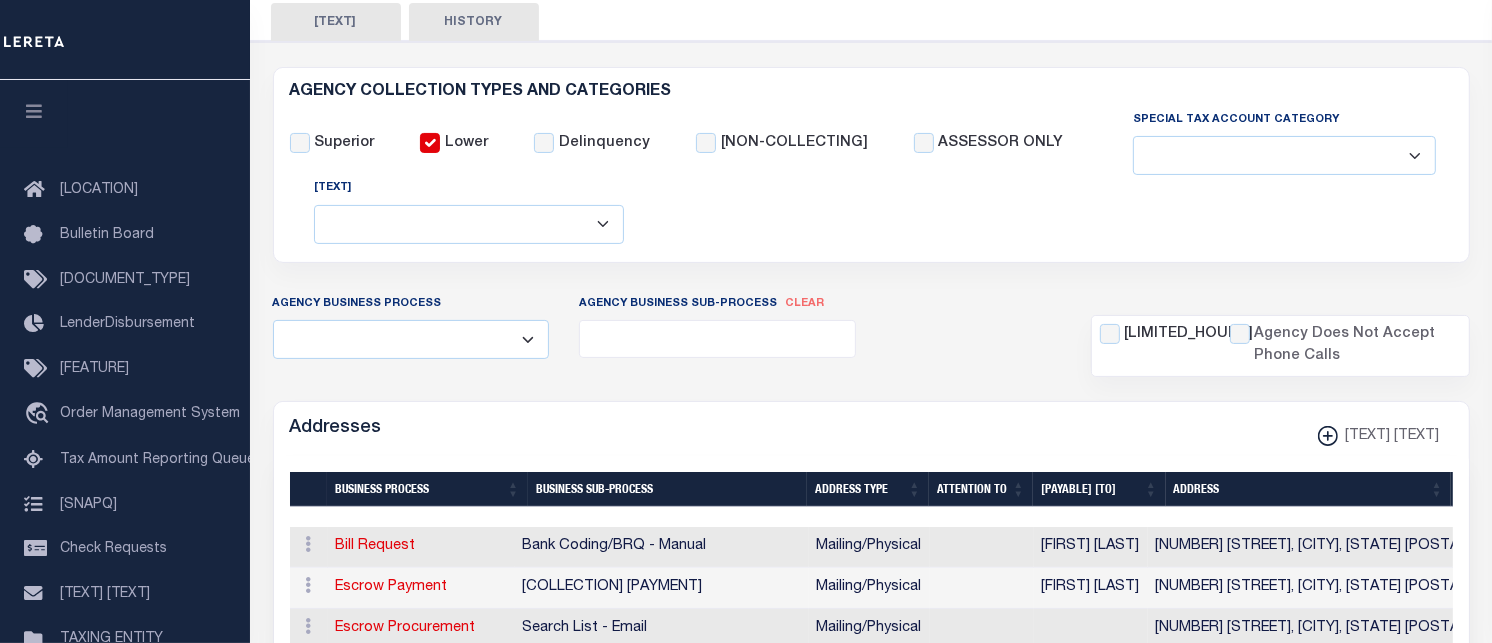 click on "Fully Supported Supported If Provided Supported If Provided, Delinquent Only Supported, Delinquency Only Unable to Procure" at bounding box center [1162, 167] 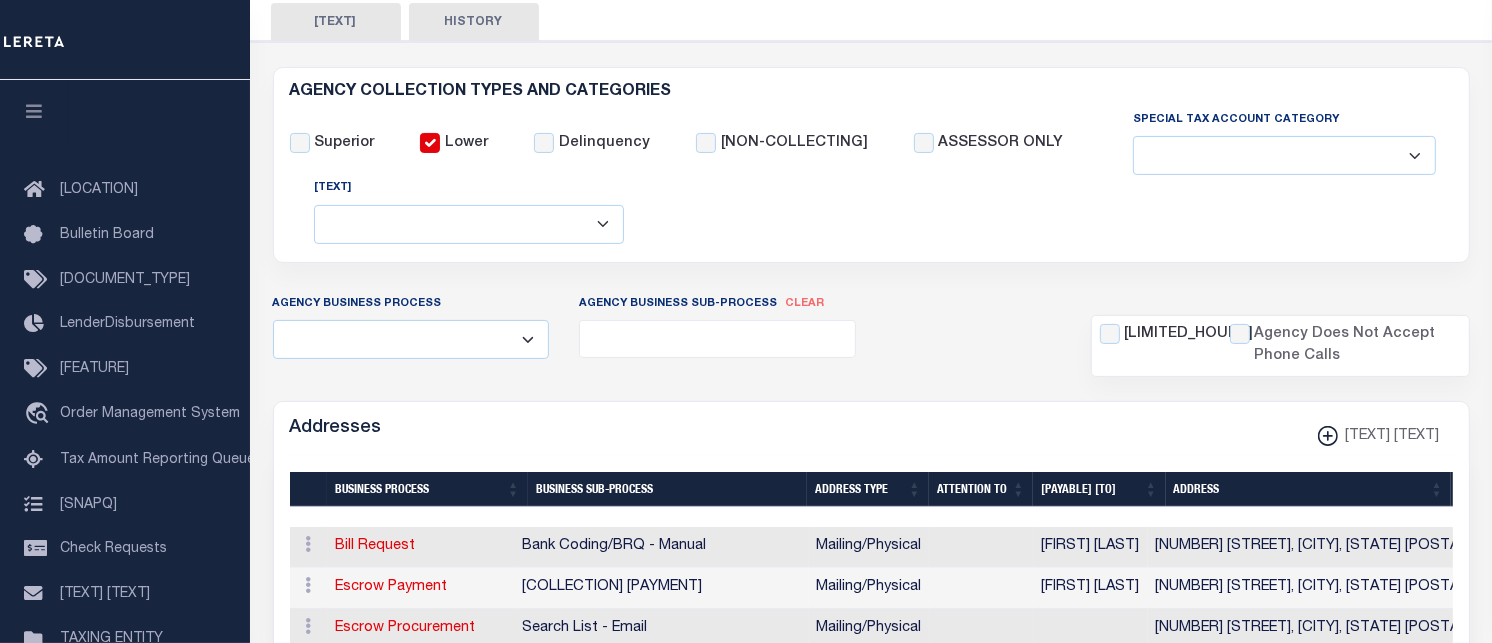 click on "Fully Supported Supported If Provided Supported If Provided, Delinquent Only Supported, Delinquency Only Unable to Procure" at bounding box center [1162, 167] 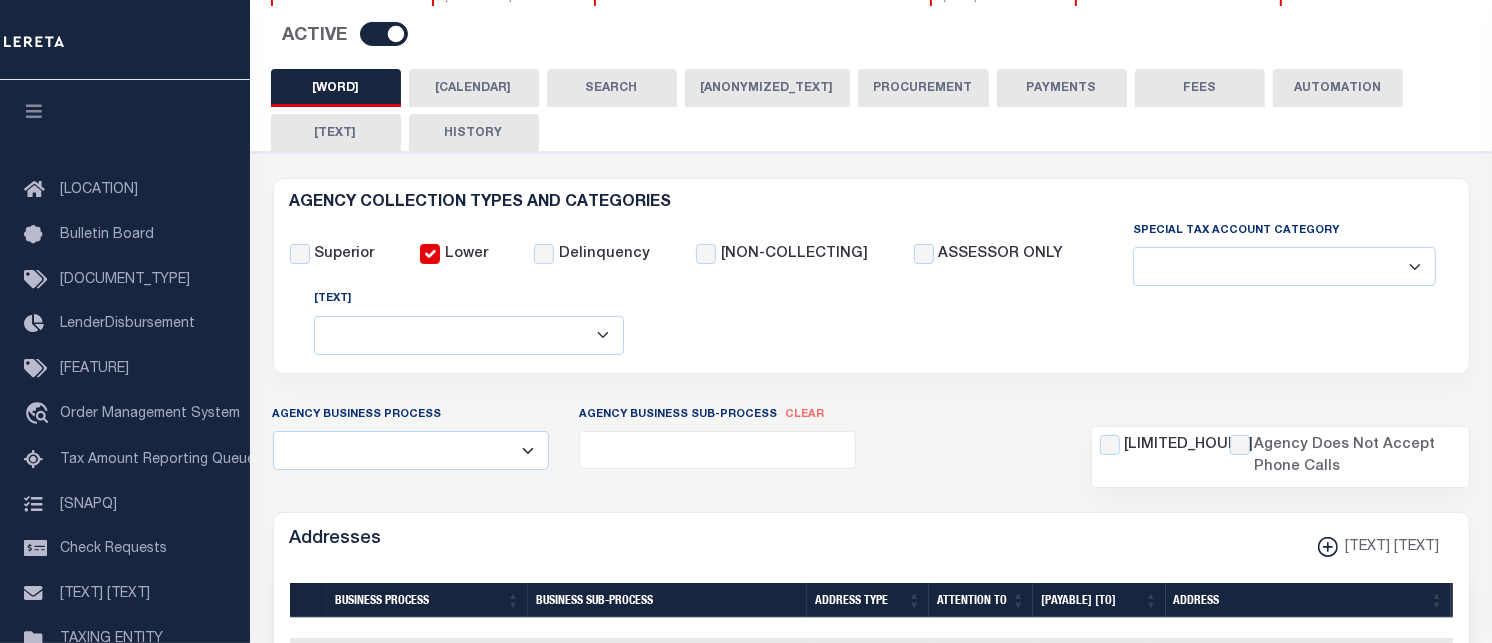 scroll, scrollTop: 111, scrollLeft: 0, axis: vertical 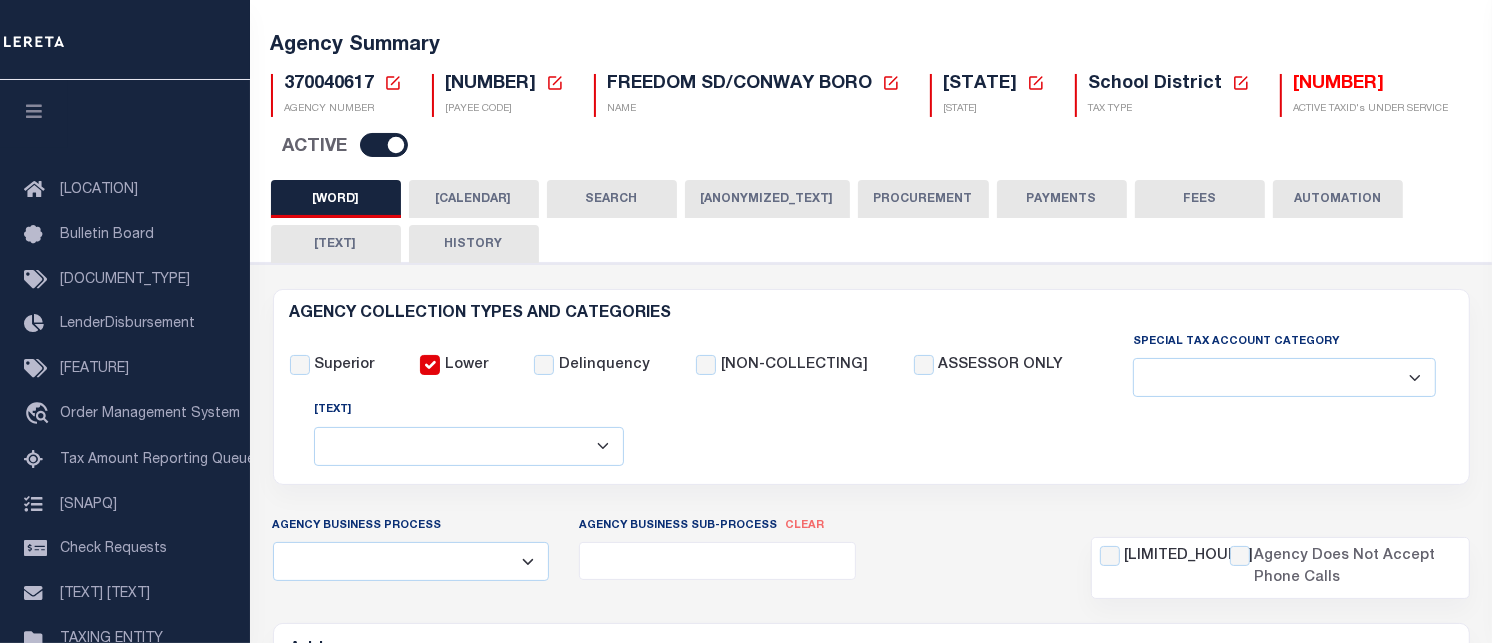 click on "FEES" at bounding box center [1276, 211] 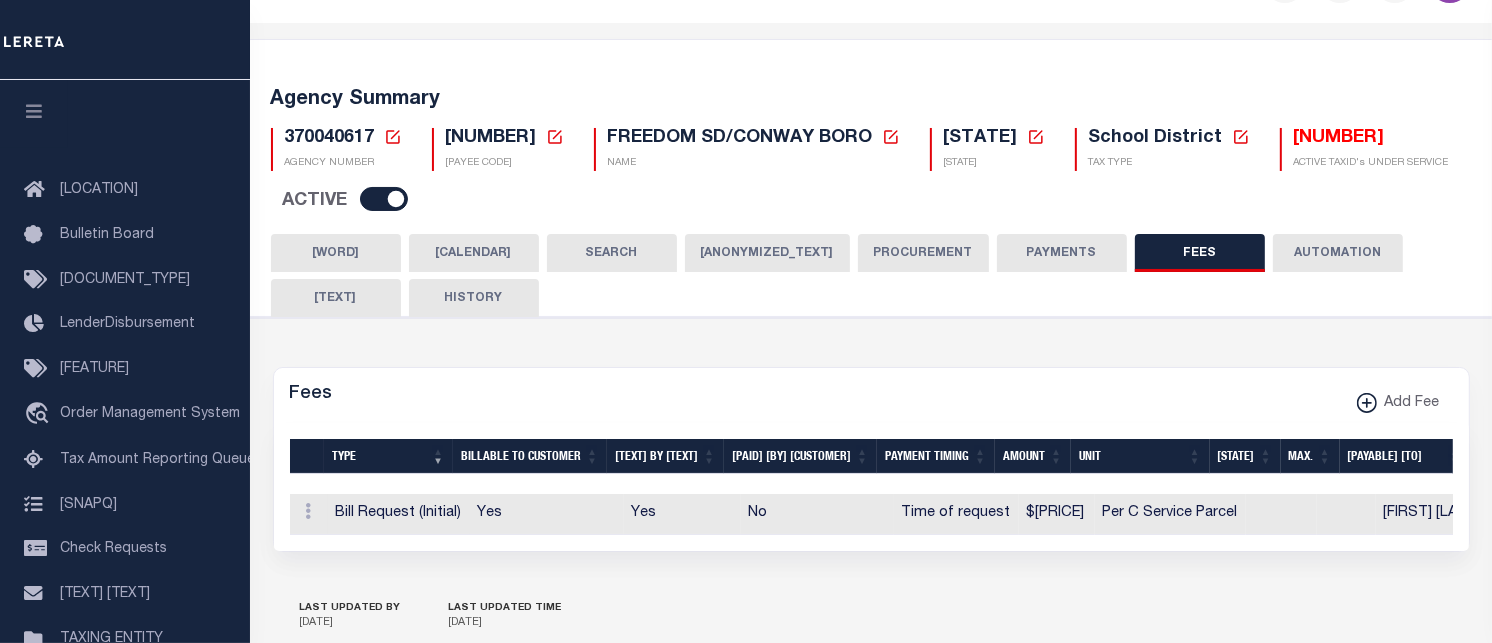 scroll, scrollTop: 36, scrollLeft: 0, axis: vertical 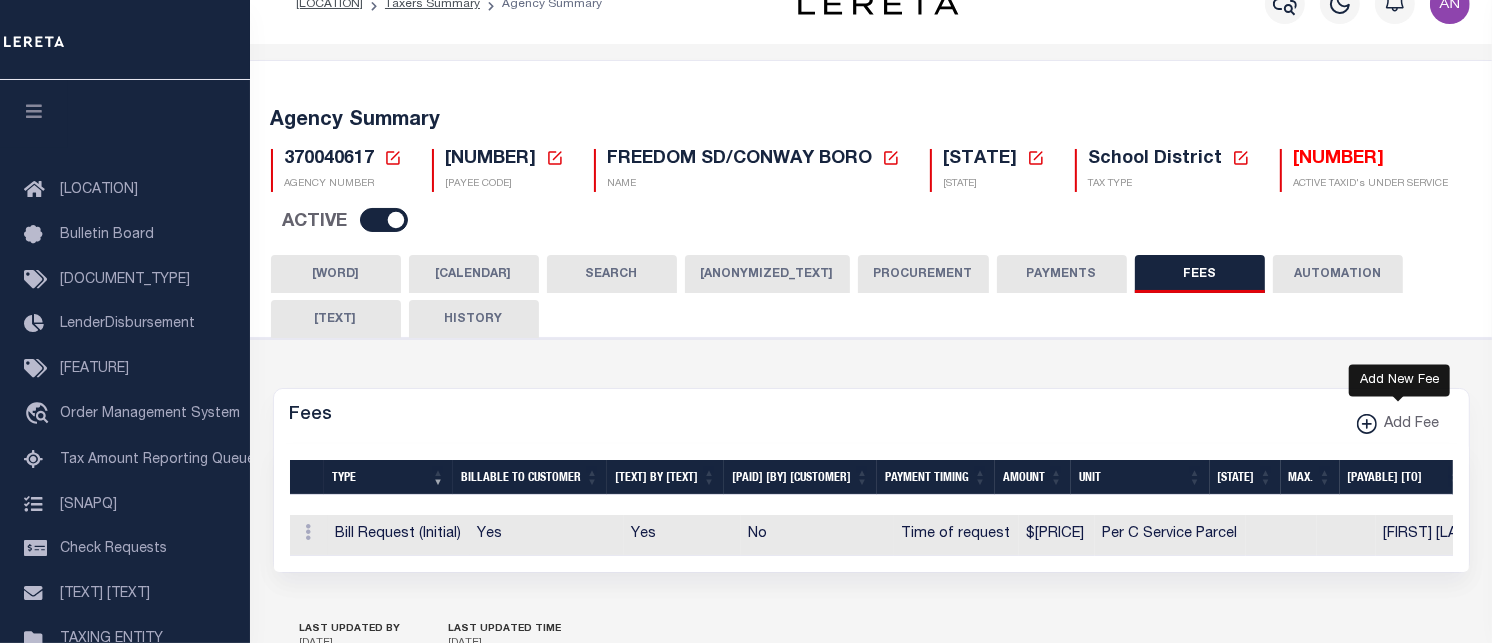 click on "Add Fee" at bounding box center (1408, 436) 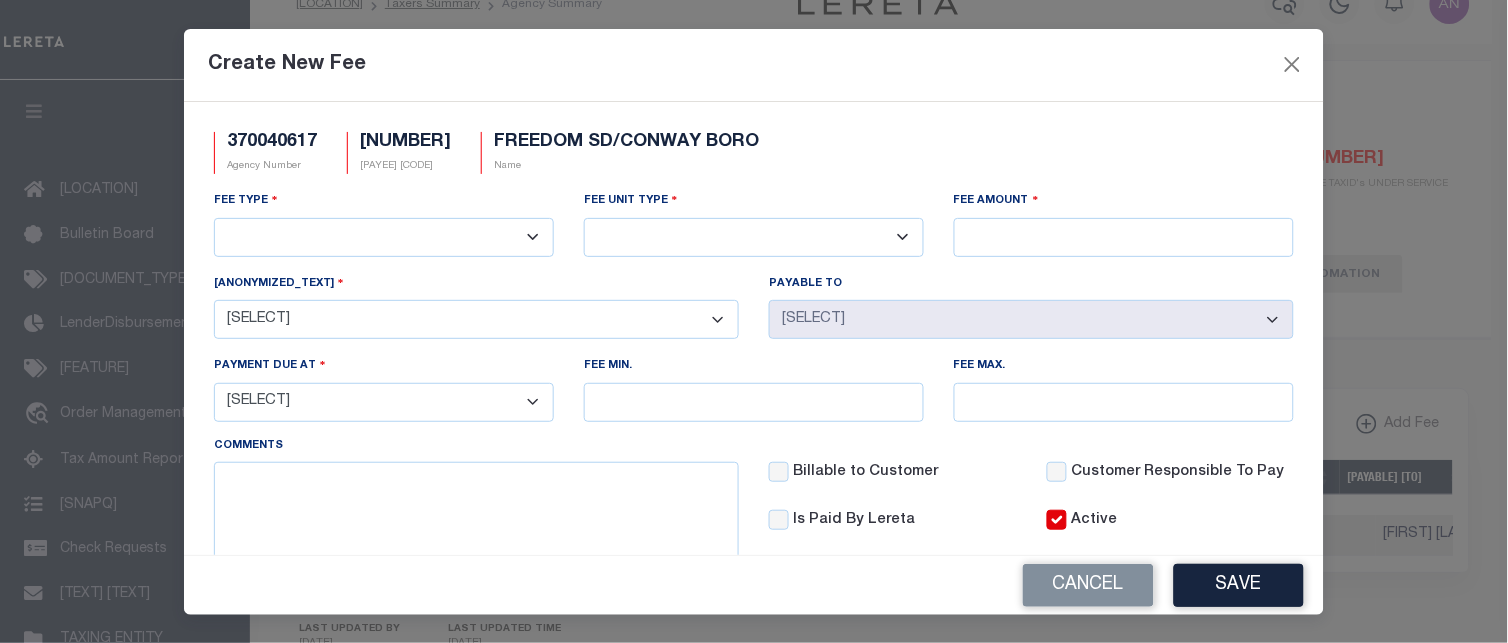 click on "3rd Party Web Extract Fee Current 3rd Party Web Extract Fee Prior Automation Fee Bill Request (Initial) Bill Request (Supplemental) Client Pay Direct Current Tax Amount Procurement Fee Current Tax File Fee (Full) Current Tax File Fee (Partial) Delinquent Tax File Fee Delinquent Tax Listing Delinquent Tax Research Fee Escrow Maintenance Fee Online Tax Look Up Fee Payment Remittance/Processing Fee Payment W/O Original Bill Tax Certificate Request Fee Third Party Vendor Fee Wire Payment Fee" at bounding box center (384, 237) 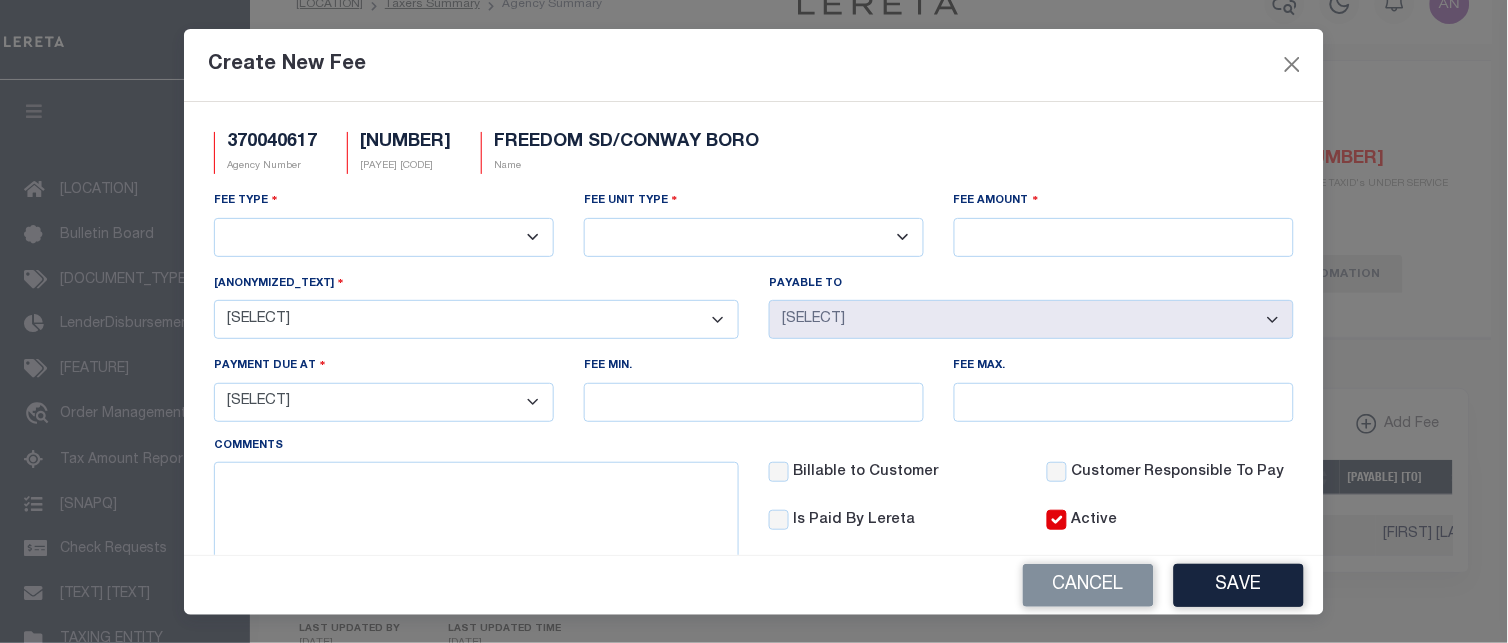 click on "3rd Party Web Extract Fee Current 3rd Party Web Extract Fee Prior Automation Fee Bill Request (Initial) Bill Request (Supplemental) Client Pay Direct Current Tax Amount Procurement Fee Current Tax File Fee (Full) Current Tax File Fee (Partial) Delinquent Tax File Fee Delinquent Tax Listing Delinquent Tax Research Fee Escrow Maintenance Fee Online Tax Look Up Fee Payment Remittance/Processing Fee Payment W/O Original Bill Tax Certificate Request Fee Third Party Vendor Fee Wire Payment Fee" at bounding box center [384, 237] 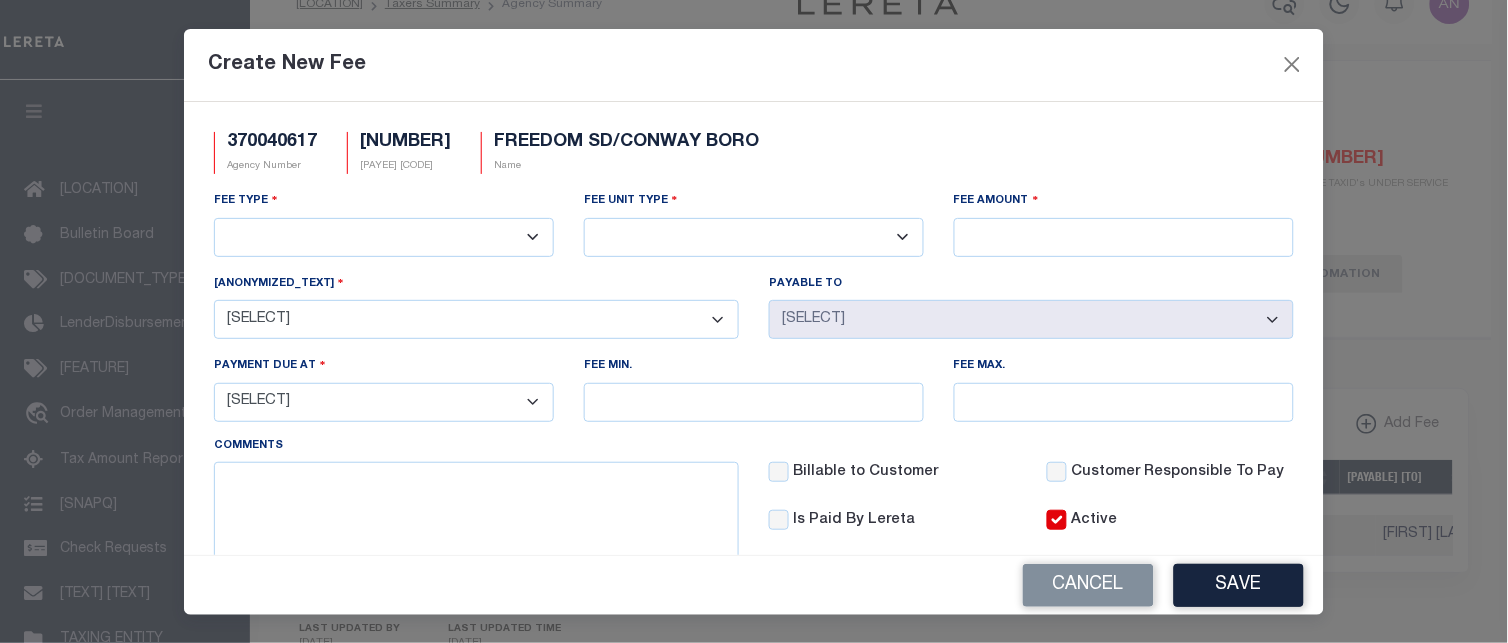 click on "3rd Party Web Extract Fee Current 3rd Party Web Extract Fee Prior Automation Fee Bill Request (Initial) Bill Request (Supplemental) Client Pay Direct Current Tax Amount Procurement Fee Current Tax File Fee (Full) Current Tax File Fee (Partial) Delinquent Tax File Fee Delinquent Tax Listing Delinquent Tax Research Fee Escrow Maintenance Fee Online Tax Look Up Fee Payment Remittance/Processing Fee Payment W/O Original Bill Tax Certificate Request Fee Third Party Vendor Fee Wire Payment Fee" at bounding box center (384, 237) 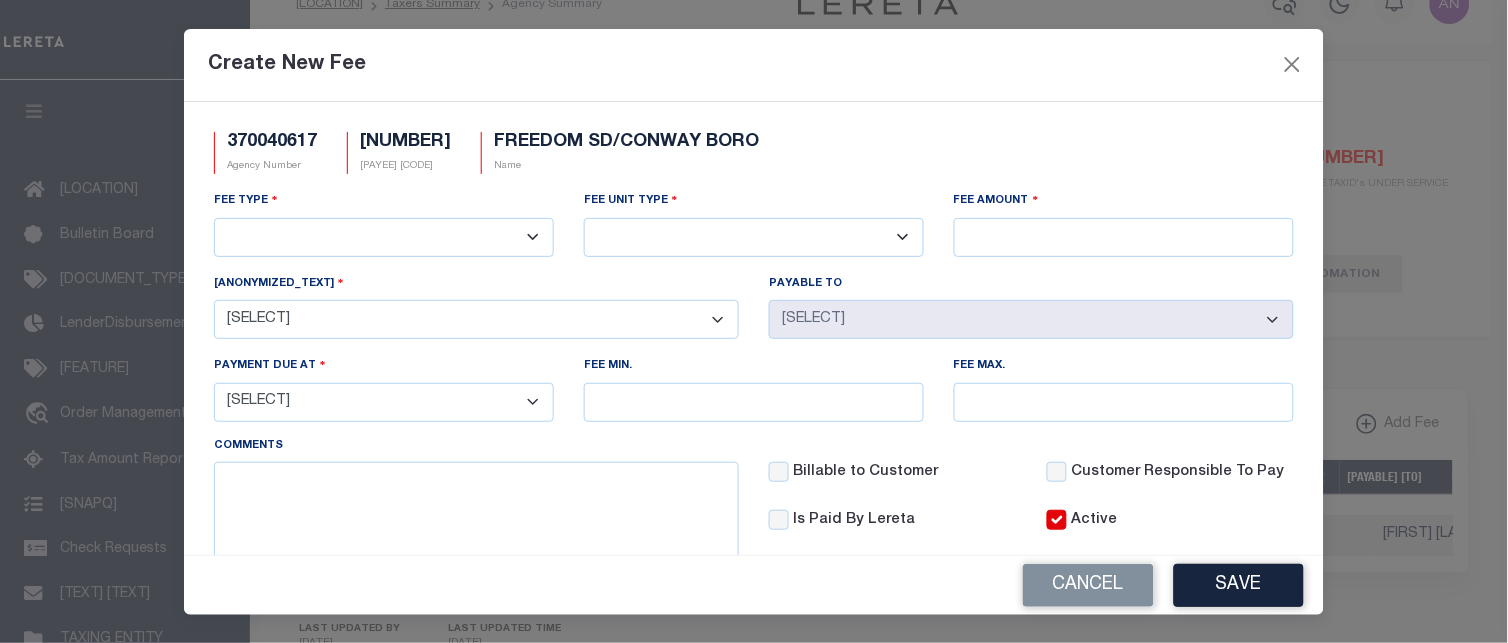 select on "[NUM]" 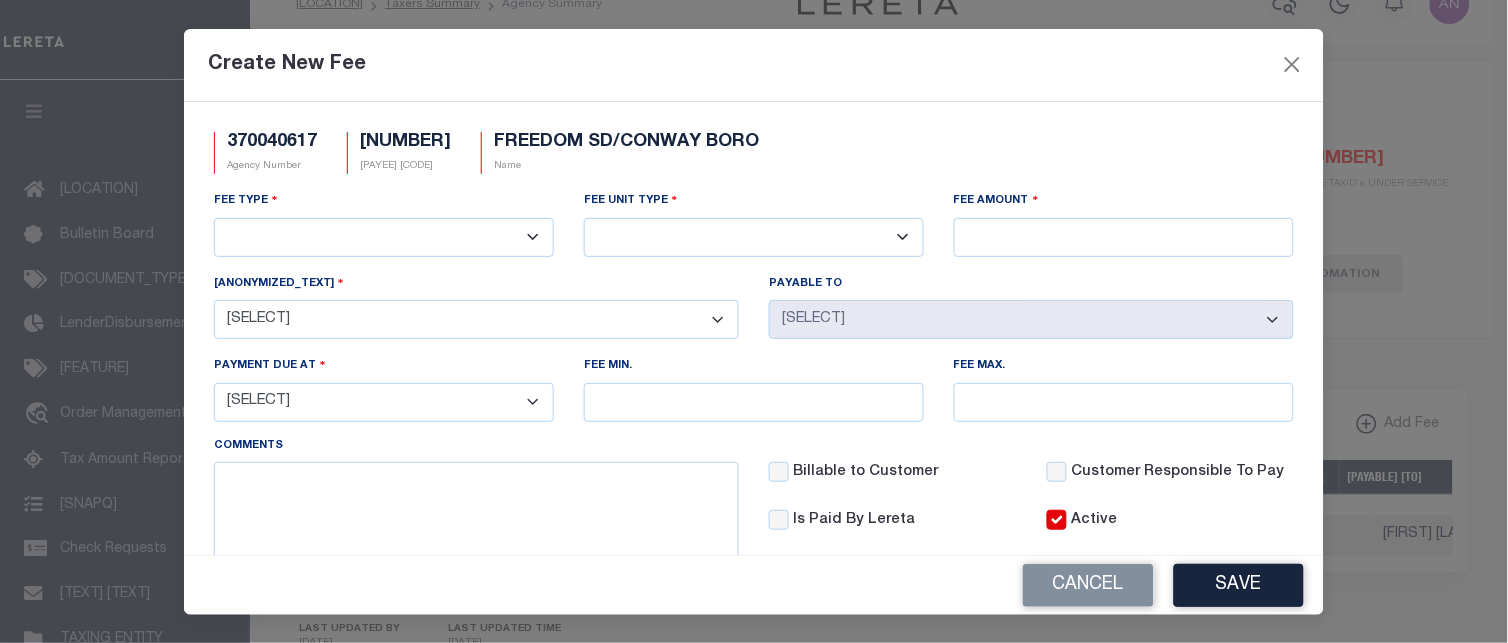click on "3rd Party Web Extract Fee Current 3rd Party Web Extract Fee Prior Automation Fee Bill Request (Initial) Bill Request (Supplemental) Client Pay Direct Current Tax Amount Procurement Fee Current Tax File Fee (Full) Current Tax File Fee (Partial) Delinquent Tax File Fee Delinquent Tax Listing Delinquent Tax Research Fee Escrow Maintenance Fee Online Tax Look Up Fee Payment Remittance/Processing Fee Payment W/O Original Bill Tax Certificate Request Fee Third Party Vendor Fee Wire Payment Fee" at bounding box center [384, 237] 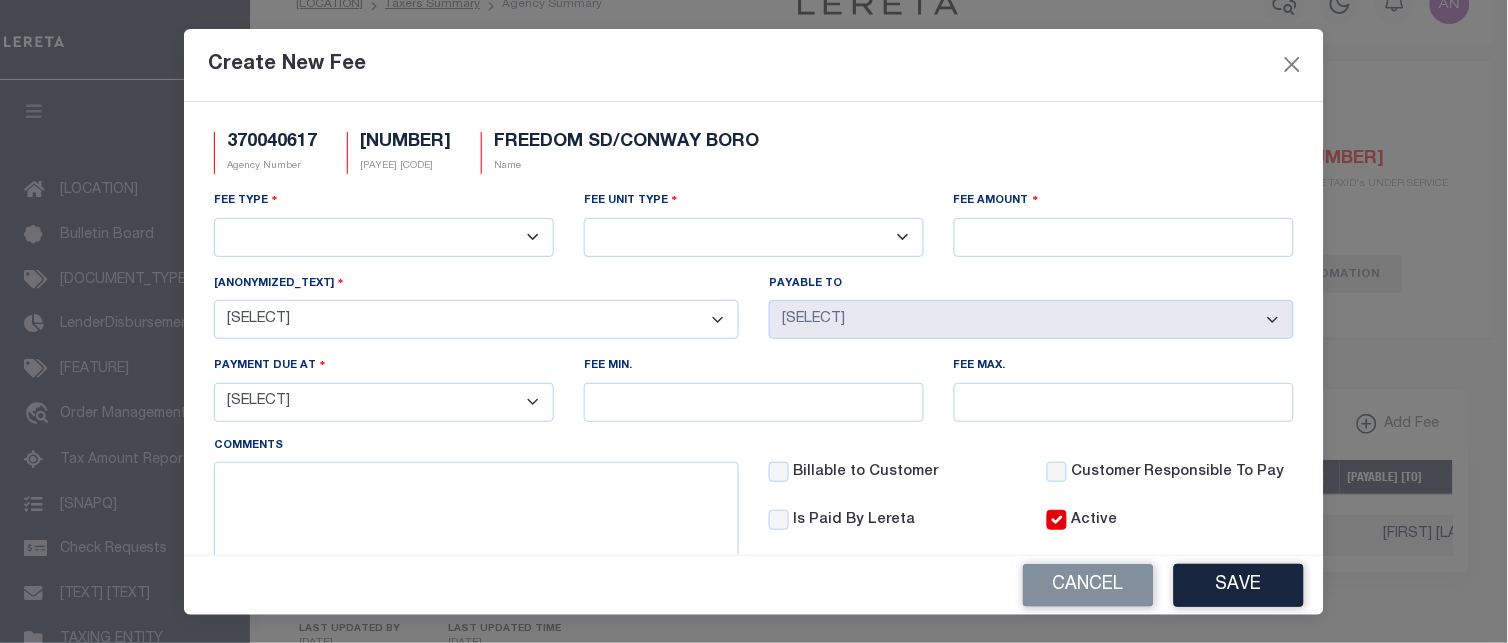 click on "- Select -
1520 DUPONT ST, CONWAY, PA, 15027 810 3RD ST, BEAVER, PA, 15009" at bounding box center (476, 319) 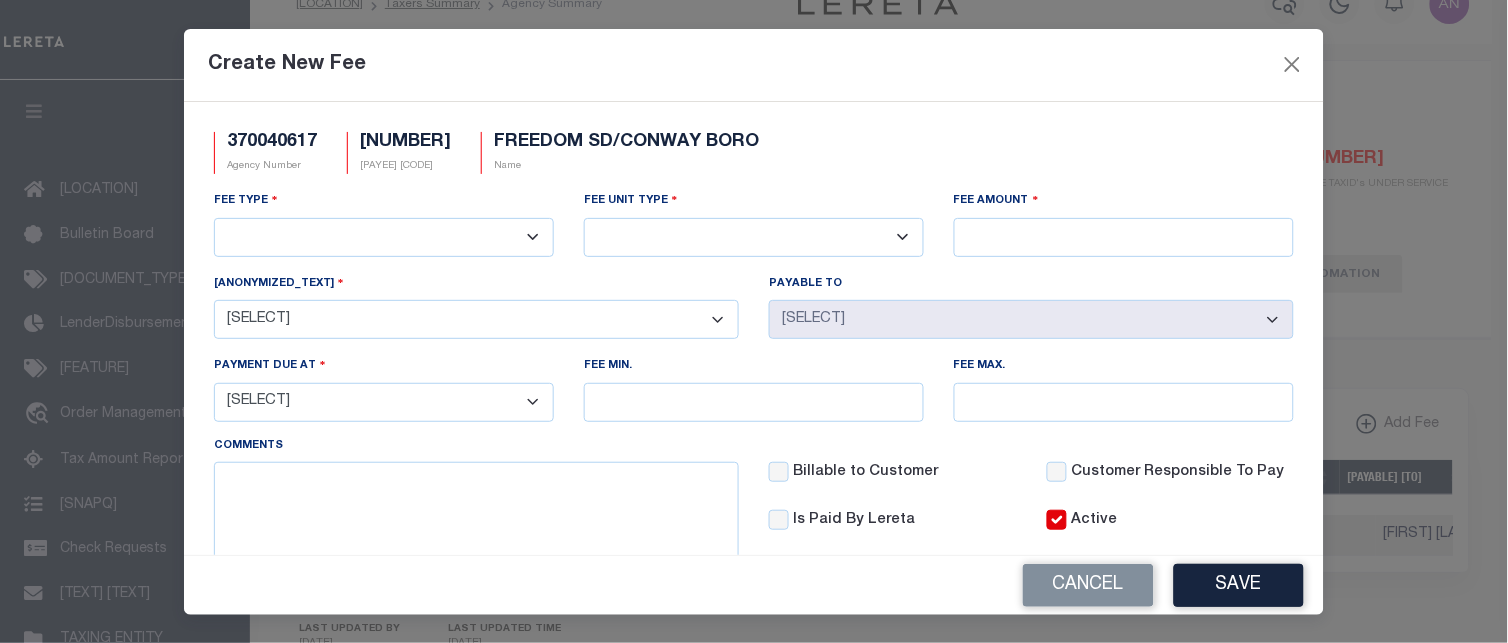click on "- Select -
1520 DUPONT ST, CONWAY, PA, 15027 810 3RD ST, BEAVER, PA, 15009" at bounding box center [476, 319] 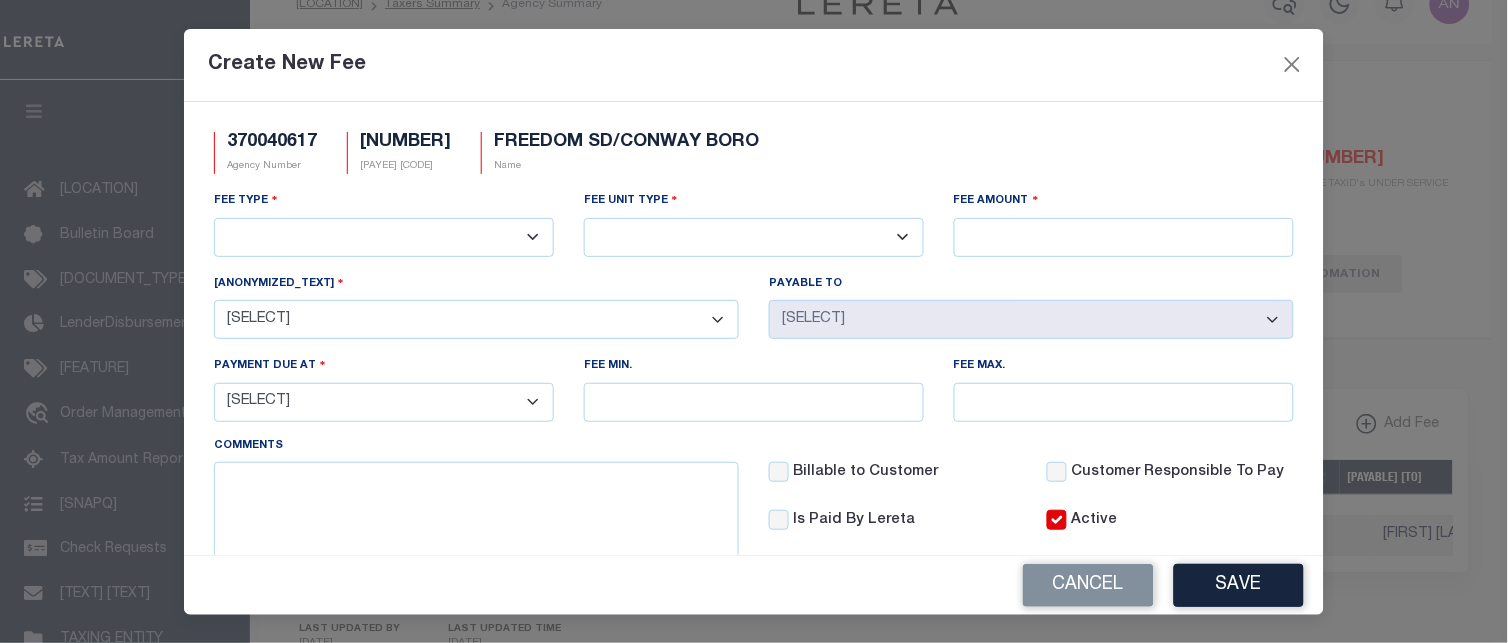 click on "- Select -
1520 DUPONT ST, CONWAY, PA, 15027 810 3RD ST, BEAVER, PA, 15009" at bounding box center [476, 319] 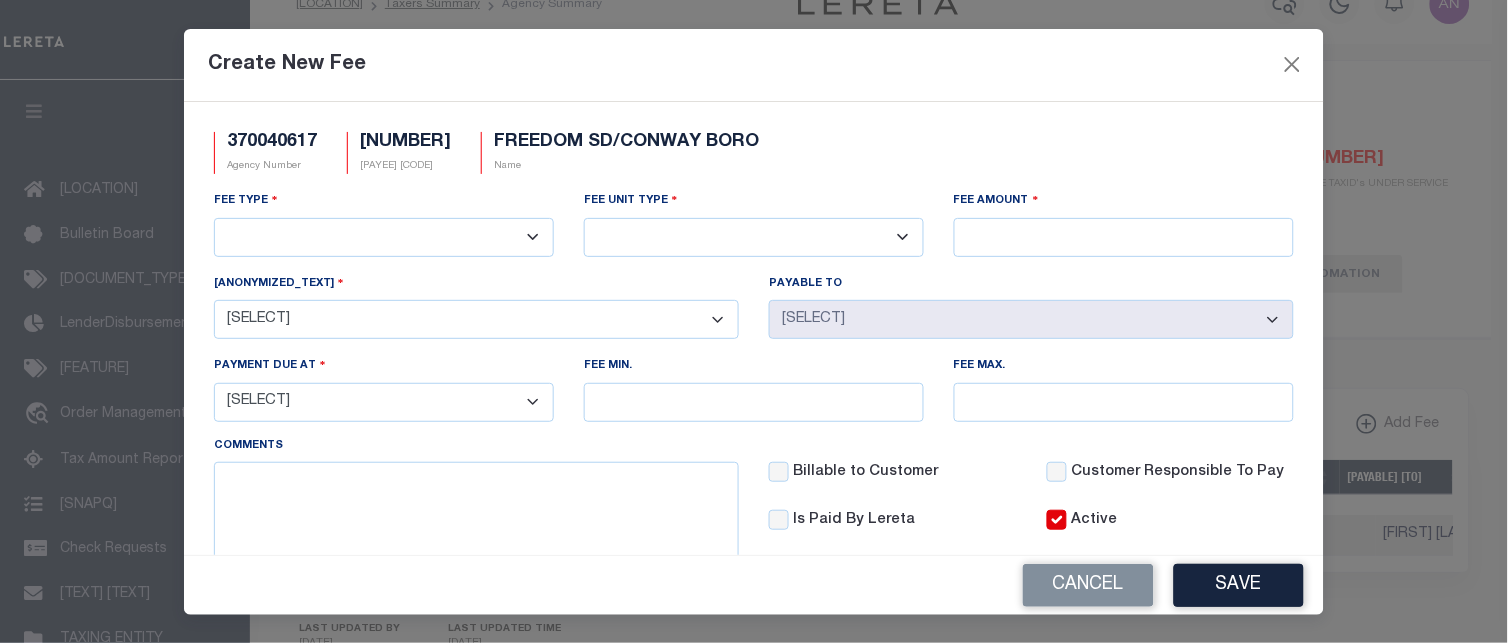 click on "- Select -
1520 DUPONT ST, CONWAY, PA, 15027 810 3RD ST, BEAVER, PA, 15009" at bounding box center (476, 319) 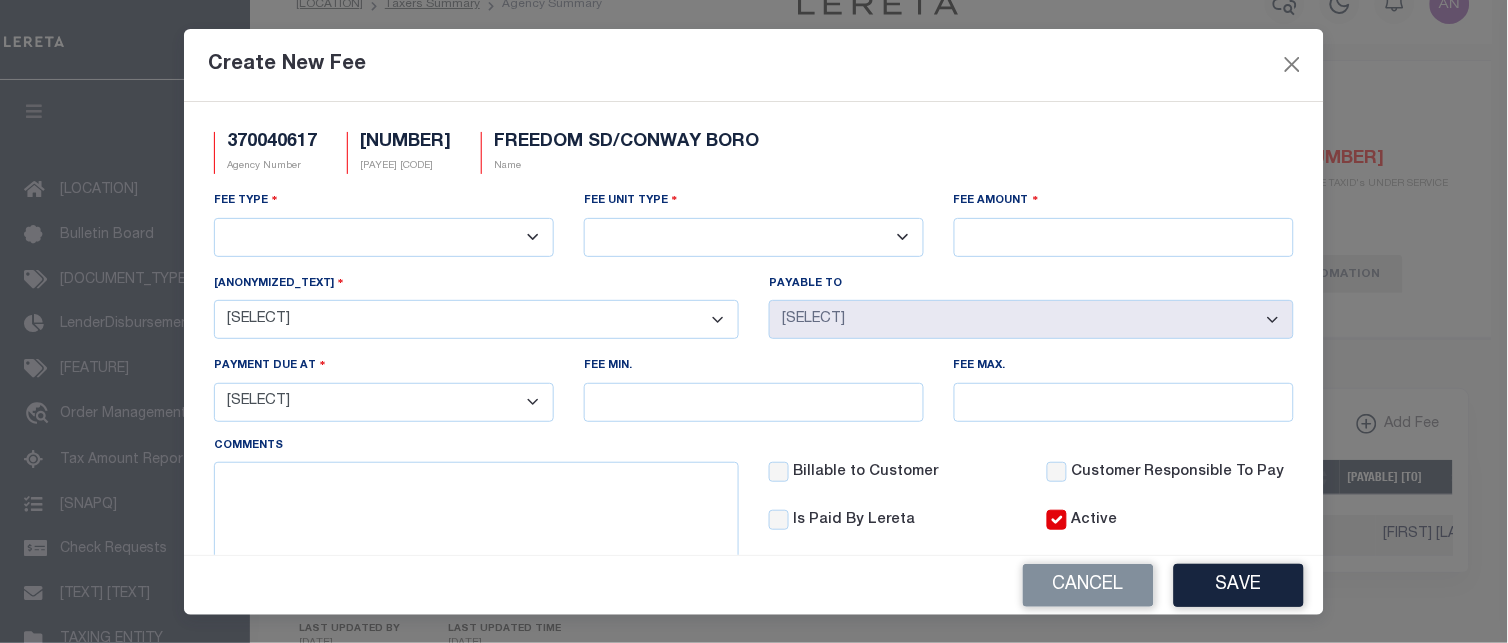 click on "3rd Party Web Extract Fee Current 3rd Party Web Extract Fee Prior Automation Fee Bill Request (Initial) Bill Request (Supplemental) Client Pay Direct Current Tax Amount Procurement Fee Current Tax File Fee (Full) Current Tax File Fee (Partial) Delinquent Tax File Fee Delinquent Tax Listing Delinquent Tax Research Fee Escrow Maintenance Fee Online Tax Look Up Fee Payment Remittance/Processing Fee Payment W/O Original Bill Tax Certificate Request Fee Third Party Vendor Fee Wire Payment Fee" at bounding box center (384, 237) 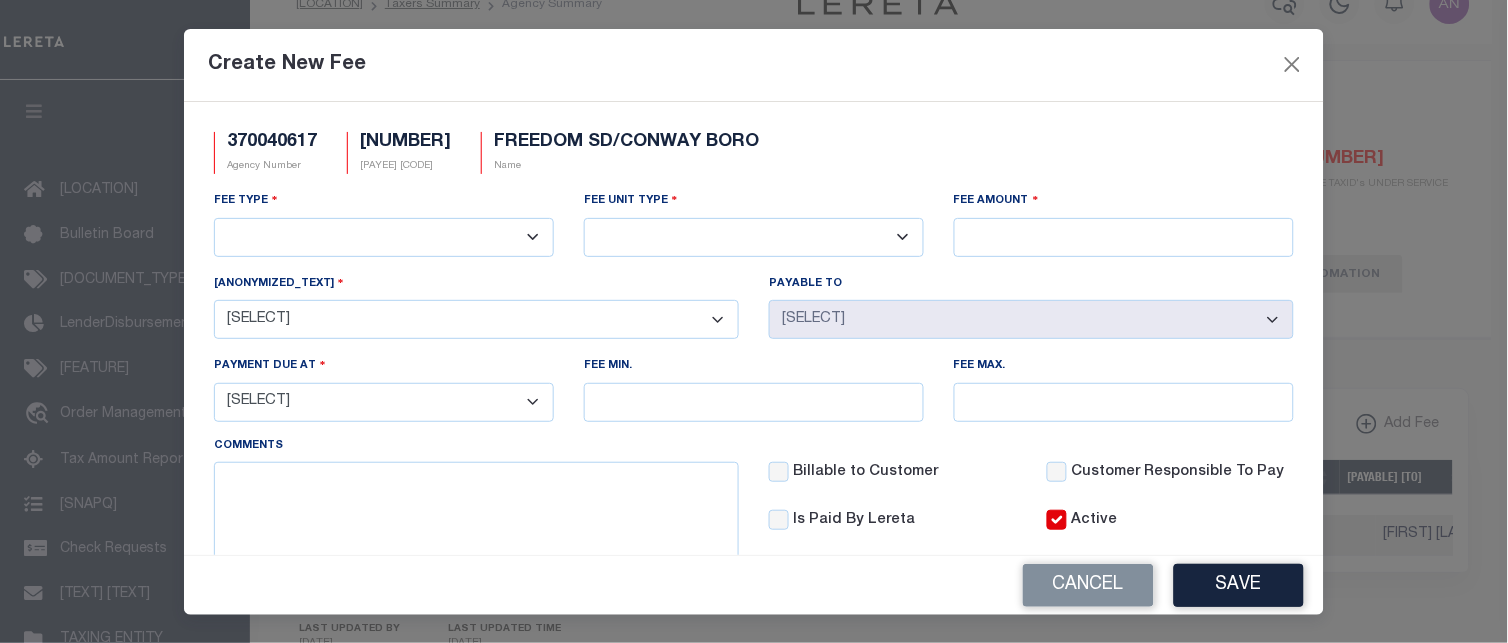 click on "3rd Party Web Extract Fee Current 3rd Party Web Extract Fee Prior Automation Fee Bill Request (Initial) Bill Request (Supplemental) Client Pay Direct Current Tax Amount Procurement Fee Current Tax File Fee (Full) Current Tax File Fee (Partial) Delinquent Tax File Fee Delinquent Tax Listing Delinquent Tax Research Fee Escrow Maintenance Fee Online Tax Look Up Fee Payment Remittance/Processing Fee Payment W/O Original Bill Tax Certificate Request Fee Third Party Vendor Fee Wire Payment Fee" at bounding box center (384, 237) 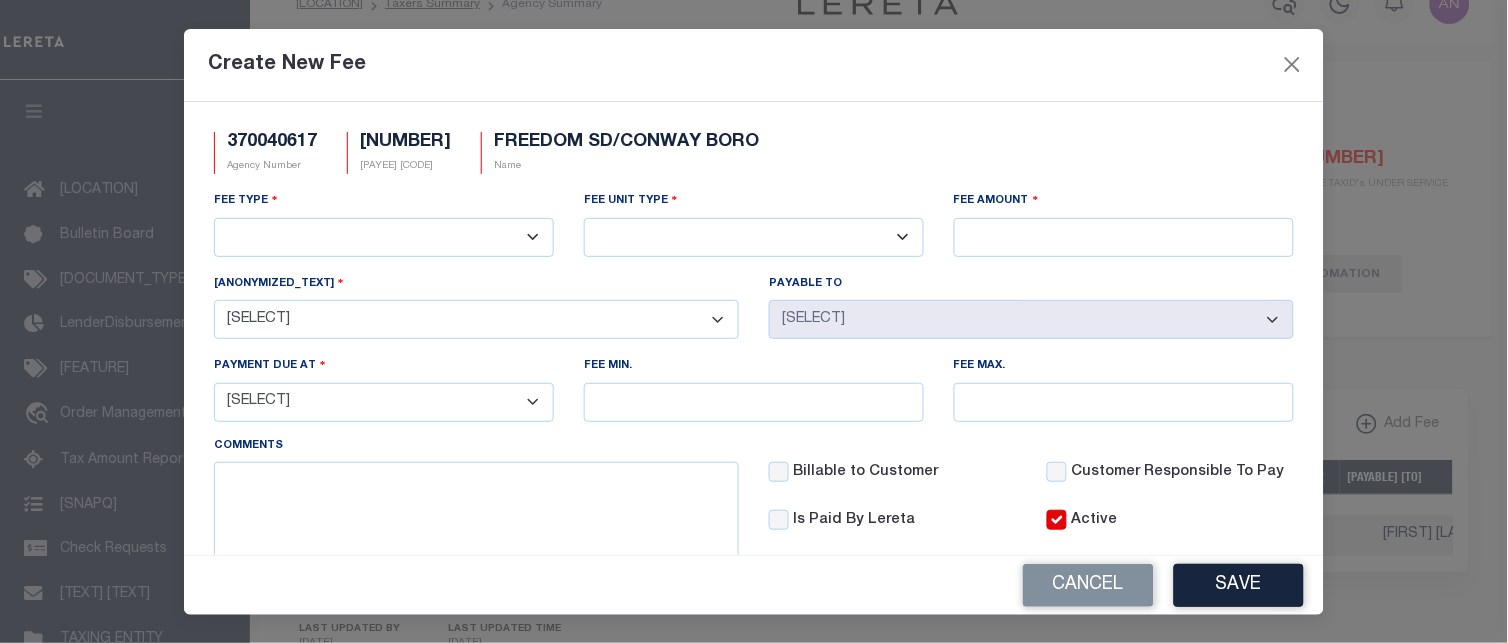 click on "- Select -
1520 DUPONT ST, CONWAY, PA, 15027 810 3RD ST, BEAVER, PA, 15009" at bounding box center (476, 319) 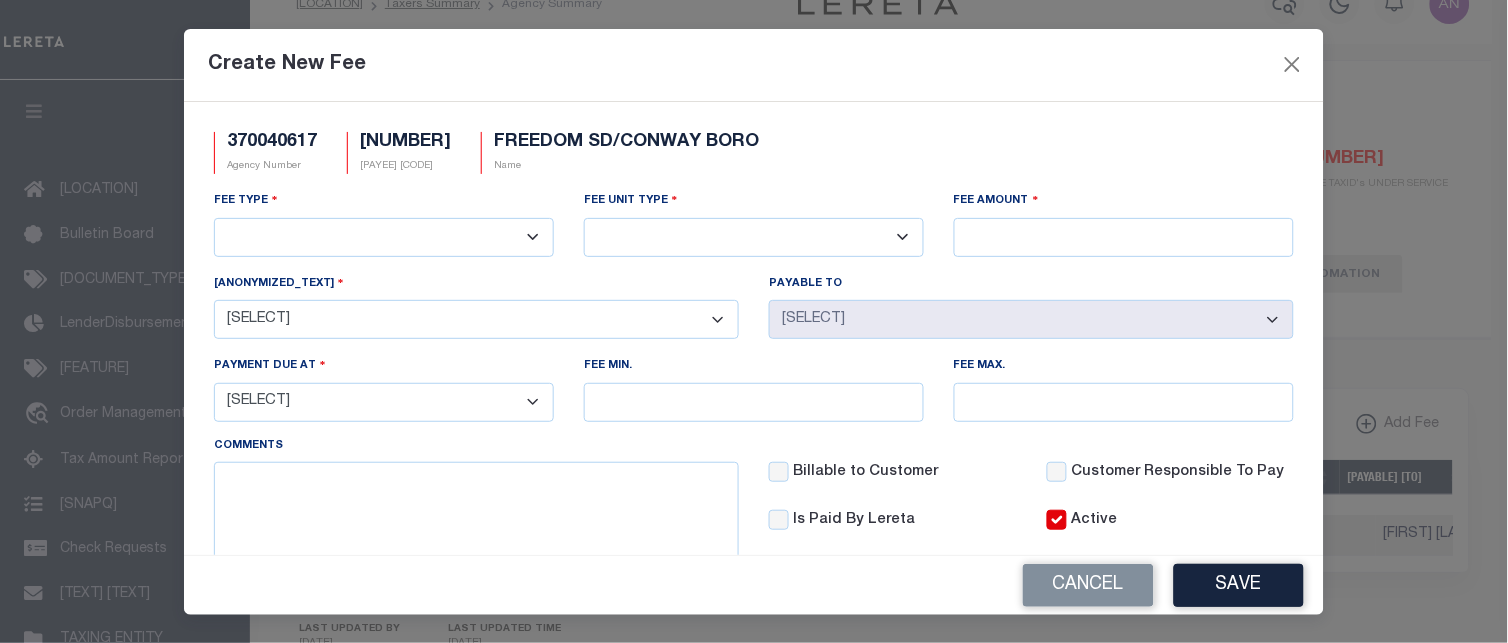 click on "- Select -
1520 DUPONT ST, CONWAY, PA, 15027 810 3RD ST, BEAVER, PA, 15009" at bounding box center [476, 319] 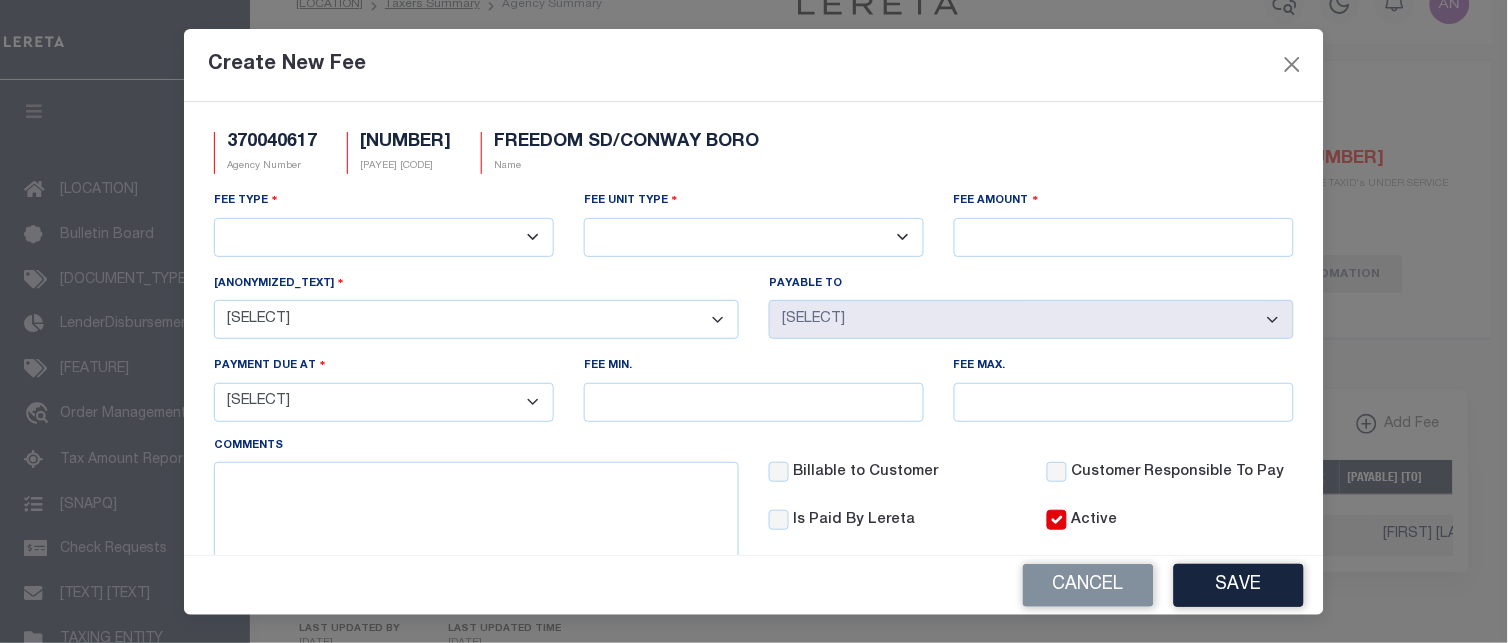 click on "- Select -
1520 DUPONT ST, CONWAY, PA, 15027 810 3RD ST, BEAVER, PA, 15009" at bounding box center (476, 319) 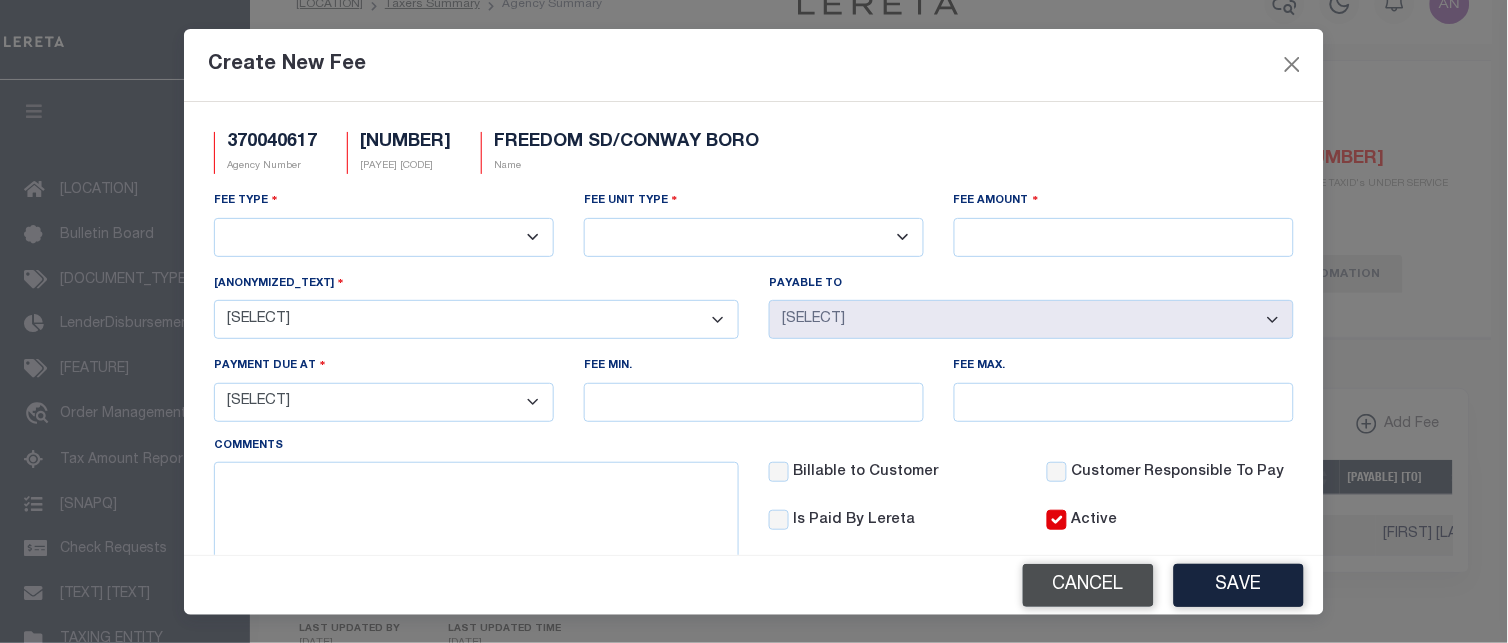 click on "Cancel" at bounding box center [1088, 585] 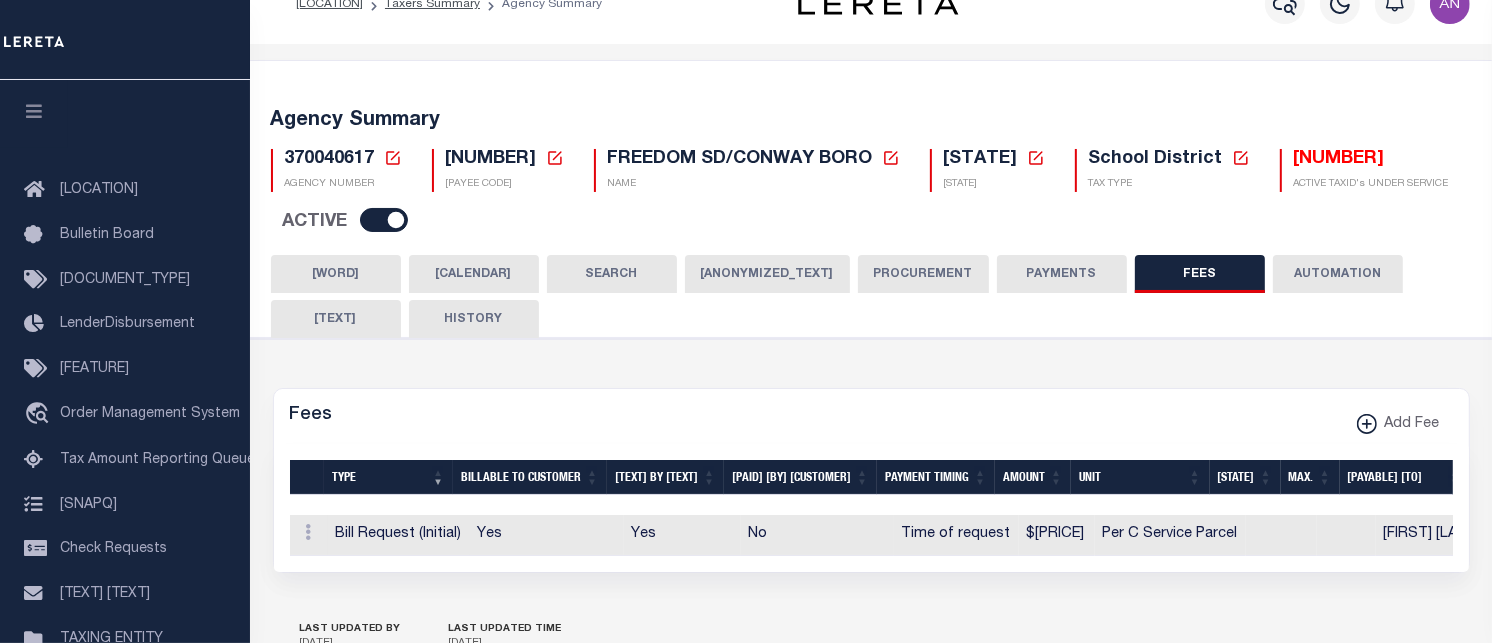 click on "FEES" at bounding box center (1276, 286) 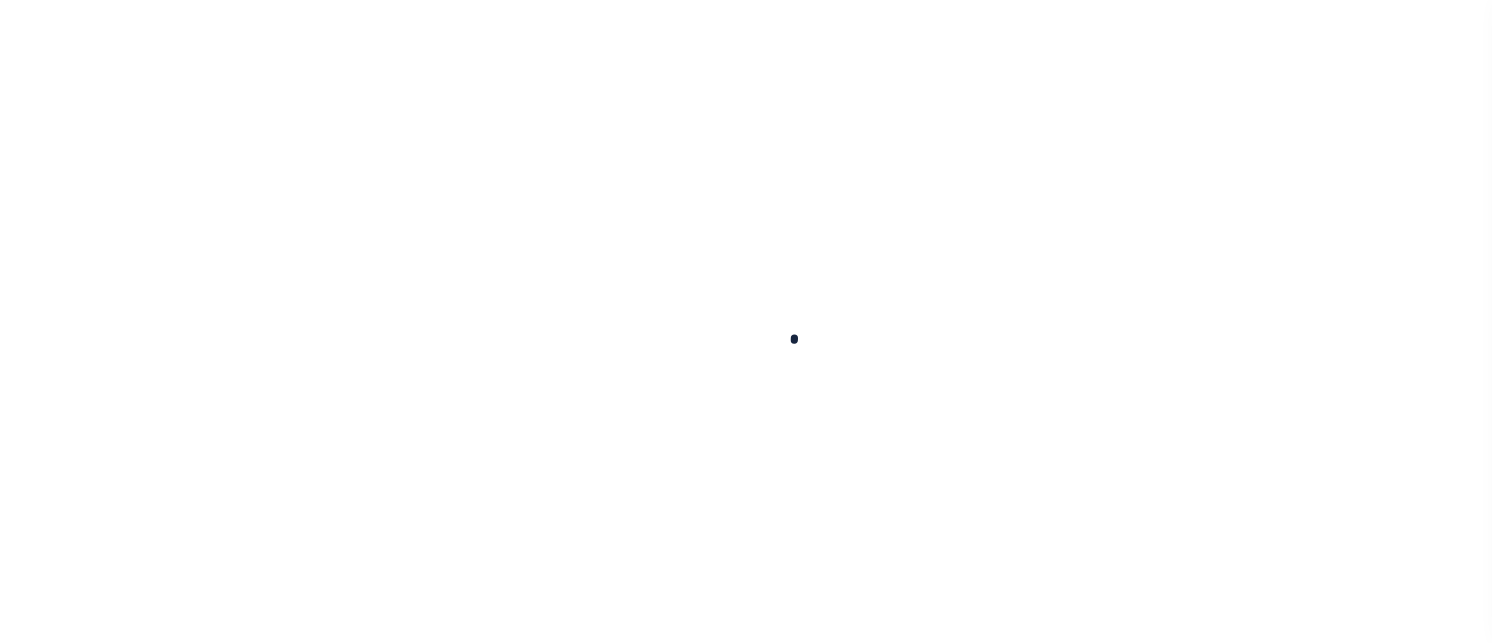 scroll, scrollTop: 0, scrollLeft: 0, axis: both 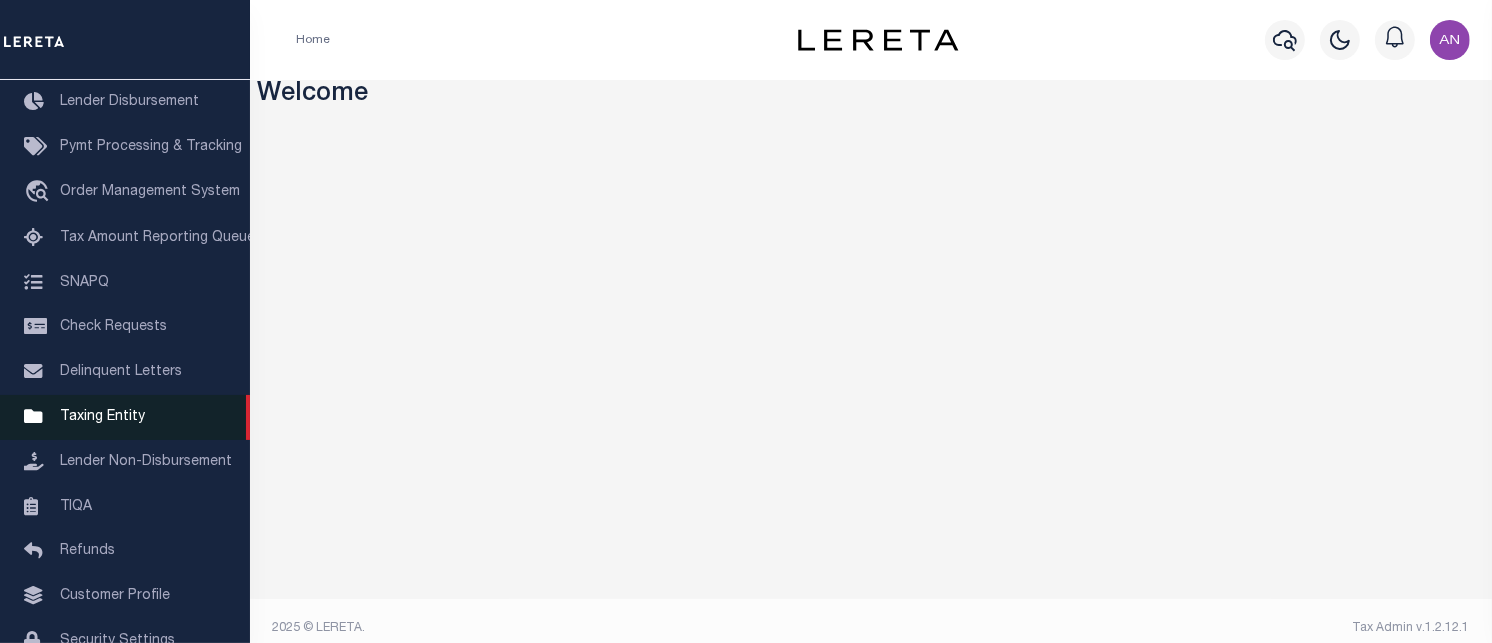 click on "Taxing Entity" at bounding box center [102, 417] 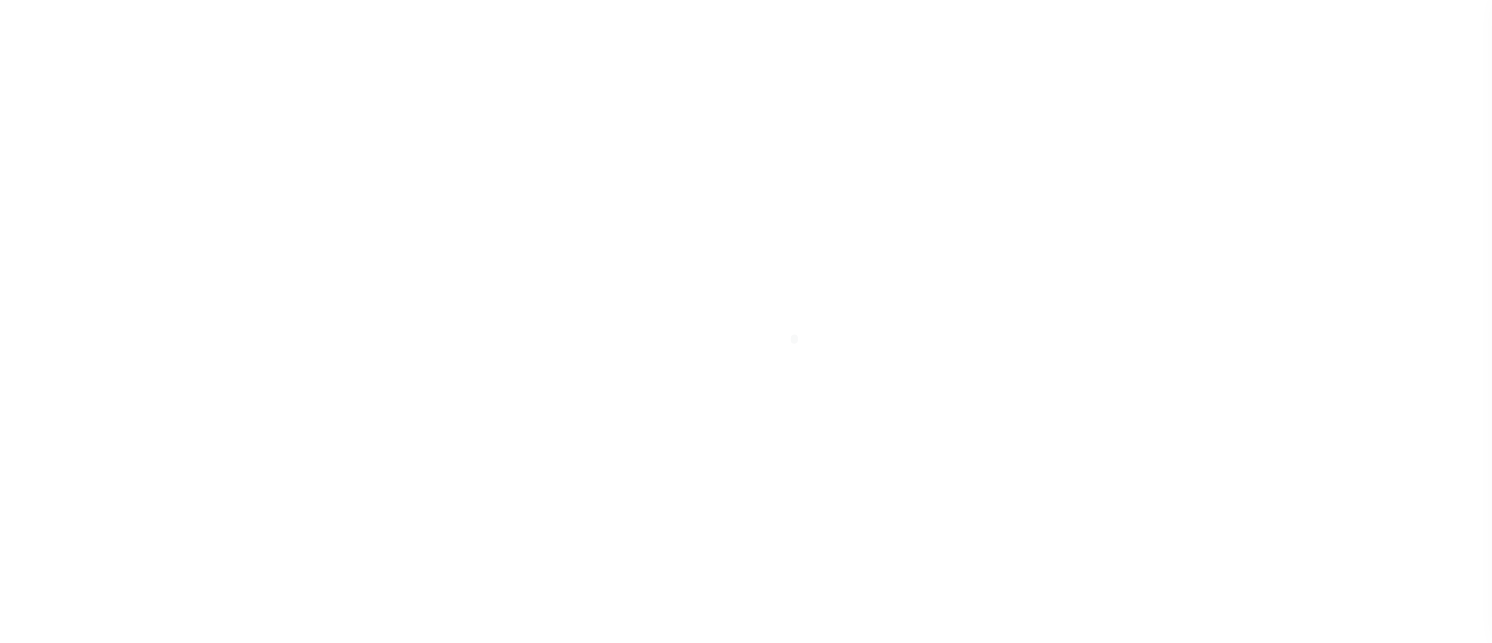scroll, scrollTop: 0, scrollLeft: 0, axis: both 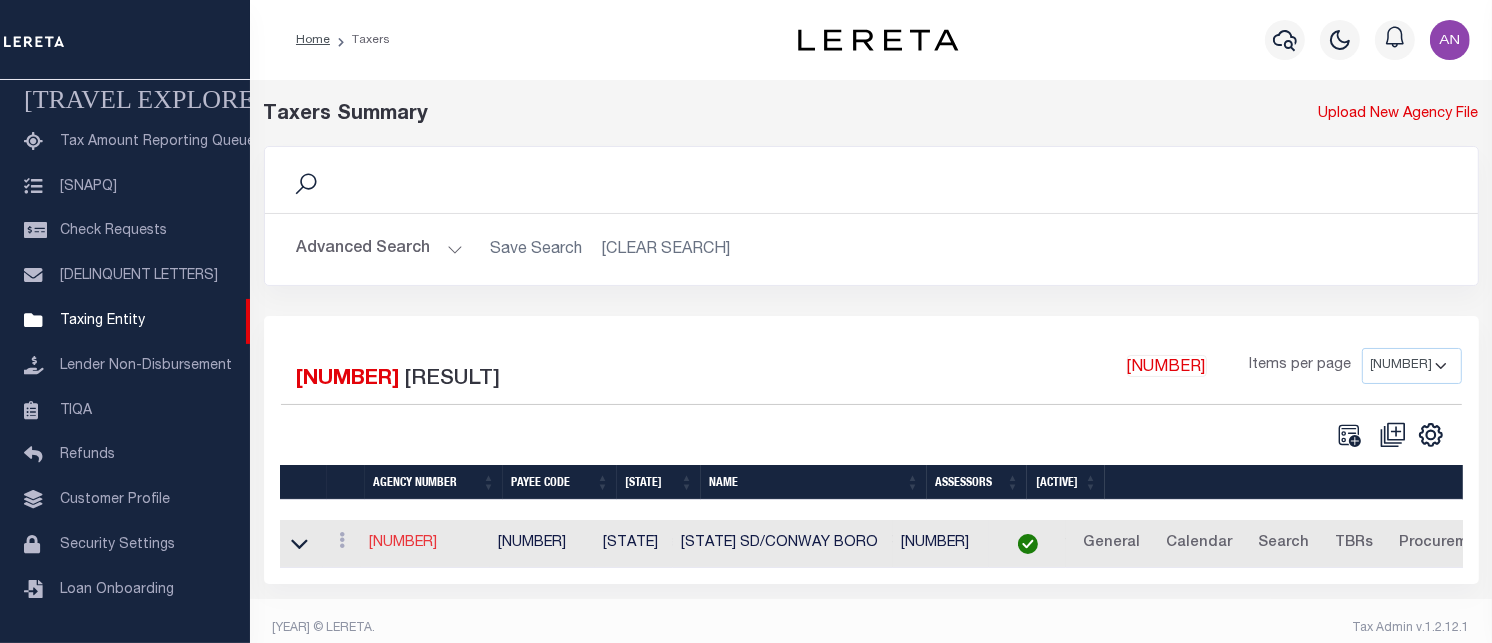 click on "370040617" at bounding box center [401, 543] 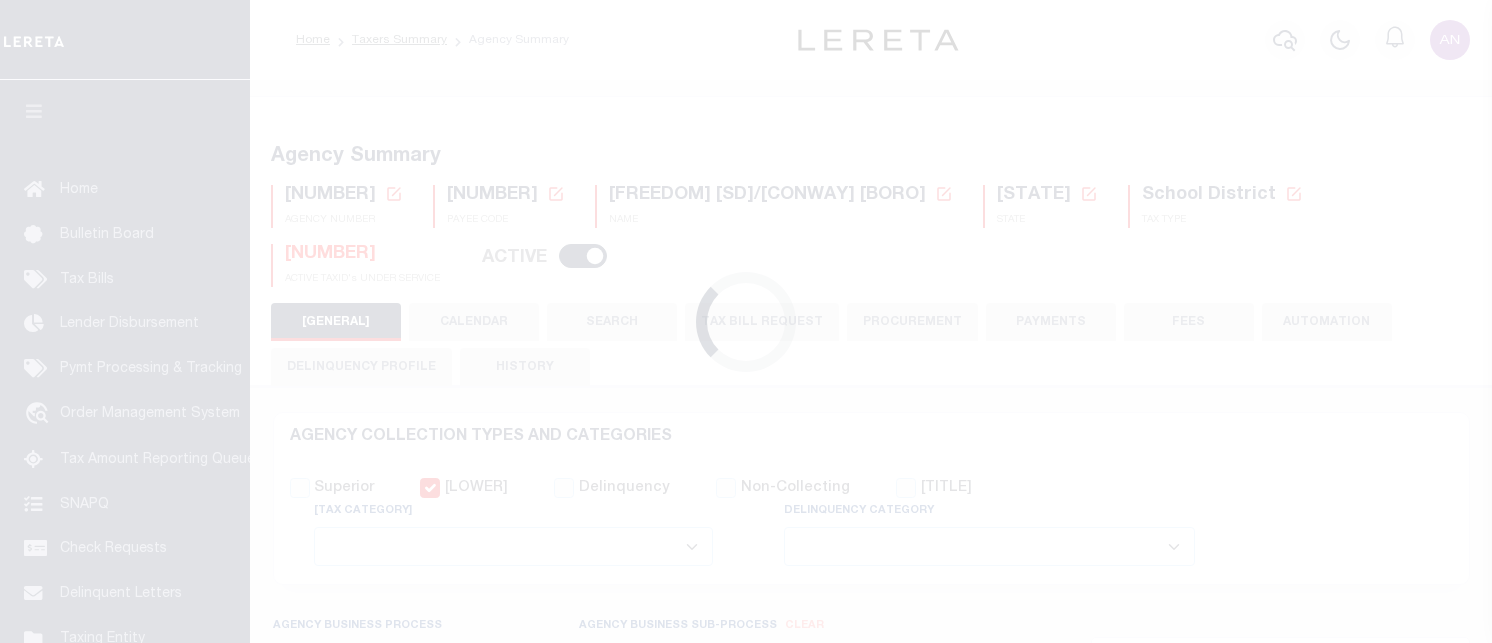 scroll, scrollTop: 0, scrollLeft: 0, axis: both 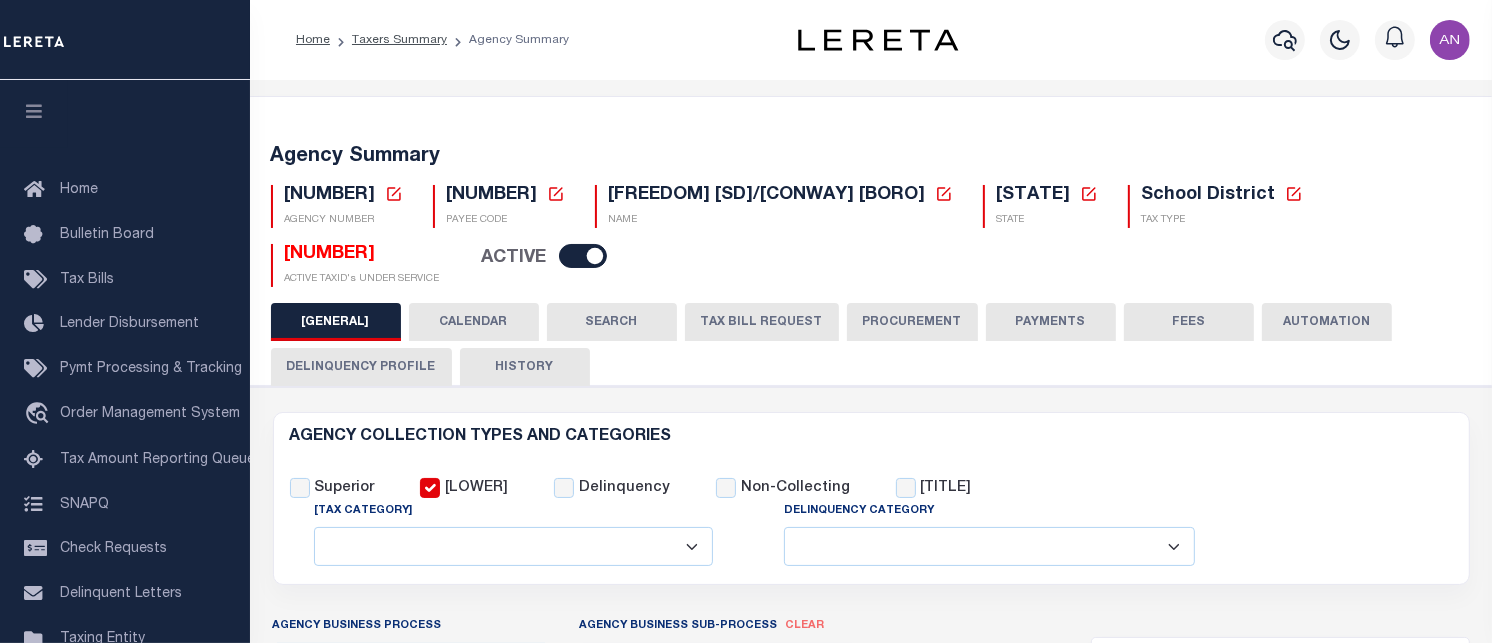 click on "FEES" at bounding box center (1189, 310) 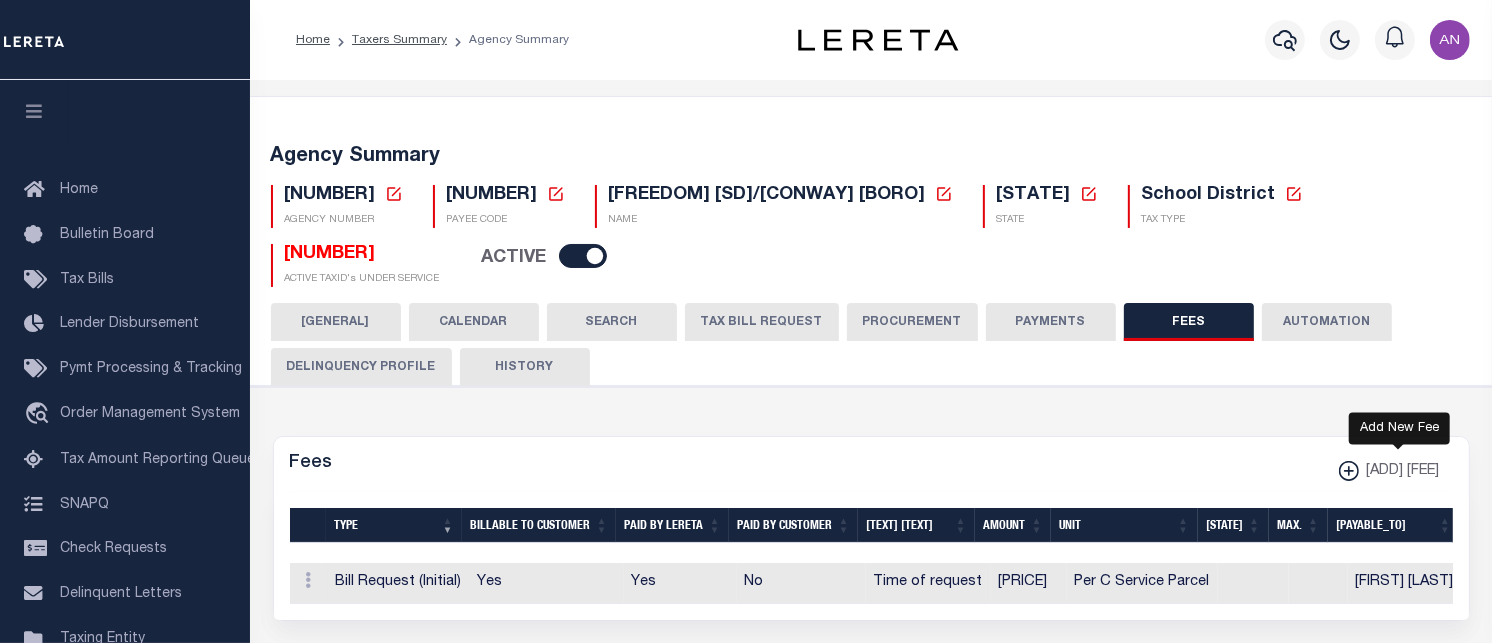 click at bounding box center [1366, 460] 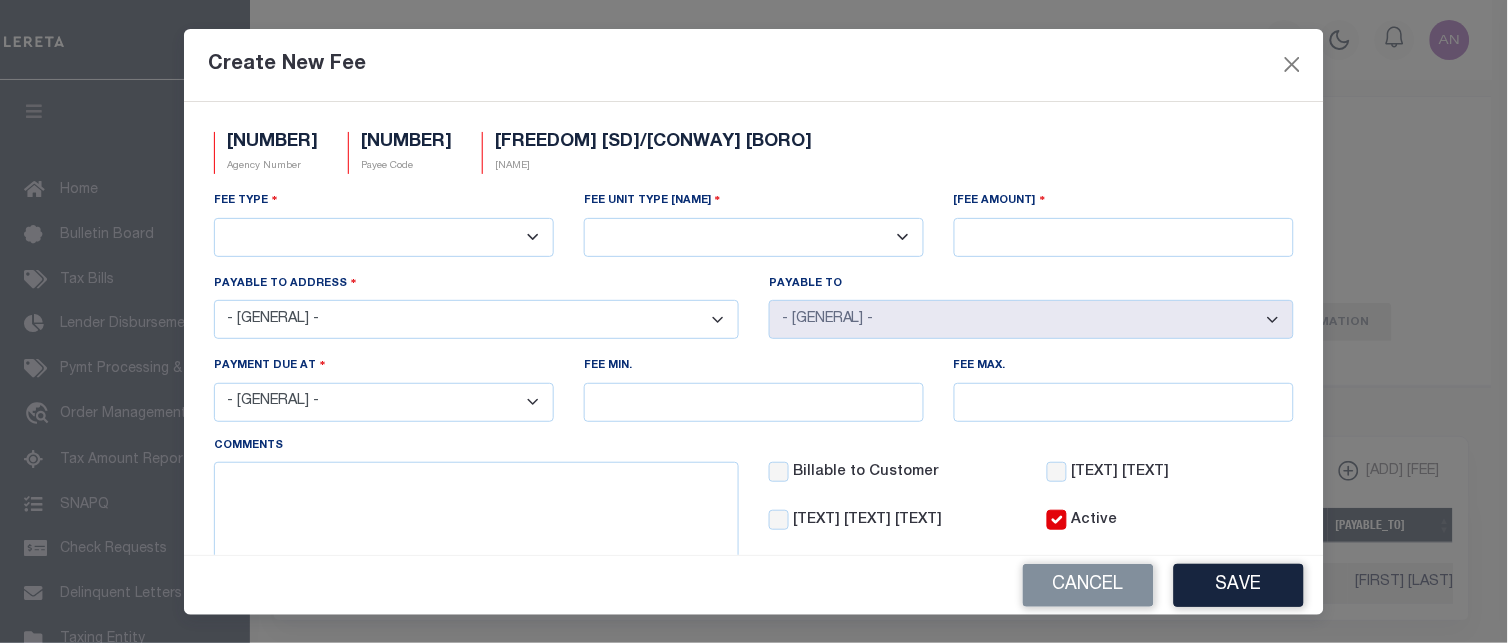 click on "3rd Party Web Extract Fee Current 3rd Party Web Extract Fee Prior Automation Fee Bill Request (Initial) Bill Request (Supplemental) Client Pay Direct Current Tax Amount Procurement Fee Current Tax File Fee (Full) Current Tax File Fee (Partial) Delinquent Tax File Fee Delinquent Tax Listing Delinquent Tax Research Fee Escrow Maintenance Fee Online Tax Look Up Fee Payment Remittance/Processing Fee Payment W/O Original Bill Tax Certificate Request Fee Third Party Vendor Fee Wire Payment Fee" at bounding box center (384, 237) 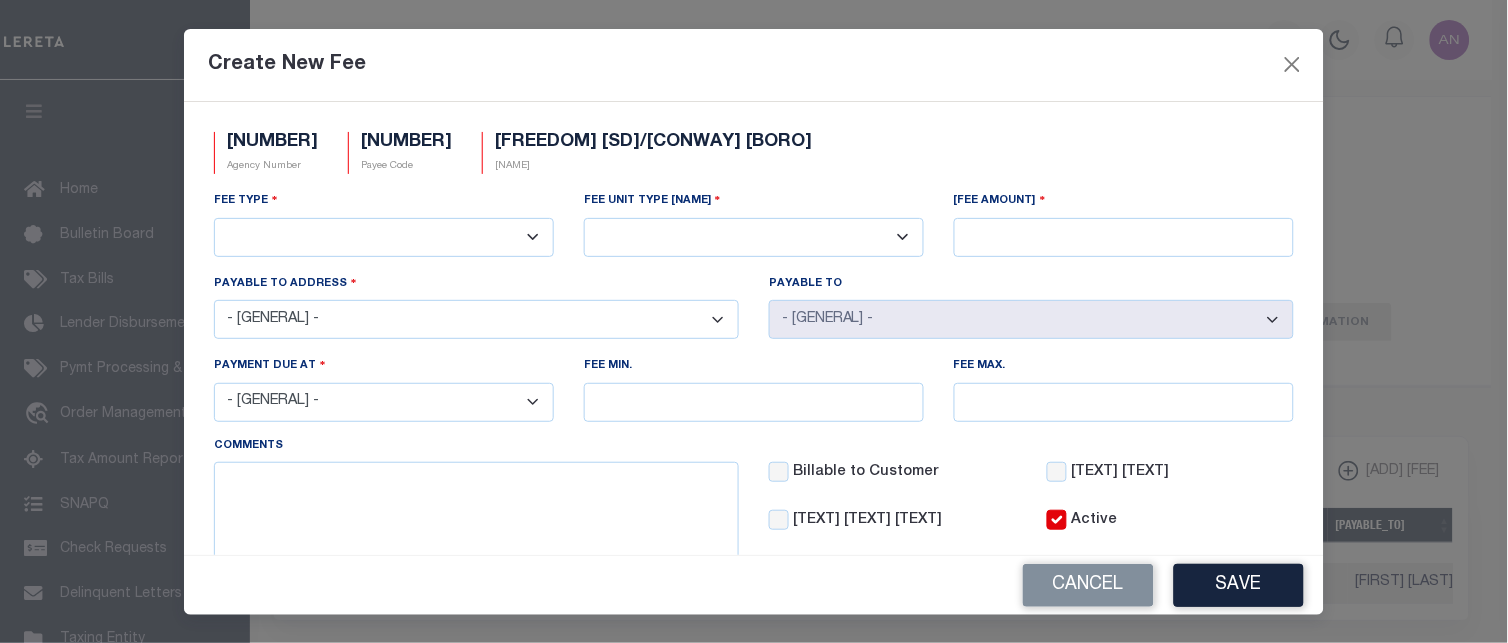 click on "3rd Party Web Extract Fee Current 3rd Party Web Extract Fee Prior Automation Fee Bill Request (Initial) Bill Request (Supplemental) Client Pay Direct Current Tax Amount Procurement Fee Current Tax File Fee (Full) Current Tax File Fee (Partial) Delinquent Tax File Fee Delinquent Tax Listing Delinquent Tax Research Fee Escrow Maintenance Fee Online Tax Look Up Fee Payment Remittance/Processing Fee Payment W/O Original Bill Tax Certificate Request Fee Third Party Vendor Fee Wire Payment Fee" at bounding box center [384, 237] 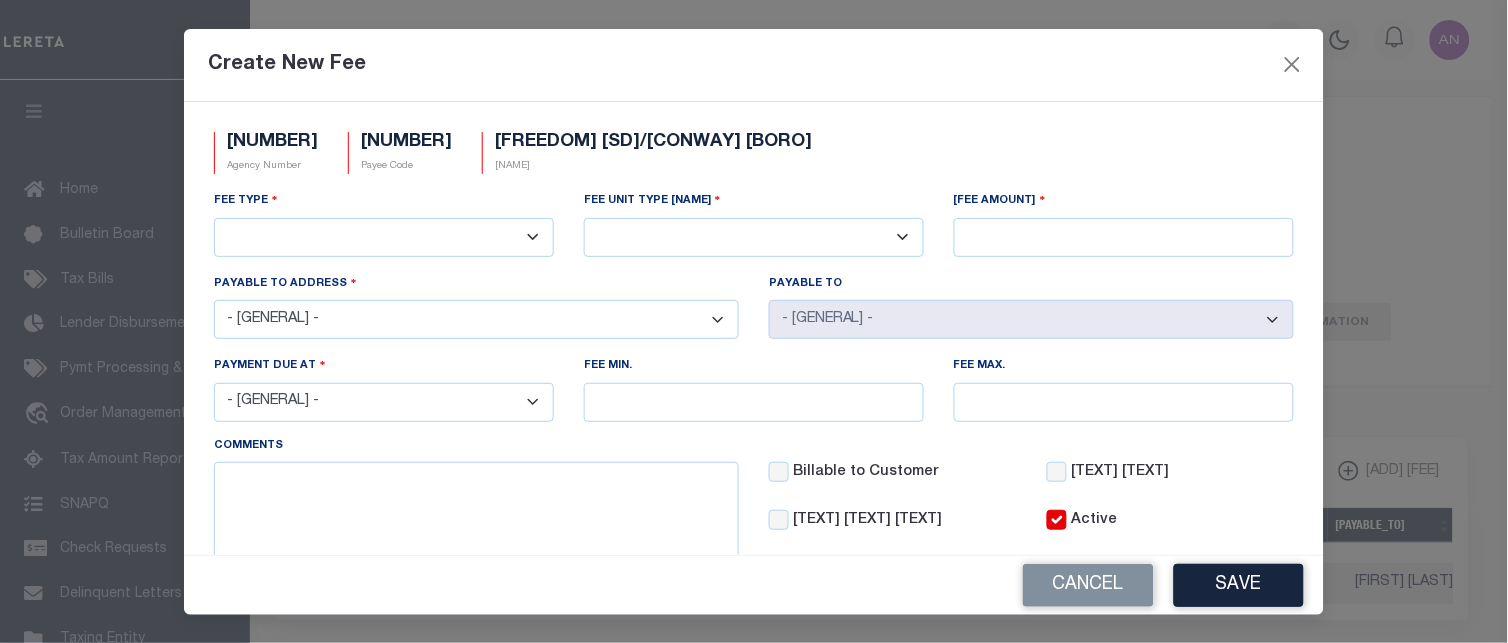 select on "[NUM]" 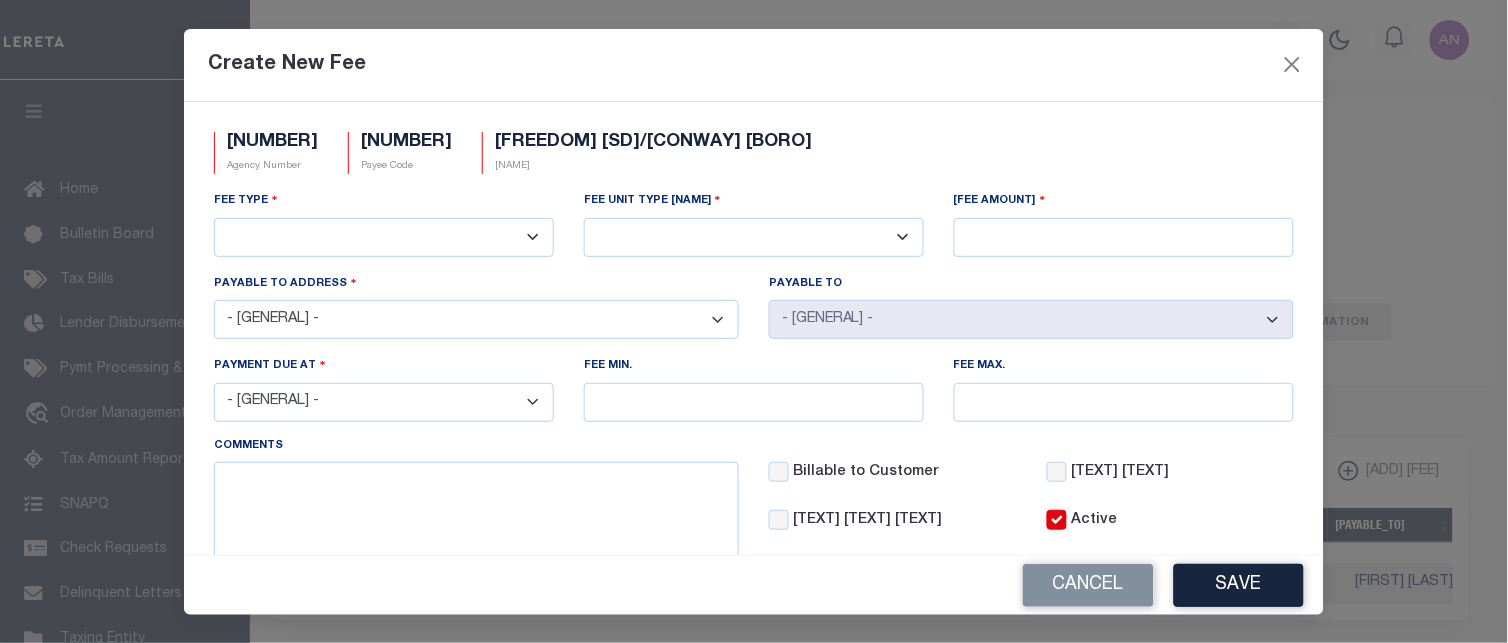 click on "3rd Party Web Extract Fee Current 3rd Party Web Extract Fee Prior Automation Fee Bill Request (Initial) Bill Request (Supplemental) Client Pay Direct Current Tax Amount Procurement Fee Current Tax File Fee (Full) Current Tax File Fee (Partial) Delinquent Tax File Fee Delinquent Tax Listing Delinquent Tax Research Fee Escrow Maintenance Fee Online Tax Look Up Fee Payment Remittance/Processing Fee Payment W/O Original Bill Tax Certificate Request Fee Third Party Vendor Fee Wire Payment Fee" at bounding box center [384, 237] 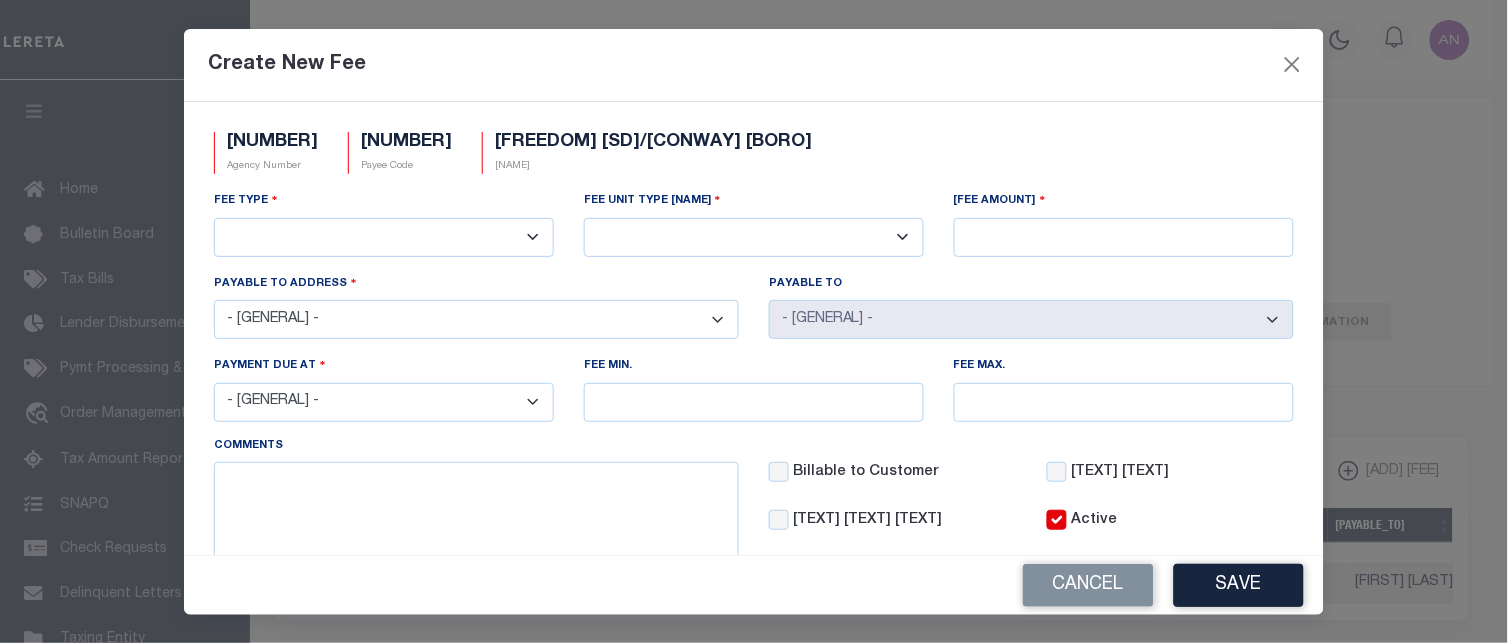 click on "- Select -
1520 DUPONT ST, CONWAY, PA, 15027 810 3RD ST, BEAVER, PA, 15009" at bounding box center (476, 319) 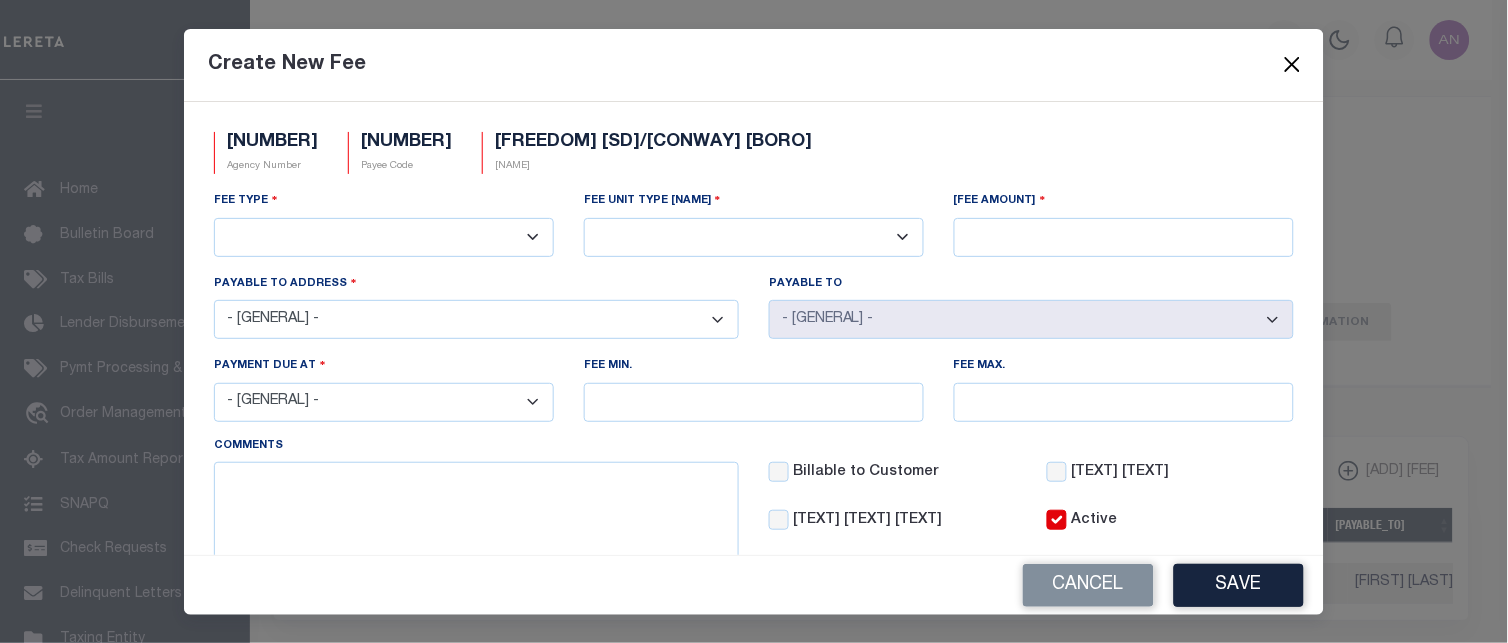 click at bounding box center [1293, 65] 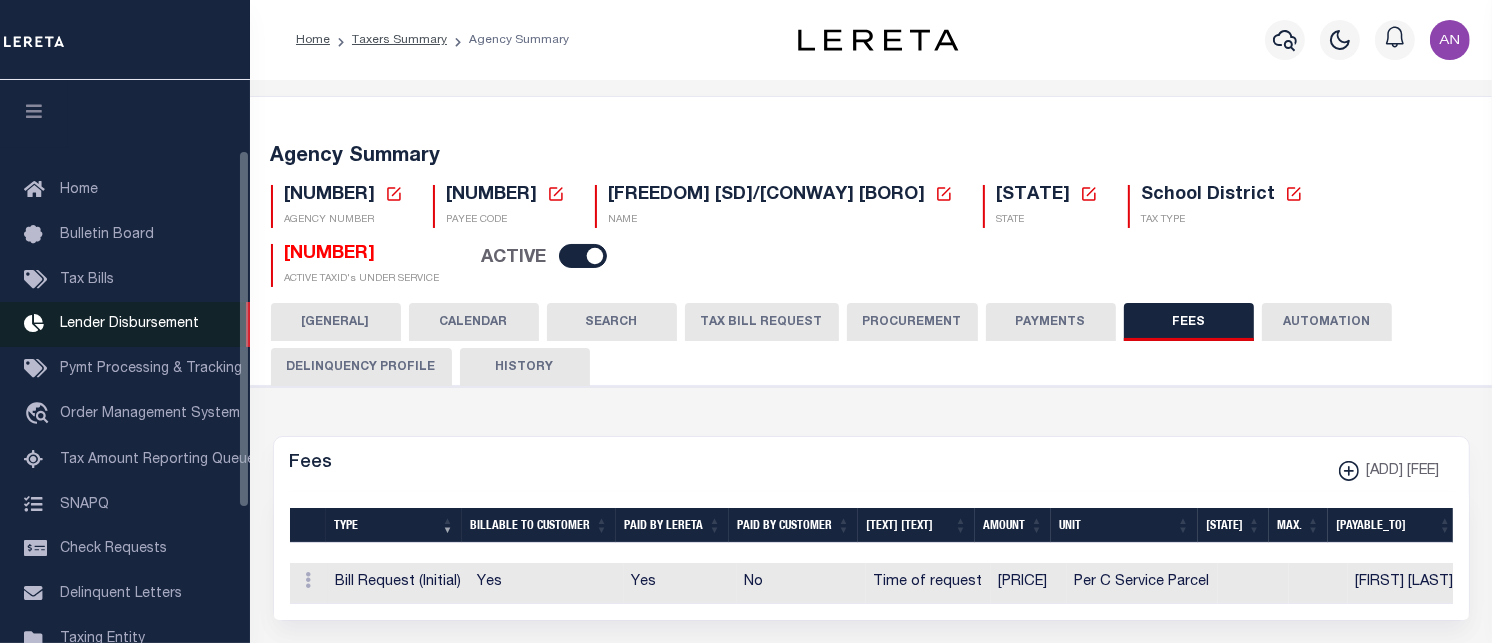 scroll, scrollTop: 222, scrollLeft: 0, axis: vertical 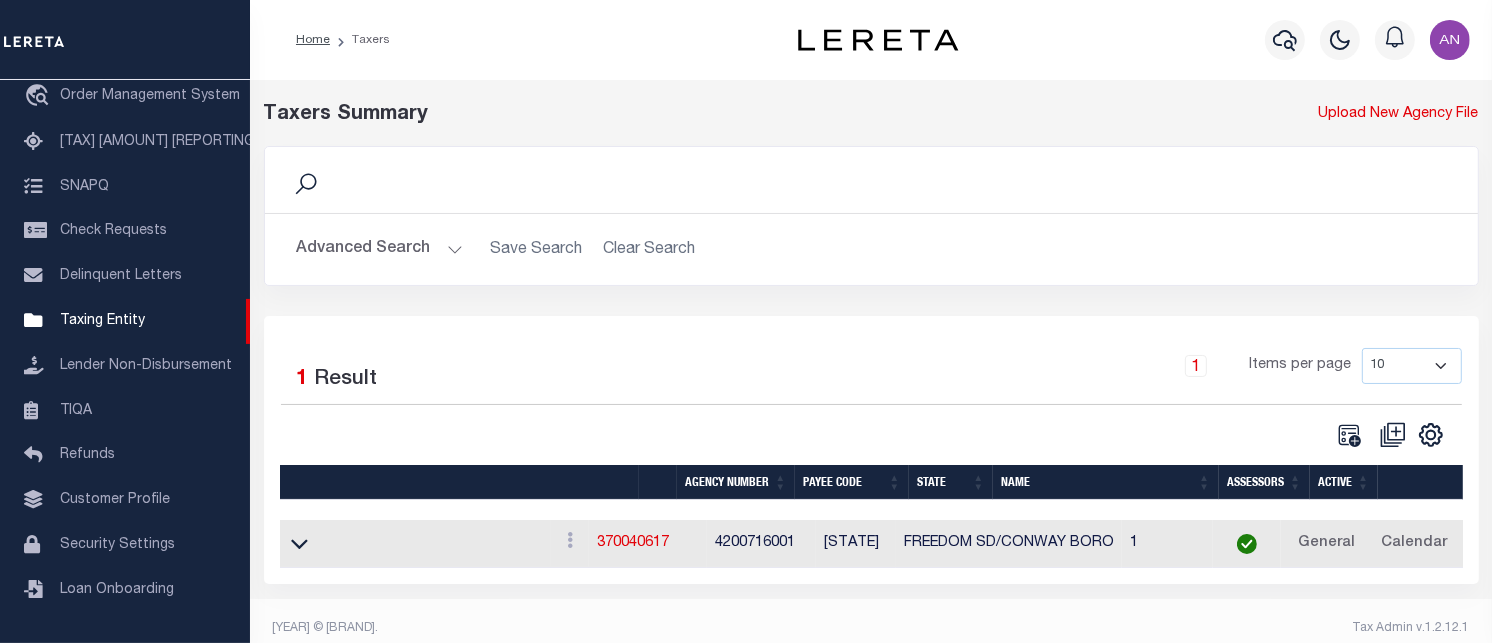 click on "Advanced Search" at bounding box center [380, 249] 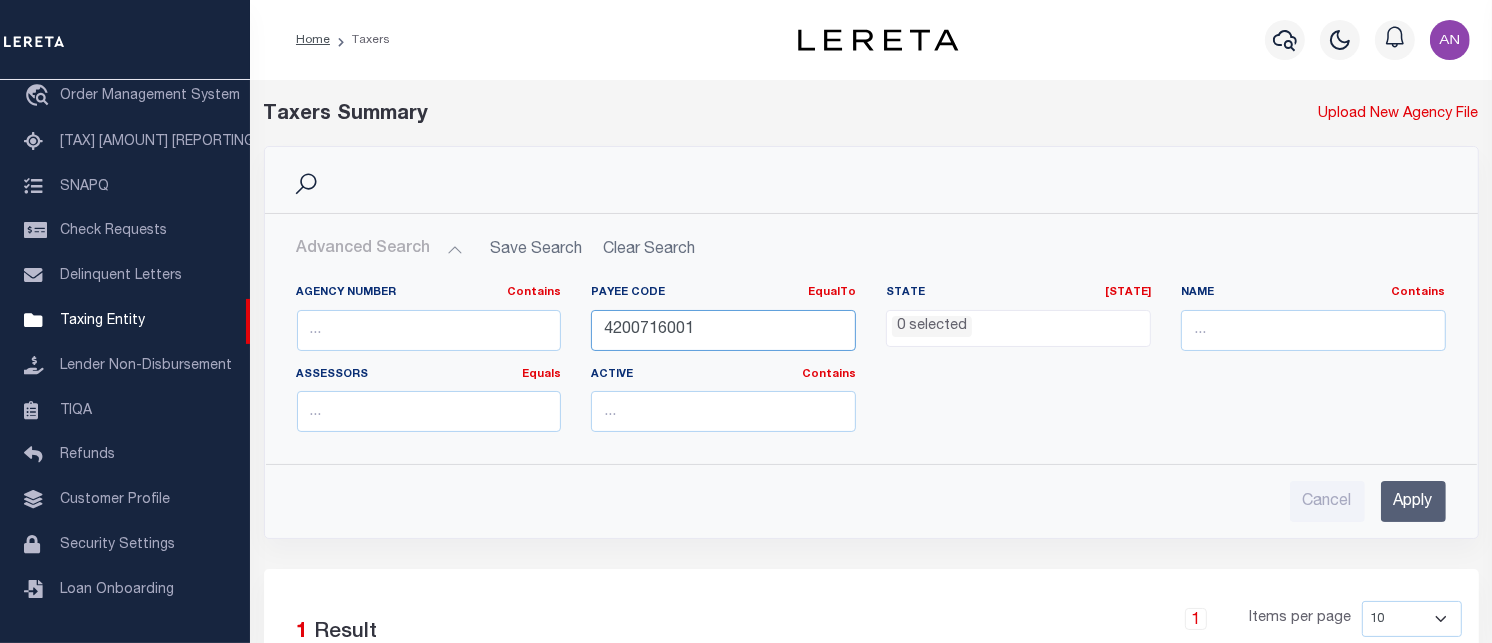 click on "[NUMBER]" at bounding box center (723, 330) 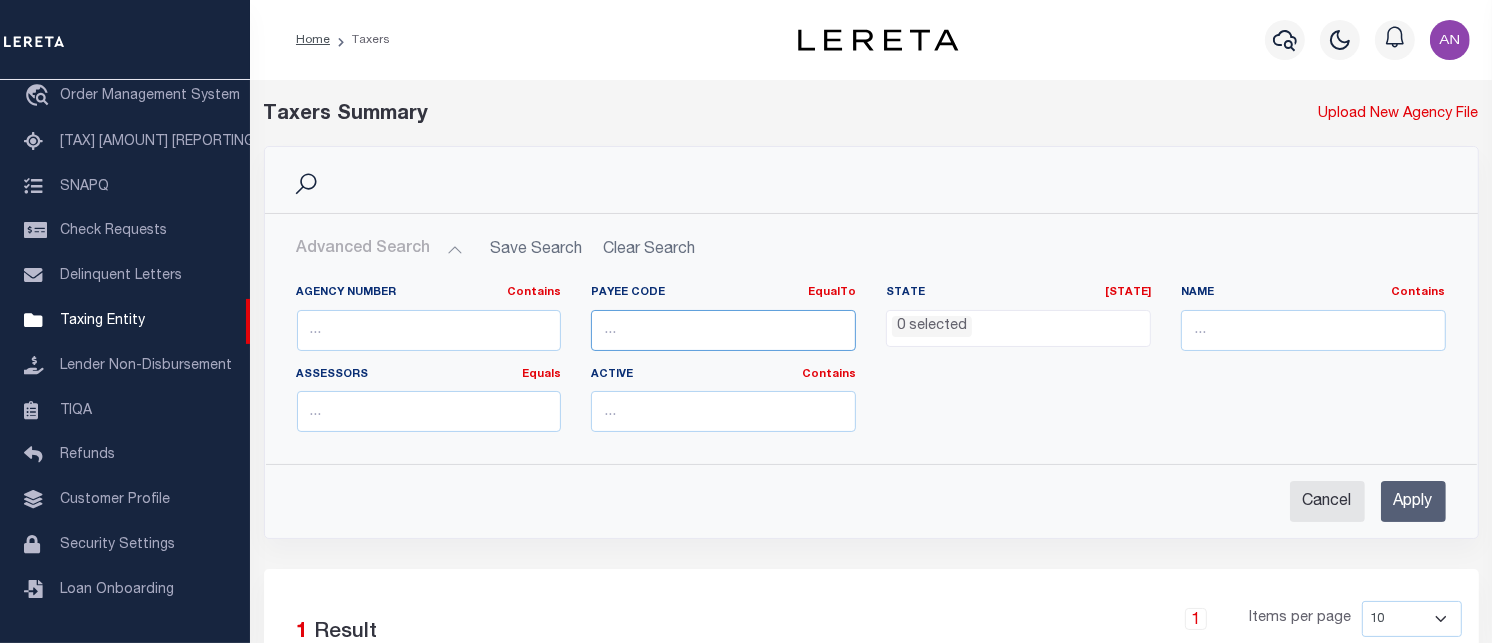 type 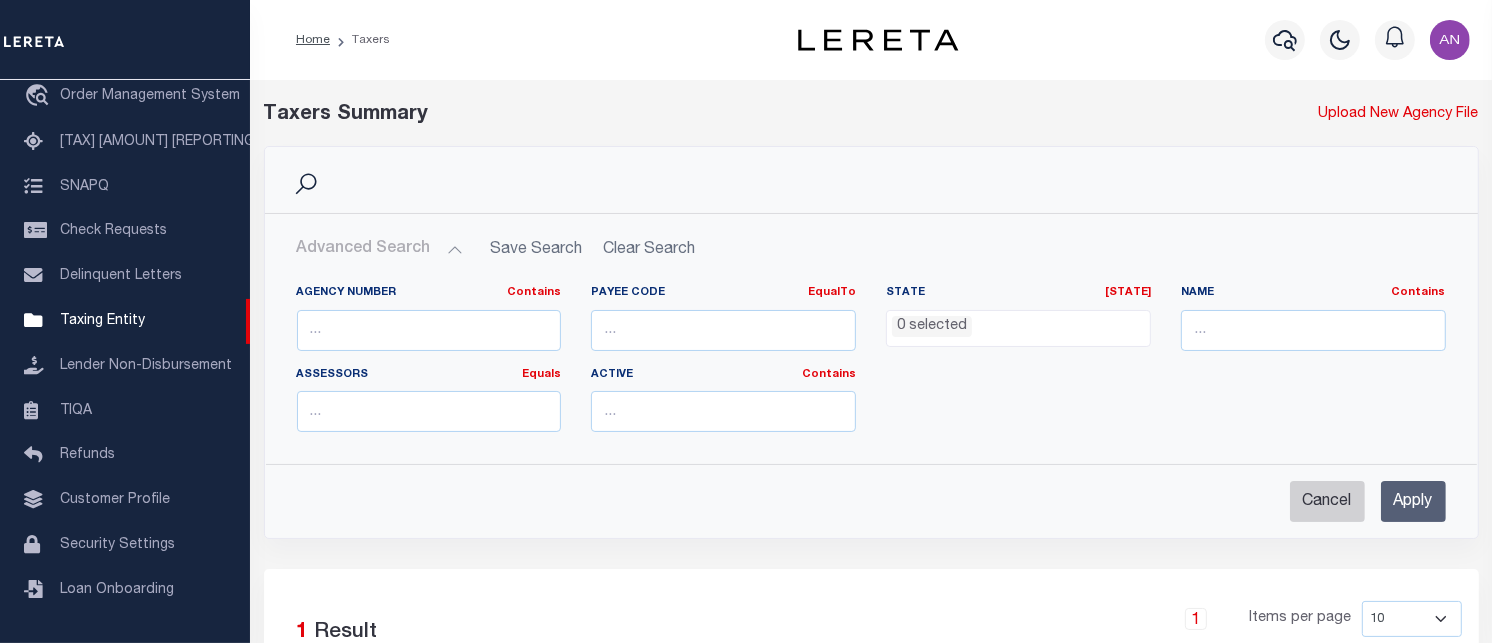 click on "Cancel" at bounding box center [1327, 501] 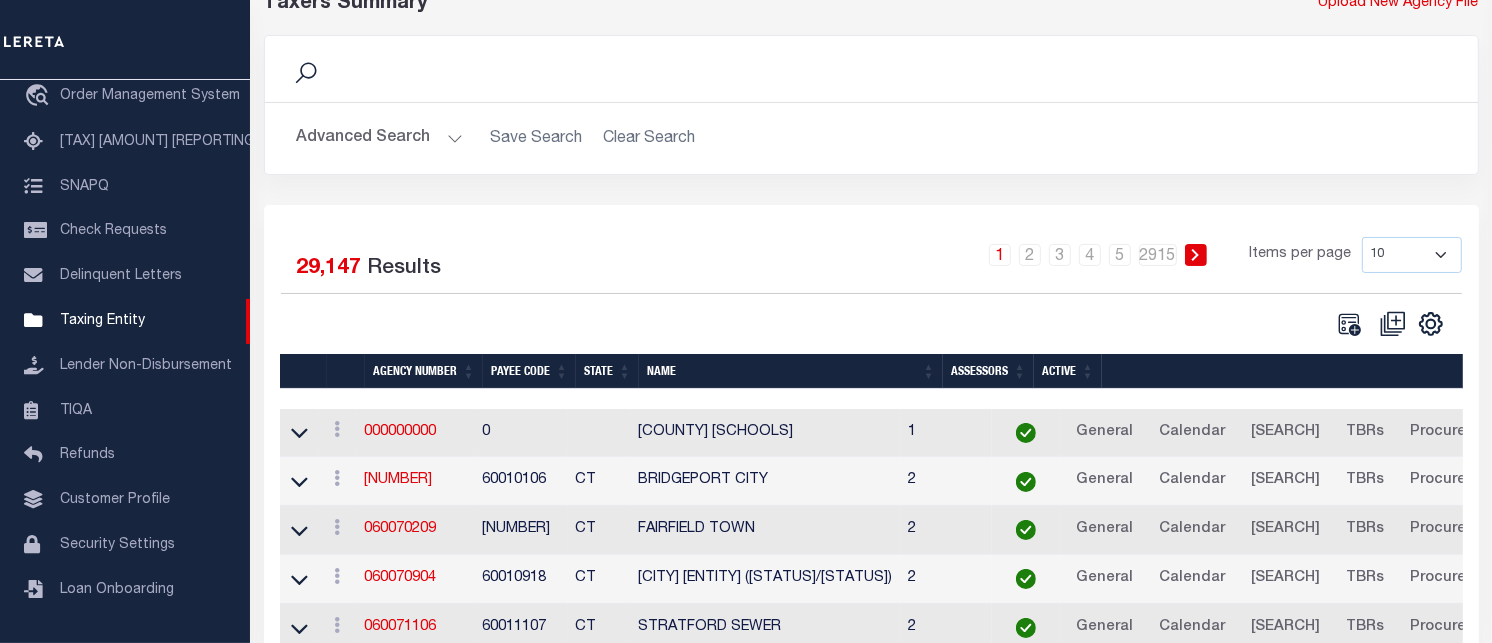 scroll, scrollTop: 222, scrollLeft: 0, axis: vertical 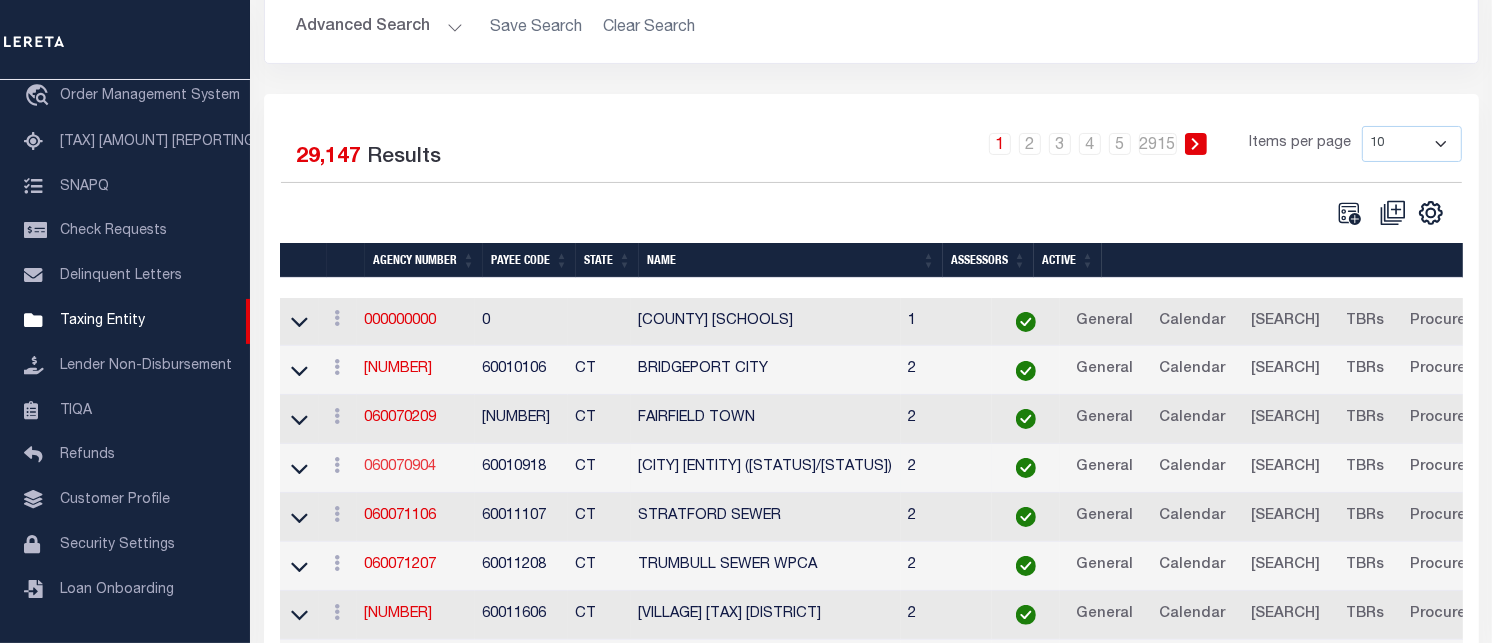 click on "[NUMBER]" at bounding box center [401, 467] 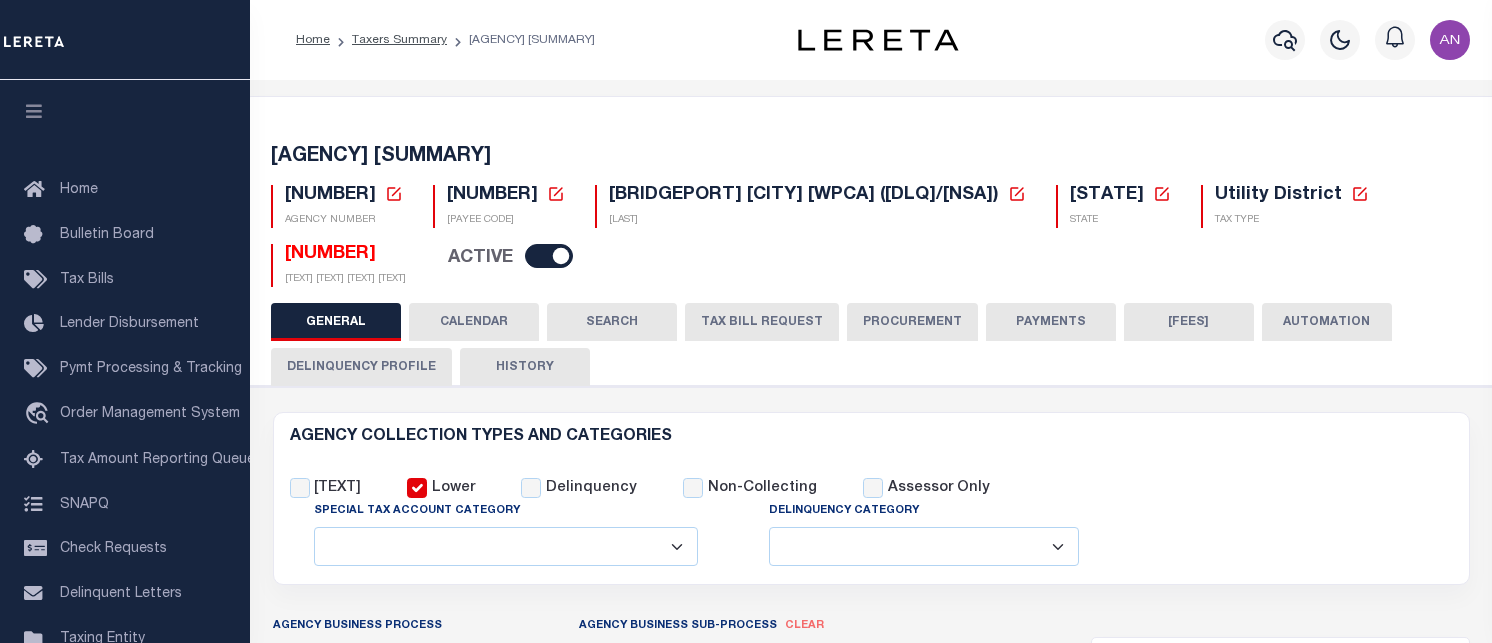 scroll, scrollTop: 0, scrollLeft: 0, axis: both 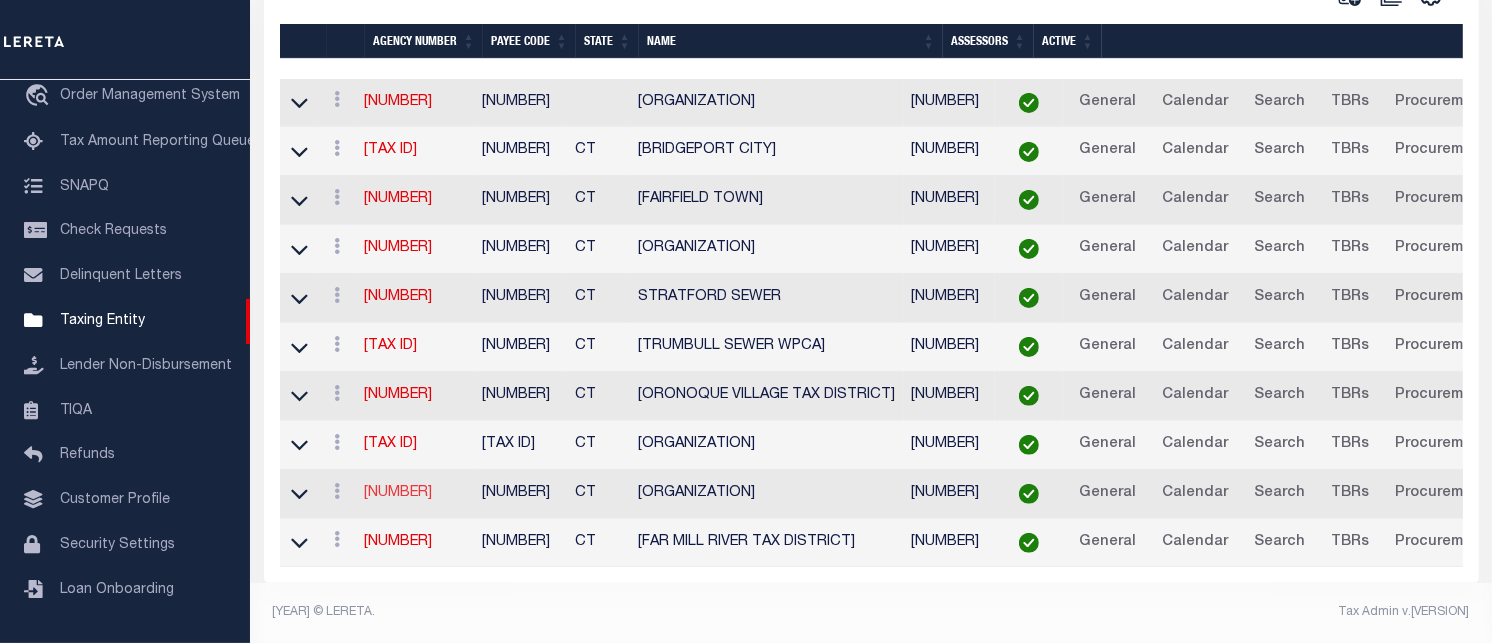 click on "[NUMBER]" at bounding box center [393, 505] 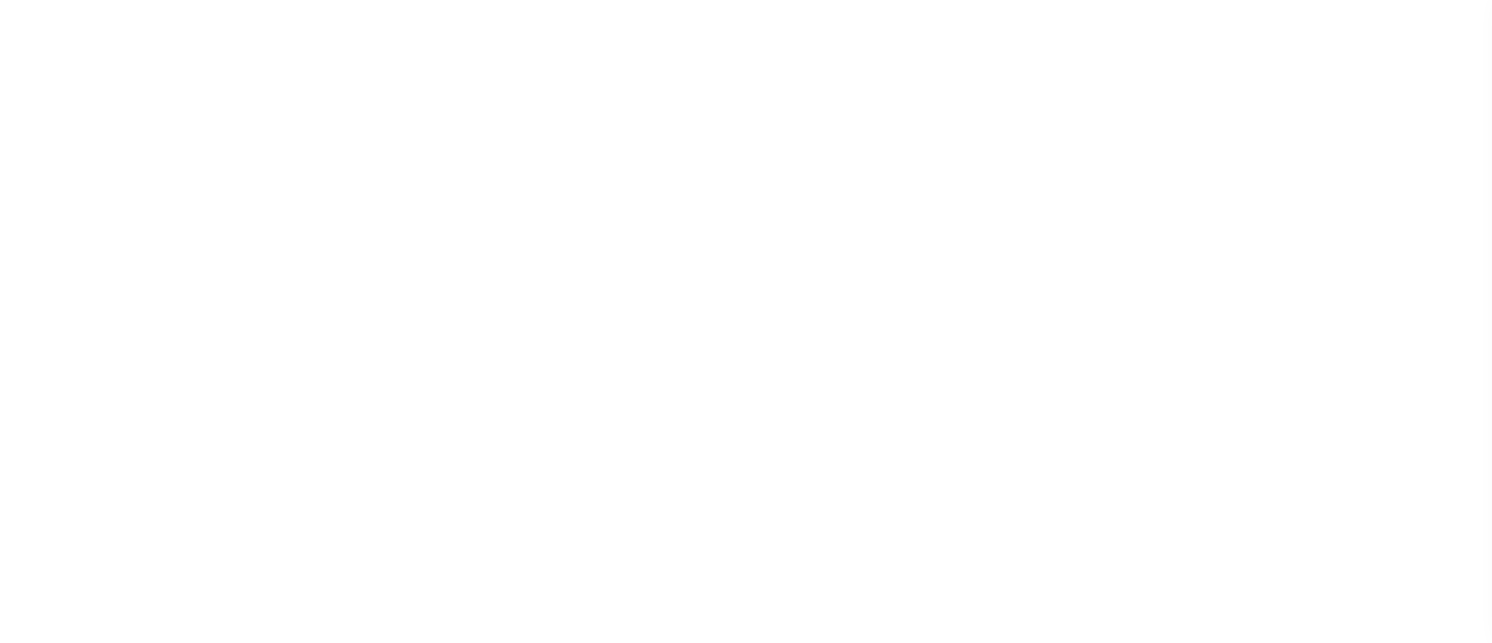 scroll, scrollTop: 0, scrollLeft: 0, axis: both 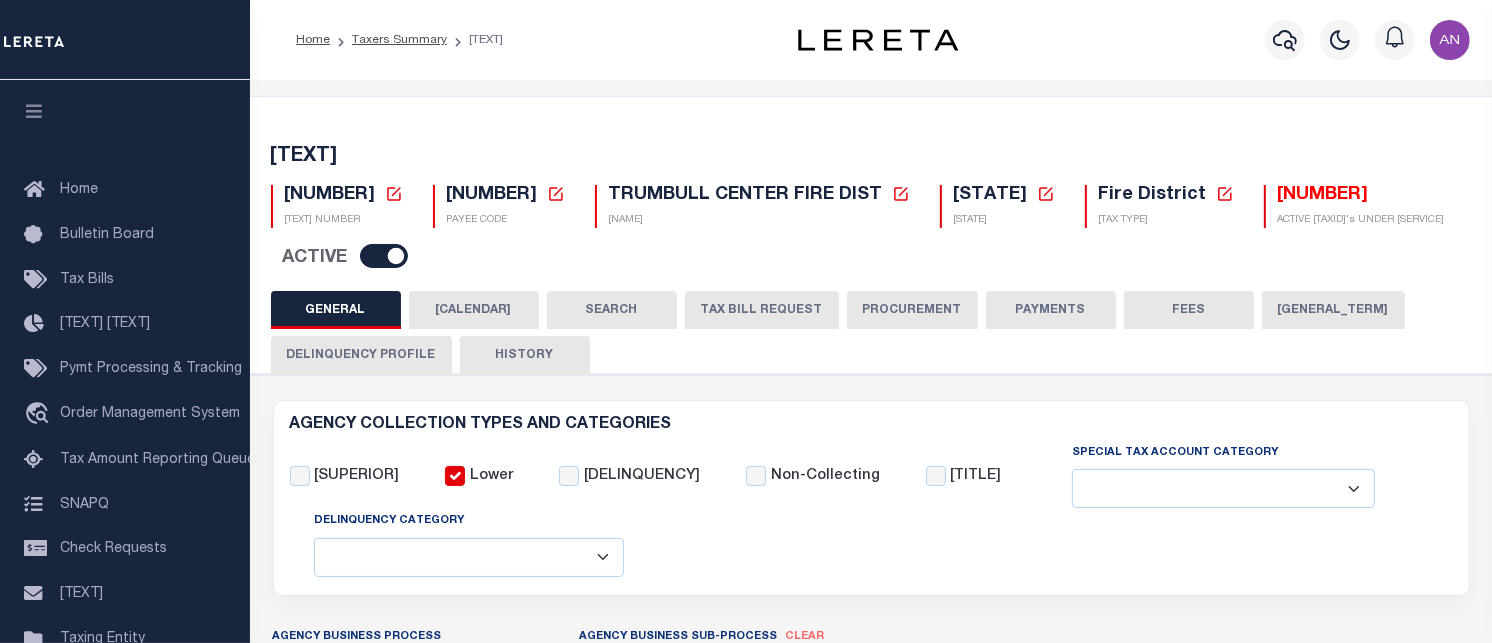 click on "FEES" at bounding box center [1189, 310] 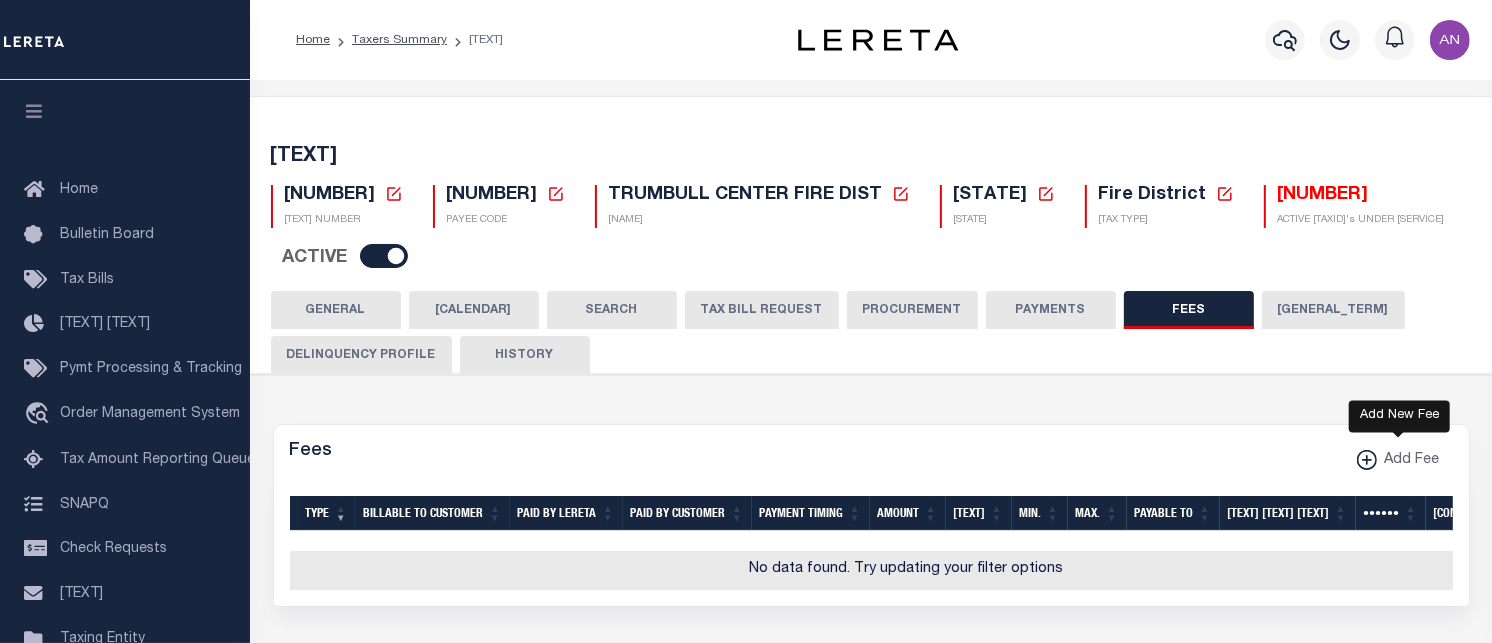 click at bounding box center [1367, 460] 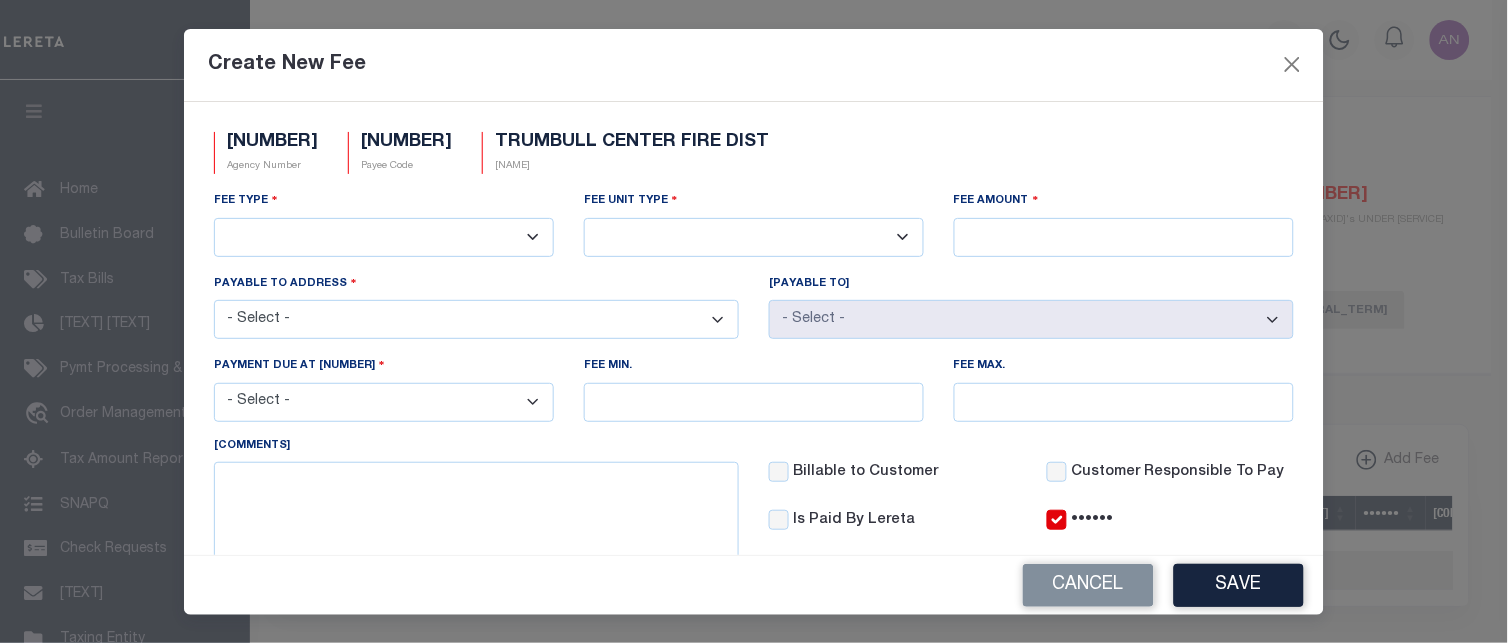 click on "Agency Fee Type Current Tax Amount Procurement Fee Current Tax File Fee (Full) Current Tax File Fee (Partial) Delinquent Tax File Fee Delinquent Tax Listing Delinquent Tax Research Fee Escrow Maintenance Fee Online Tax Look Up Fee Payment Remittance/Processing Fee Payment W/O Original Bill Tax Certificate Request Fee Third Party Vendor Fee Wire Payment Fee" at bounding box center [384, 237] 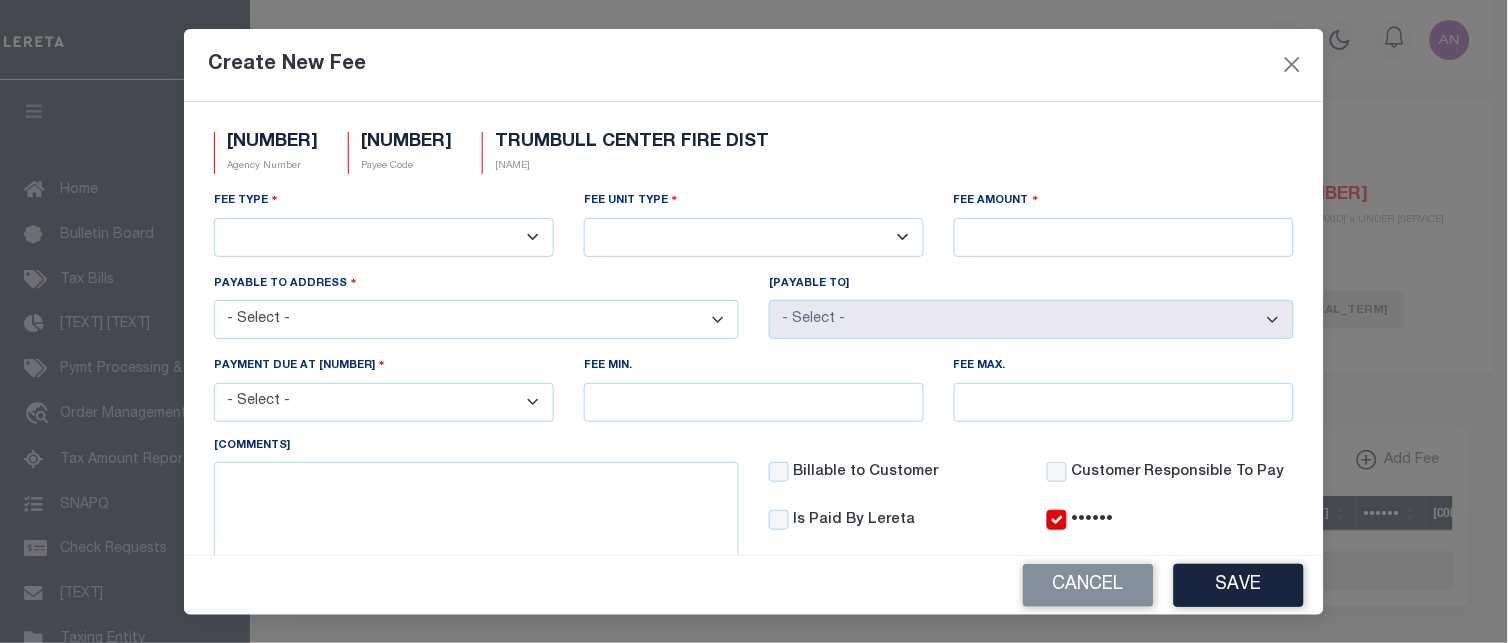 click on "Agency Fee Type Current Tax Amount Procurement Fee Current Tax File Fee (Full) Current Tax File Fee (Partial) Delinquent Tax File Fee Delinquent Tax Listing Delinquent Tax Research Fee Escrow Maintenance Fee Online Tax Look Up Fee Payment Remittance/Processing Fee Payment W/O Original Bill Tax Certificate Request Fee Third Party Vendor Fee Wire Payment Fee" at bounding box center [384, 237] 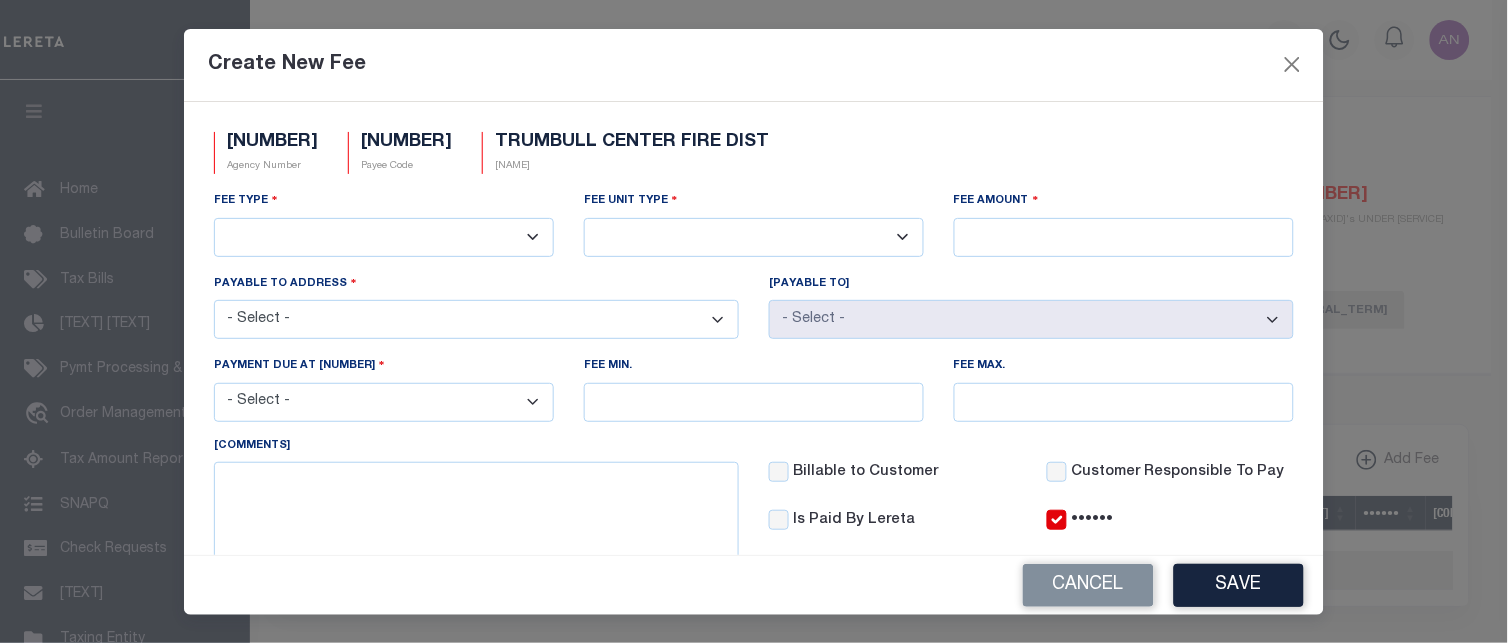 click on "- Select -
12841 CAPRICORN ST, STAFFORD, TX, 77477 DEPT 3590, PO BOX 4110, WOBURN, MA, 01888" at bounding box center (476, 319) 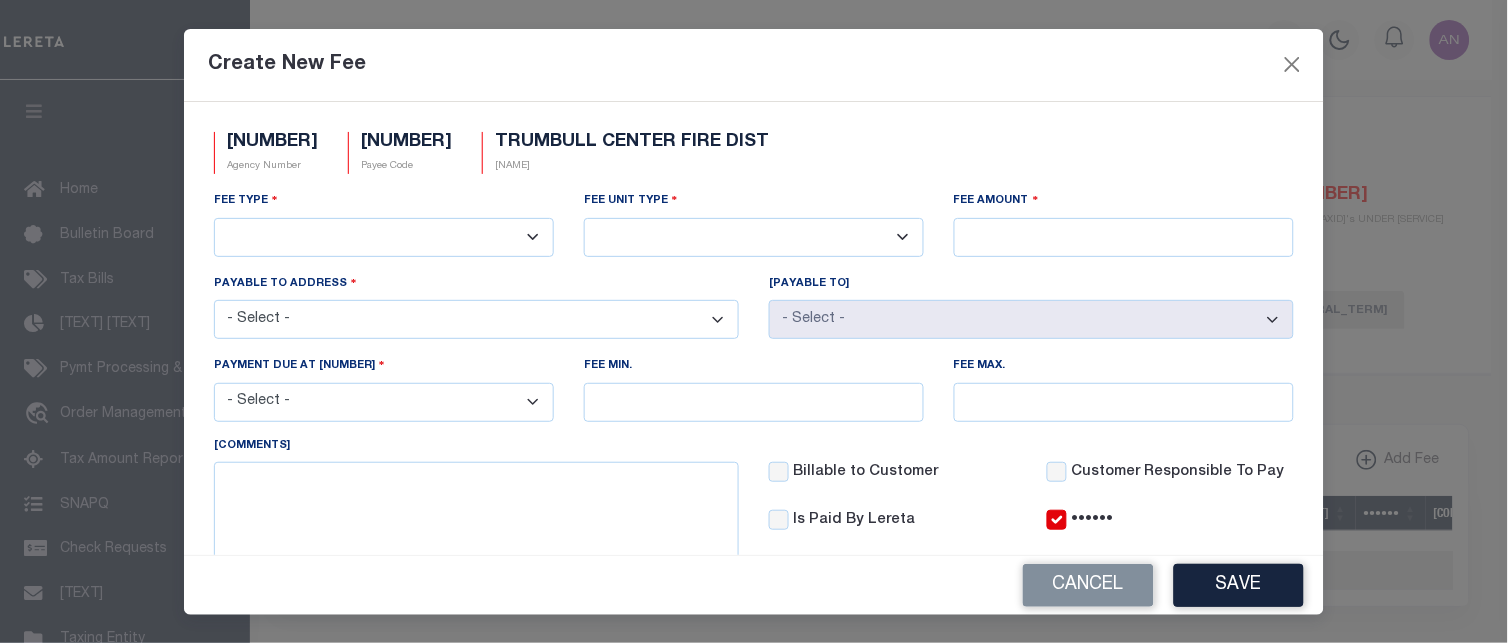 click on "- Select -
12841 CAPRICORN ST, STAFFORD, TX, 77477 DEPT 3590, PO BOX 4110, WOBURN, MA, 01888" at bounding box center [476, 319] 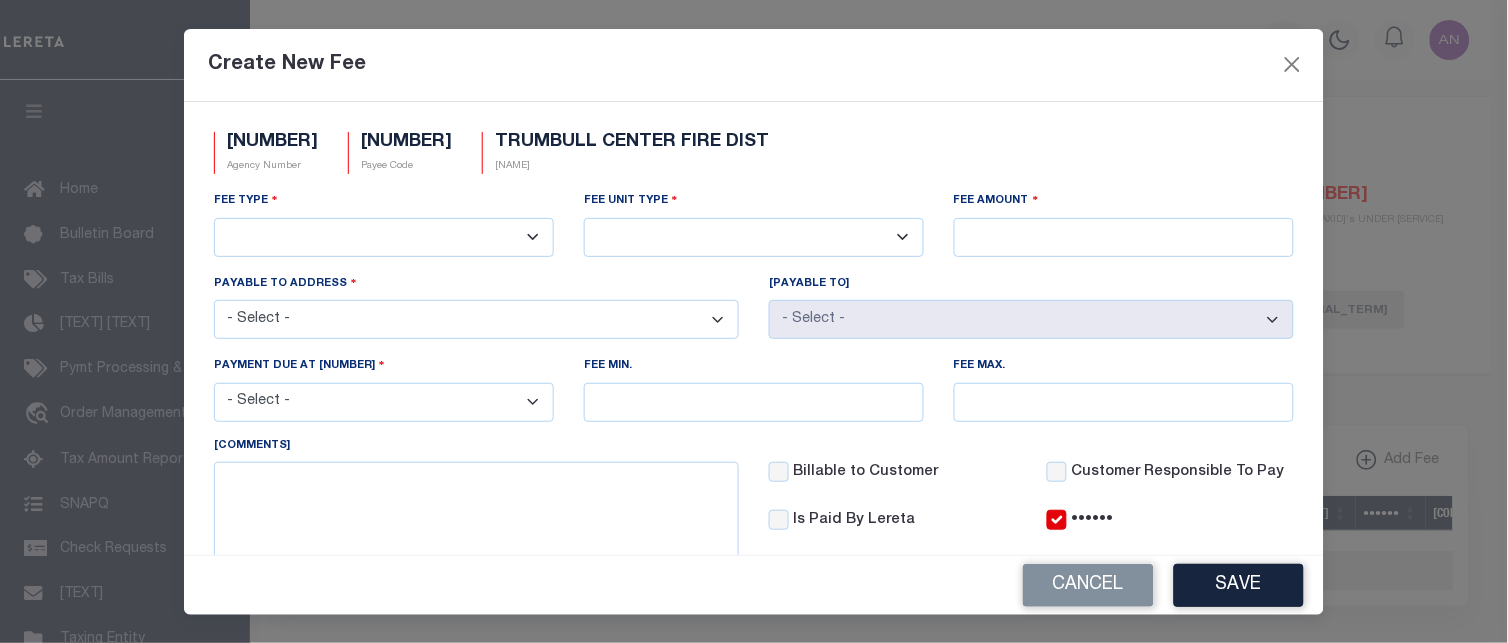 click on "[NUMBER]" at bounding box center [275, 143] 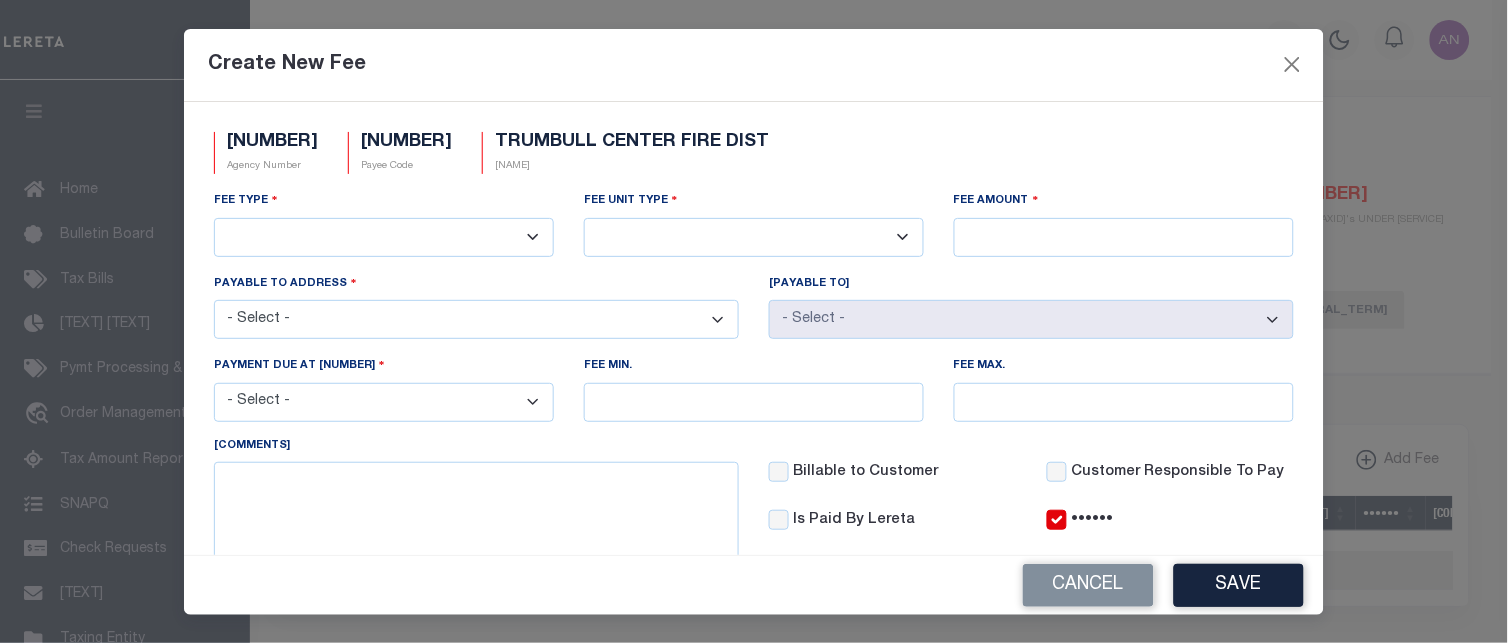 copy on "[NUMBER]" 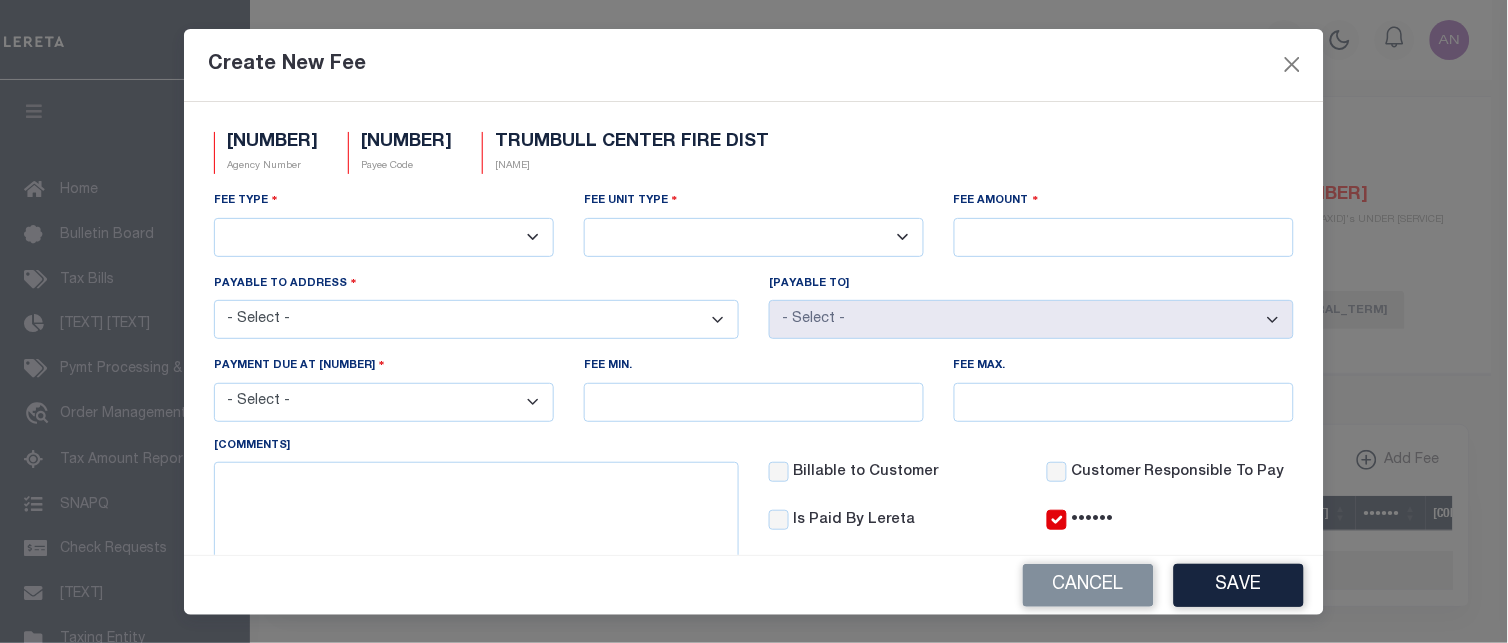 click on "3rd Party Web Extract Fee Current 3rd Party Web Extract Fee Prior Automation Fee Bill Request (Initial) Bill Request (Supplemental) Client Pay Direct Current Tax Amount Procurement Fee Current Tax File Fee (Full) Current Tax File Fee (Partial) Delinquent Tax File Fee Delinquent Tax Listing Delinquent Tax Research Fee Escrow Maintenance Fee Online Tax Look Up Fee Payment Remittance/Processing Fee Payment W/O Original Bill Tax Certificate Request Fee Third Party Vendor Fee Wire Payment Fee" at bounding box center [384, 237] 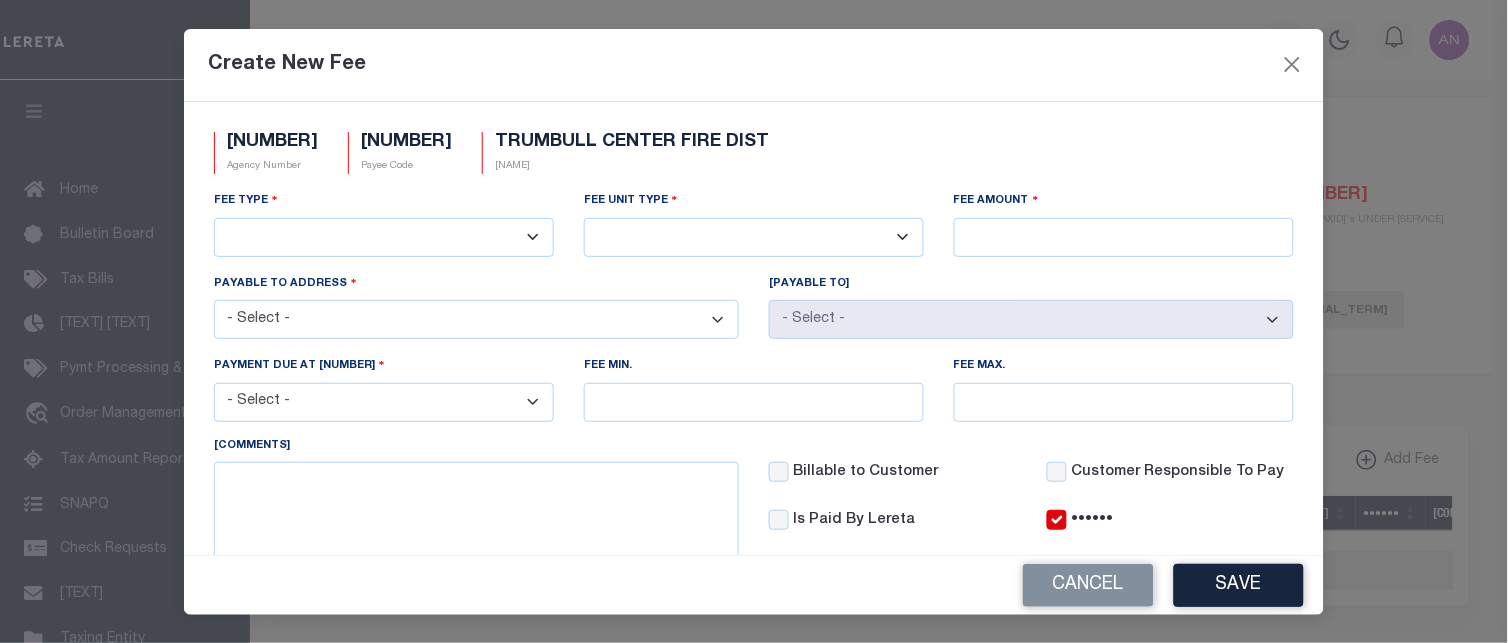 click on "3rd Party Web Extract Fee Current 3rd Party Web Extract Fee Prior Automation Fee Bill Request (Initial) Bill Request (Supplemental) Client Pay Direct Current Tax Amount Procurement Fee Current Tax File Fee (Full) Current Tax File Fee (Partial) Delinquent Tax File Fee Delinquent Tax Listing Delinquent Tax Research Fee Escrow Maintenance Fee Online Tax Look Up Fee Payment Remittance/Processing Fee Payment W/O Original Bill Tax Certificate Request Fee Third Party Vendor Fee Wire Payment Fee" at bounding box center (384, 237) 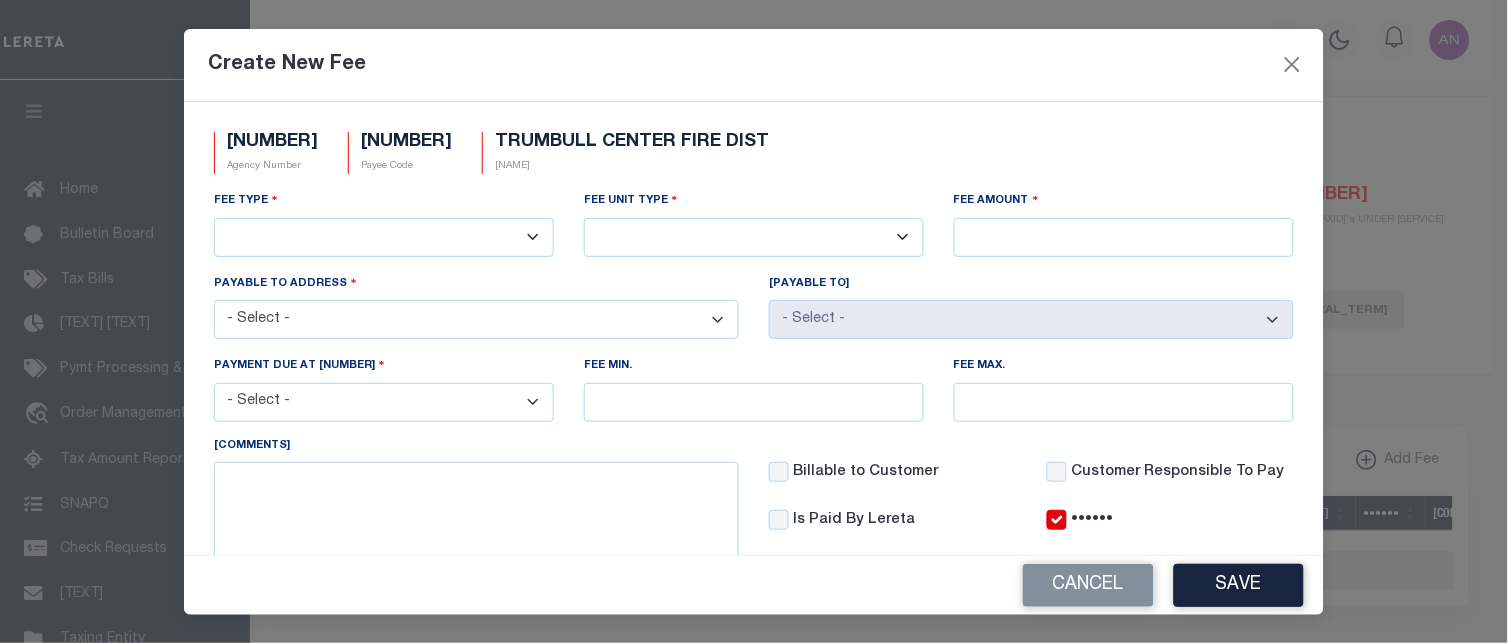 click on "- Select -
12841 CAPRICORN ST, STAFFORD, TX, 77477 DEPT 3590, PO BOX 4110, WOBURN, MA, 01888" at bounding box center (476, 319) 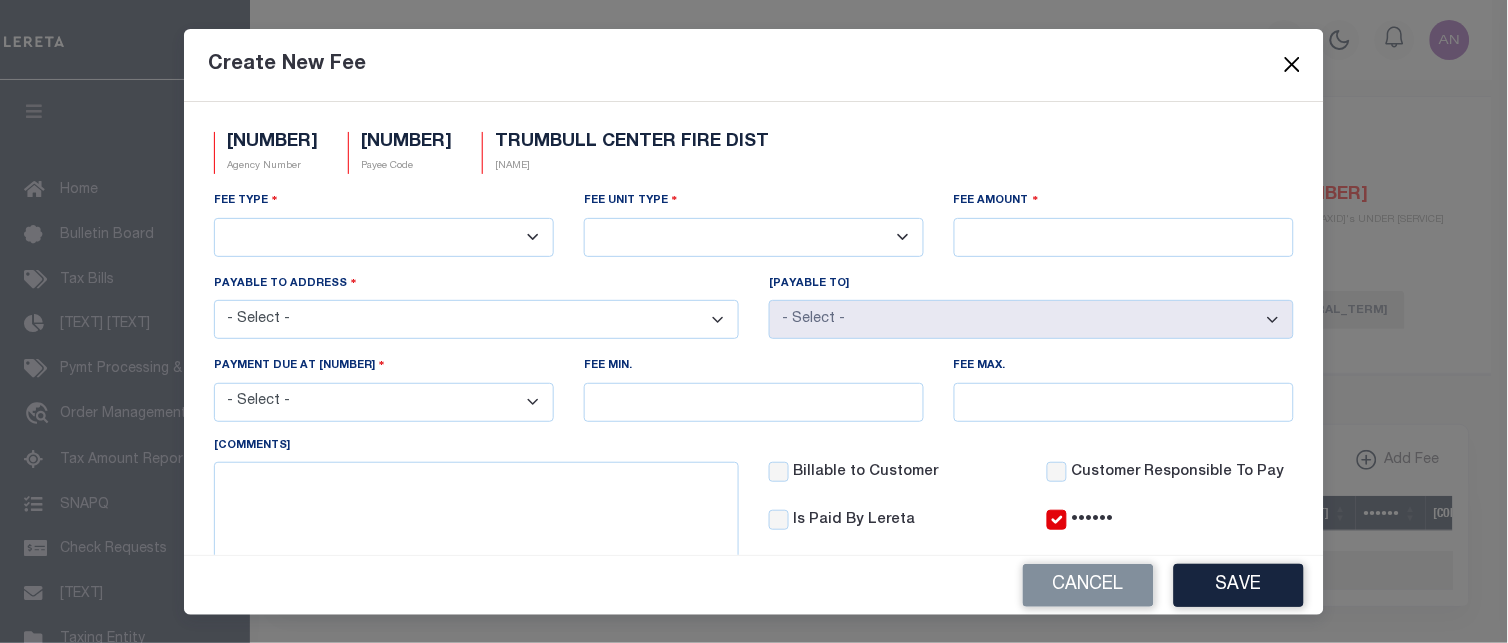 click at bounding box center (1293, 65) 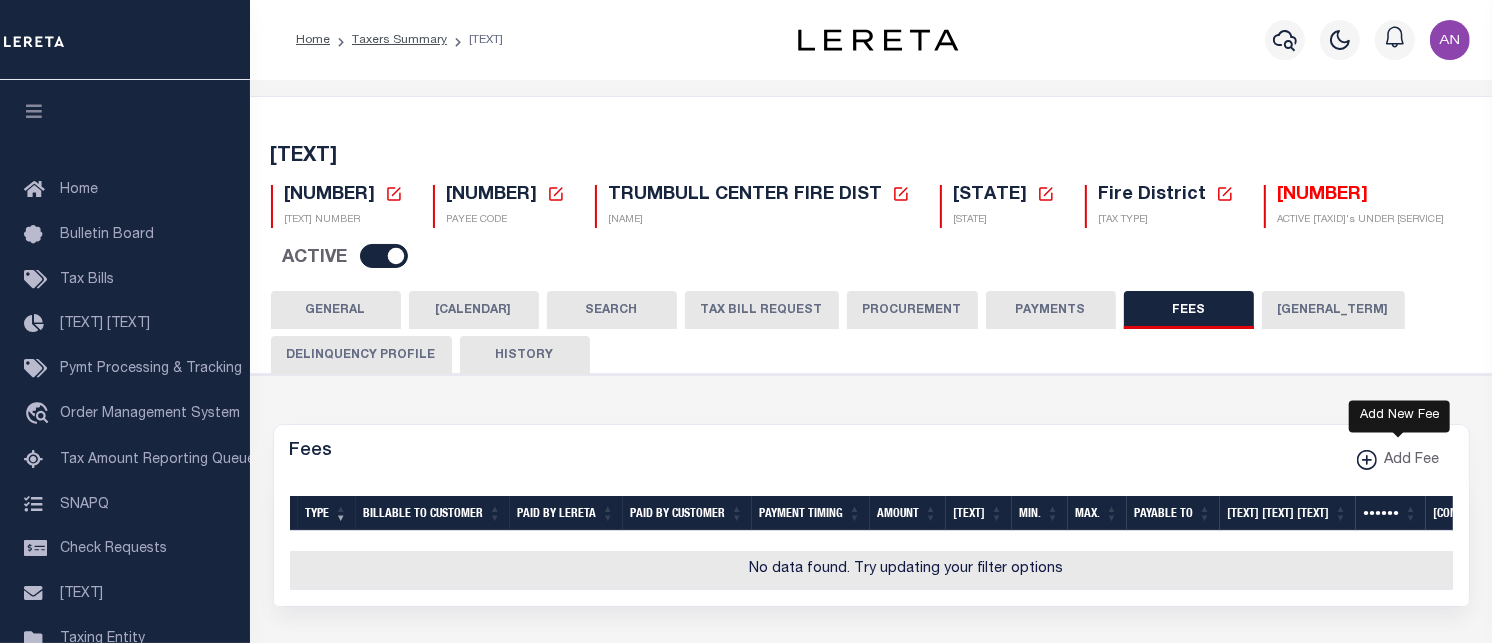 click at bounding box center (1367, 460) 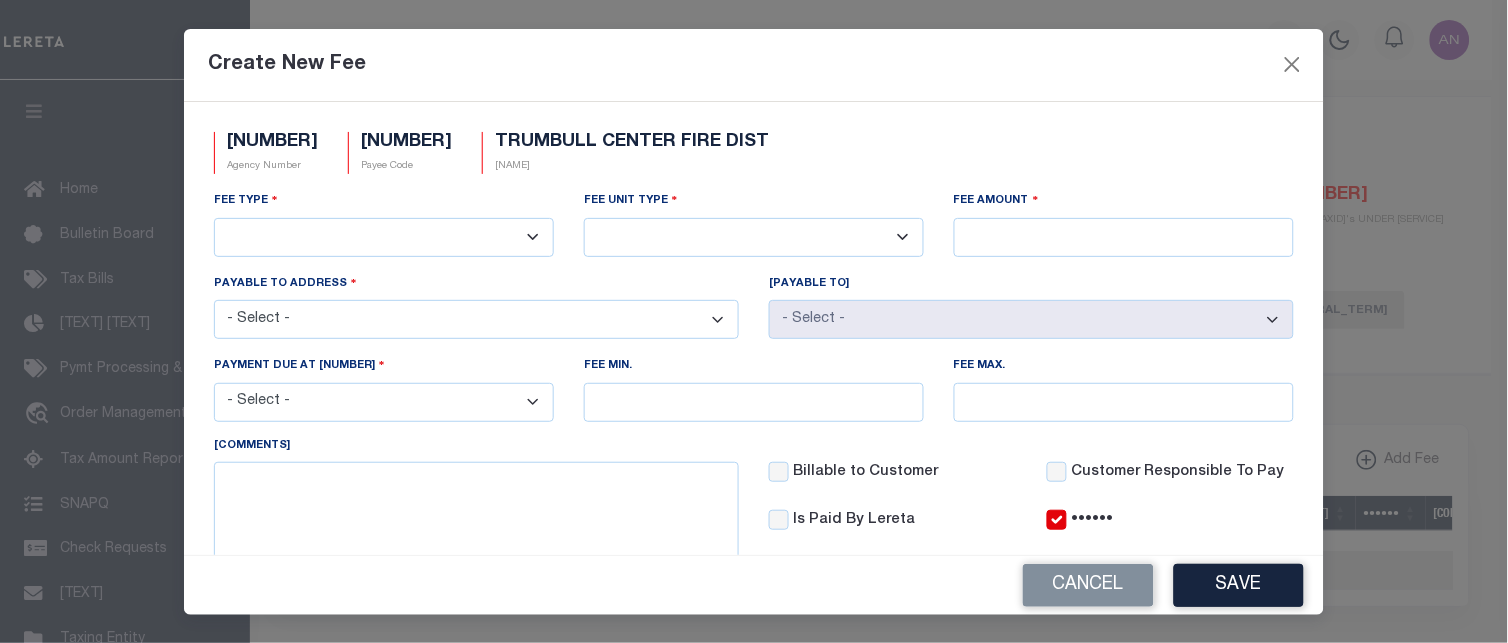 click on "3rd Party Web Extract Fee Current 3rd Party Web Extract Fee Prior Automation Fee Bill Request (Initial) Bill Request (Supplemental) Client Pay Direct Current Tax Amount Procurement Fee Current Tax File Fee (Full) Current Tax File Fee (Partial) Delinquent Tax File Fee Delinquent Tax Listing Delinquent Tax Research Fee Escrow Maintenance Fee Online Tax Look Up Fee Payment Remittance/Processing Fee Payment W/O Original Bill Tax Certificate Request Fee Third Party Vendor Fee Wire Payment Fee" at bounding box center (384, 237) 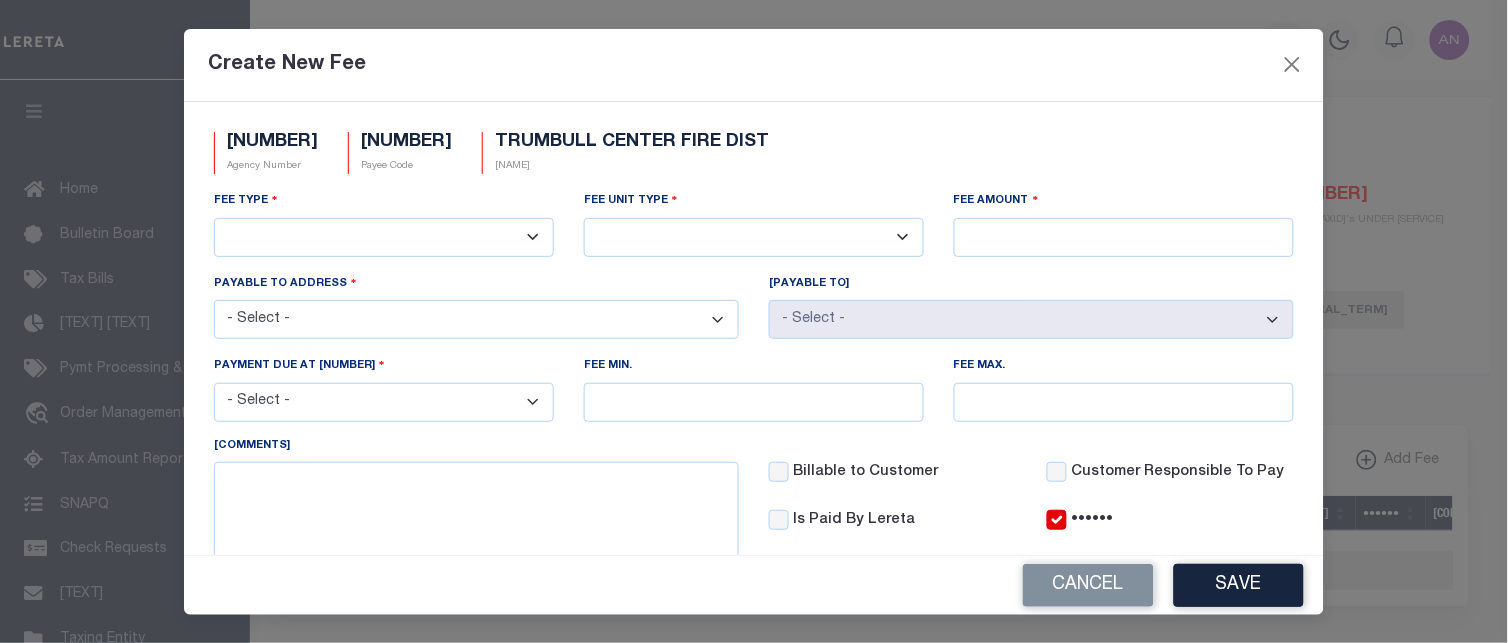 click on "- Select -
12841 CAPRICORN ST, STAFFORD, TX, 77477 DEPT 3590, PO BOX 4110, WOBURN, MA, 01888" at bounding box center [476, 319] 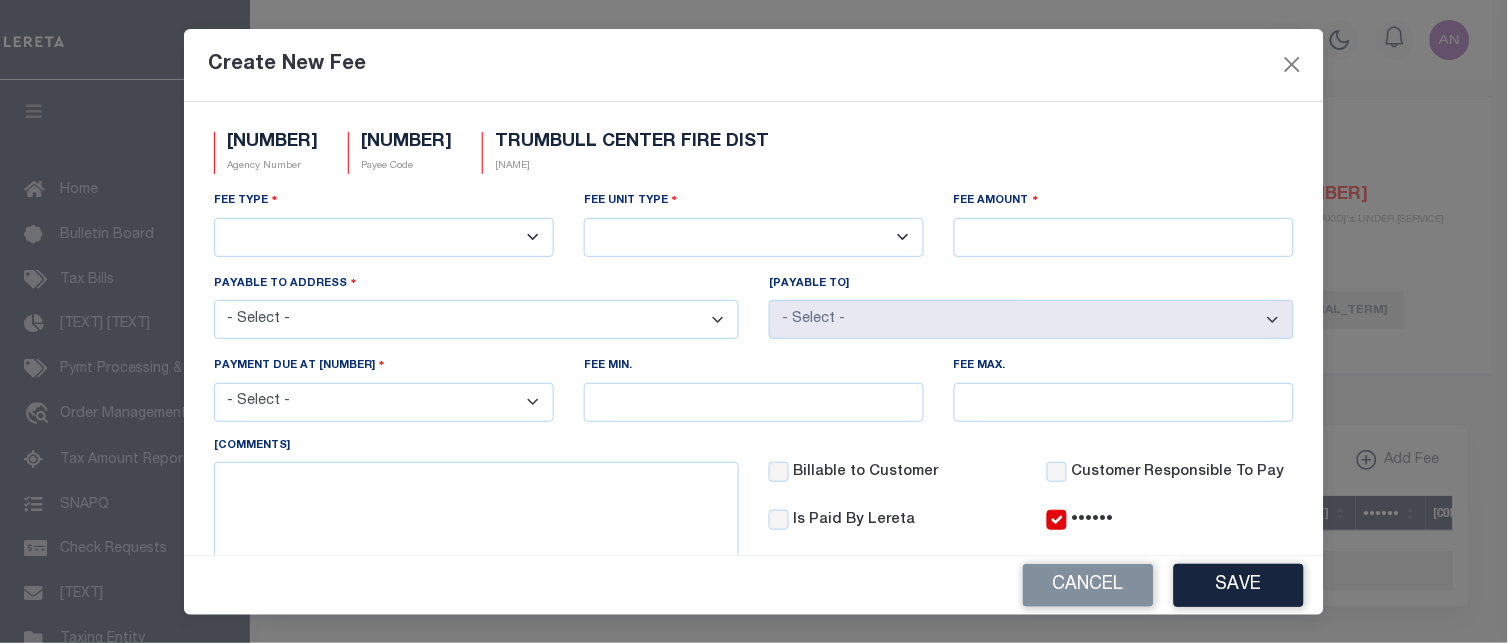 click on "- Select -
12841 CAPRICORN ST, STAFFORD, TX, 77477 DEPT 3590, PO BOX 4110, WOBURN, MA, 01888" at bounding box center (476, 319) 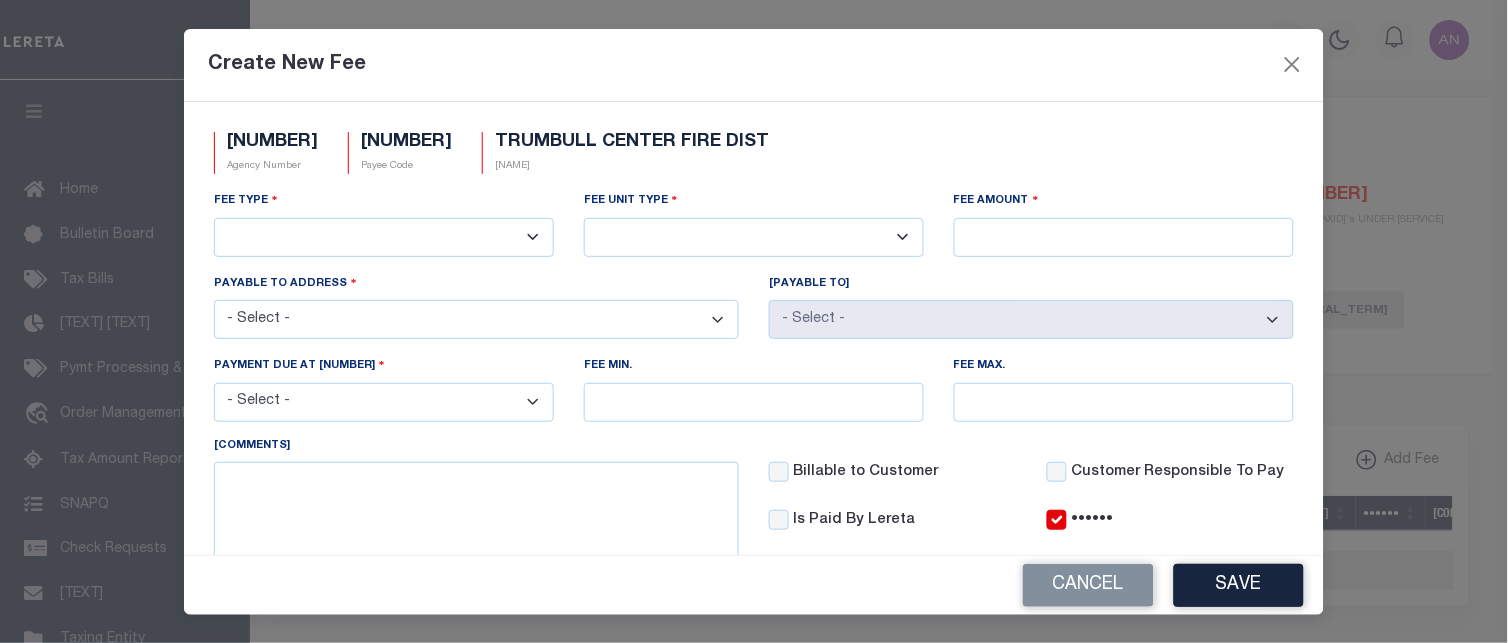 click on "3rd Party Web Extract Fee Current 3rd Party Web Extract Fee Prior Automation Fee Bill Request (Initial) Bill Request (Supplemental) Client Pay Direct Current Tax Amount Procurement Fee Current Tax File Fee (Full) Current Tax File Fee (Partial) Delinquent Tax File Fee Delinquent Tax Listing Delinquent Tax Research Fee Escrow Maintenance Fee Online Tax Look Up Fee Payment Remittance/Processing Fee Payment W/O Original Bill Tax Certificate Request Fee Third Party Vendor Fee Wire Payment Fee" at bounding box center [384, 237] 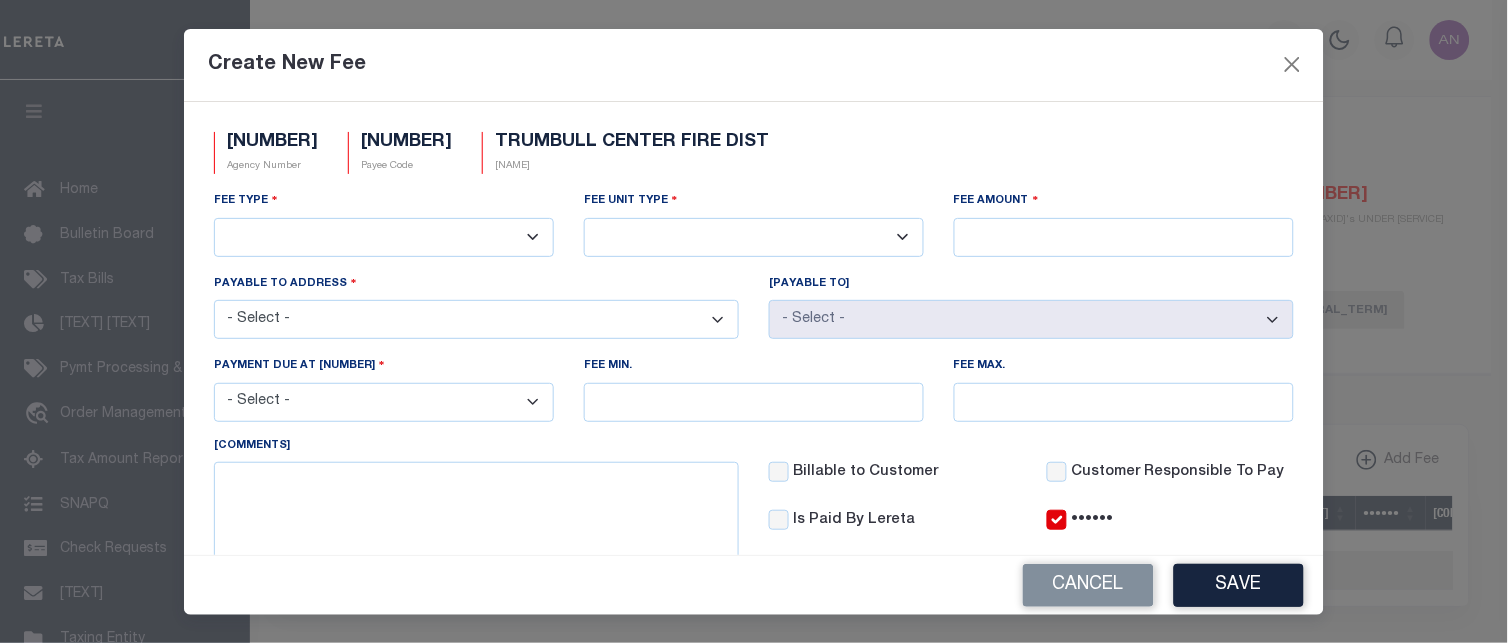 select on "18" 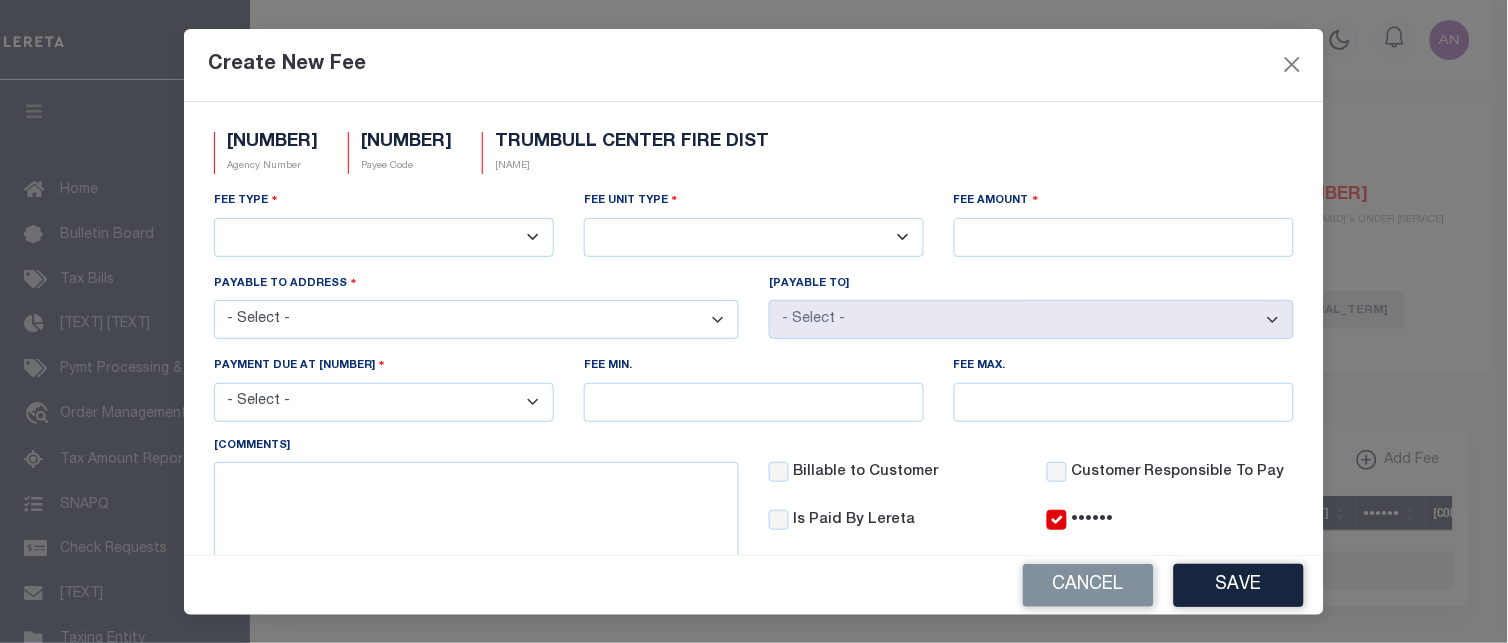 click on "3rd Party Web Extract Fee Current 3rd Party Web Extract Fee Prior Automation Fee Bill Request (Initial) Bill Request (Supplemental) Client Pay Direct Current Tax Amount Procurement Fee Current Tax File Fee (Full) Current Tax File Fee (Partial) Delinquent Tax File Fee Delinquent Tax Listing Delinquent Tax Research Fee Escrow Maintenance Fee Online Tax Look Up Fee Payment Remittance/Processing Fee Payment W/O Original Bill Tax Certificate Request Fee Third Party Vendor Fee Wire Payment Fee" at bounding box center (384, 237) 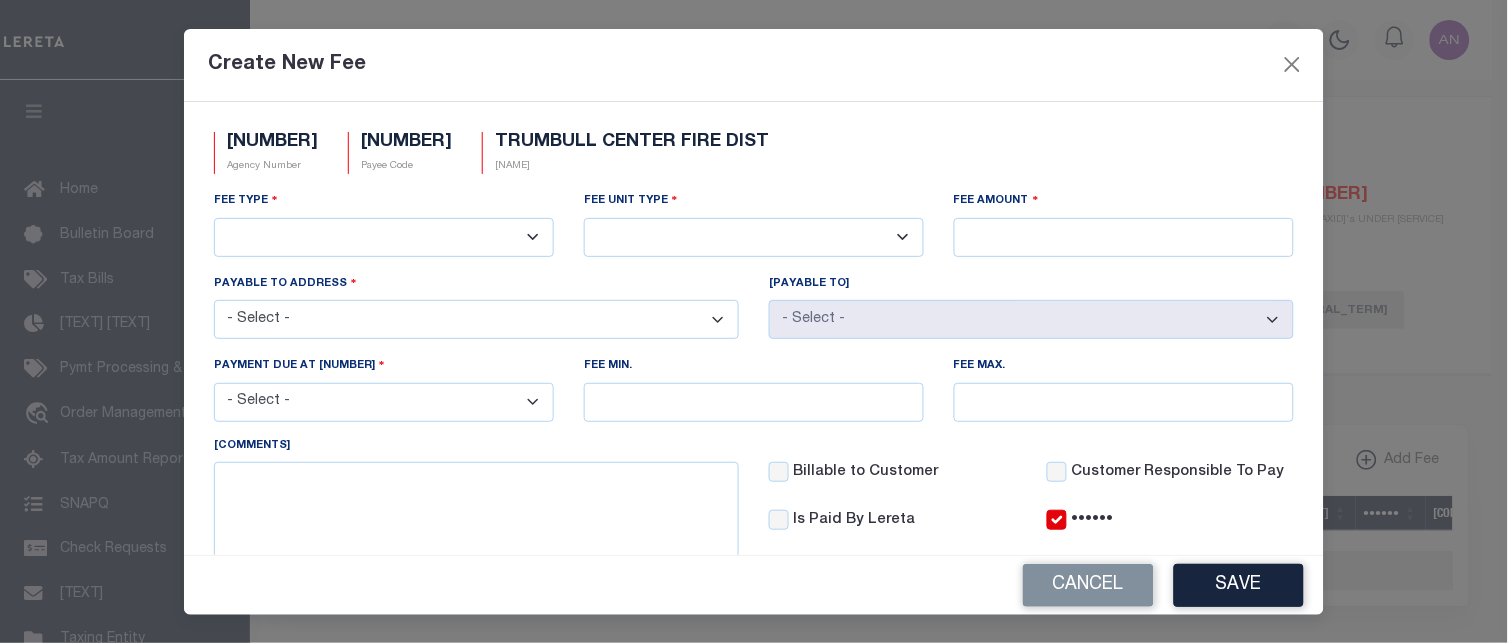 click on "- Select -
12841 CAPRICORN ST, STAFFORD, TX, 77477 DEPT 3590, PO BOX 4110, WOBURN, MA, 01888" at bounding box center (476, 319) 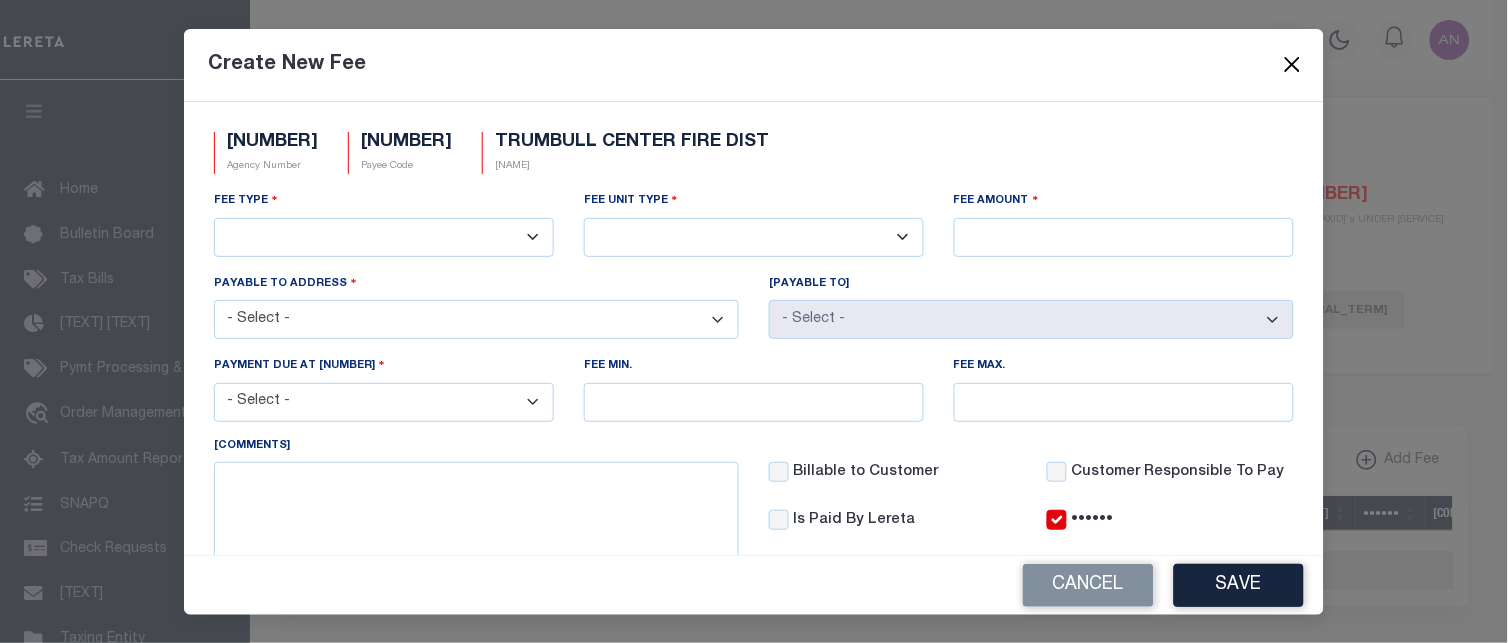 click at bounding box center (1293, 65) 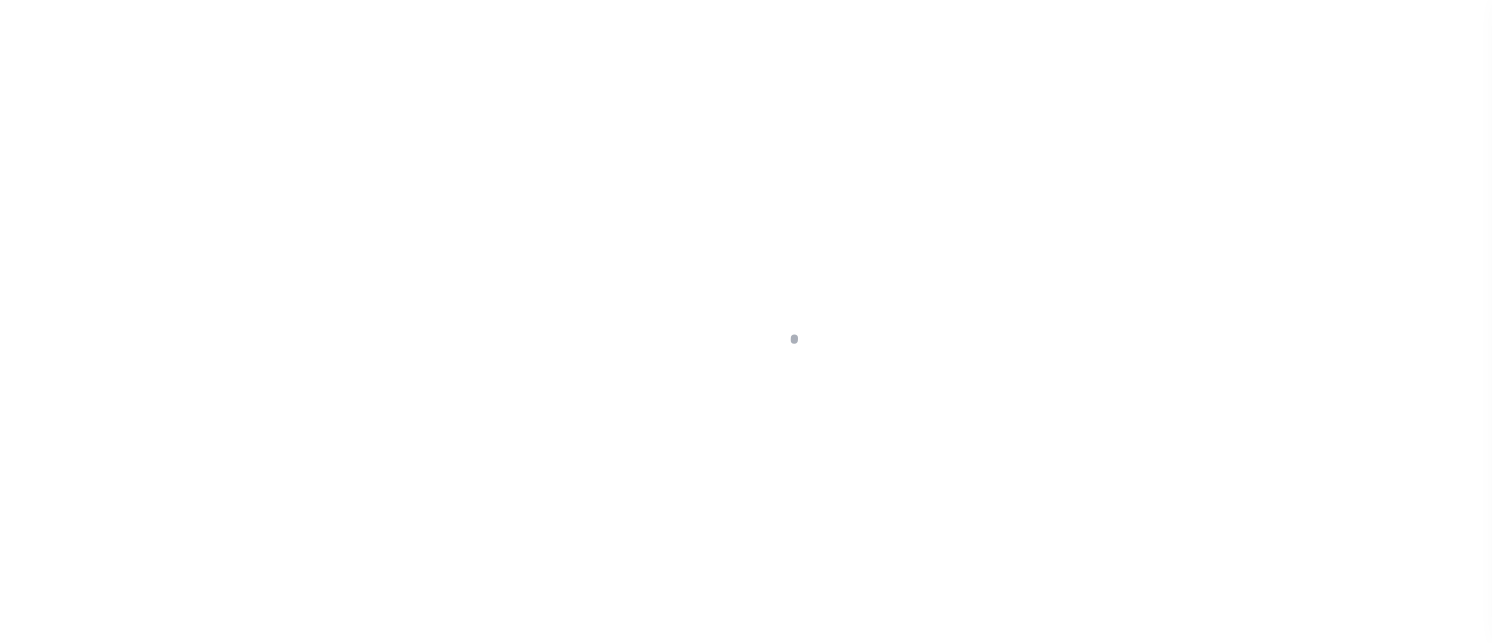 scroll, scrollTop: 15, scrollLeft: 0, axis: vertical 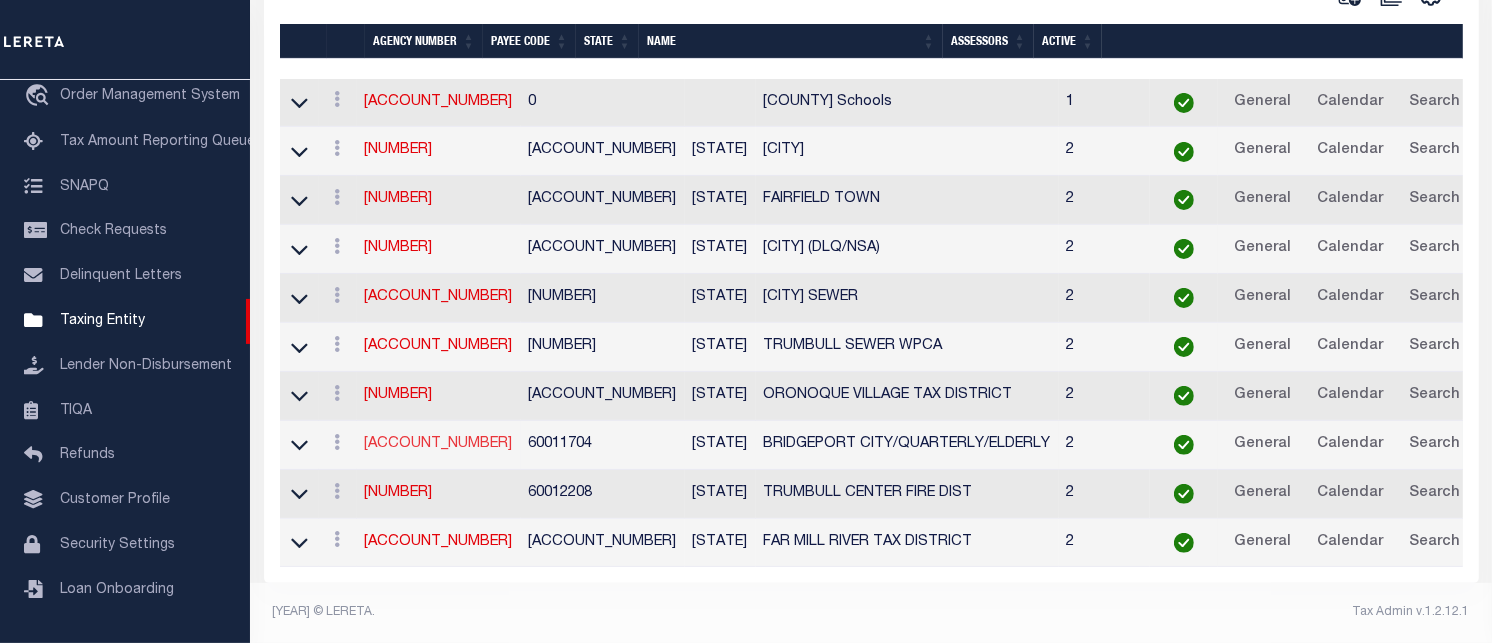 click on "[TAX_ID]" at bounding box center (393, 444) 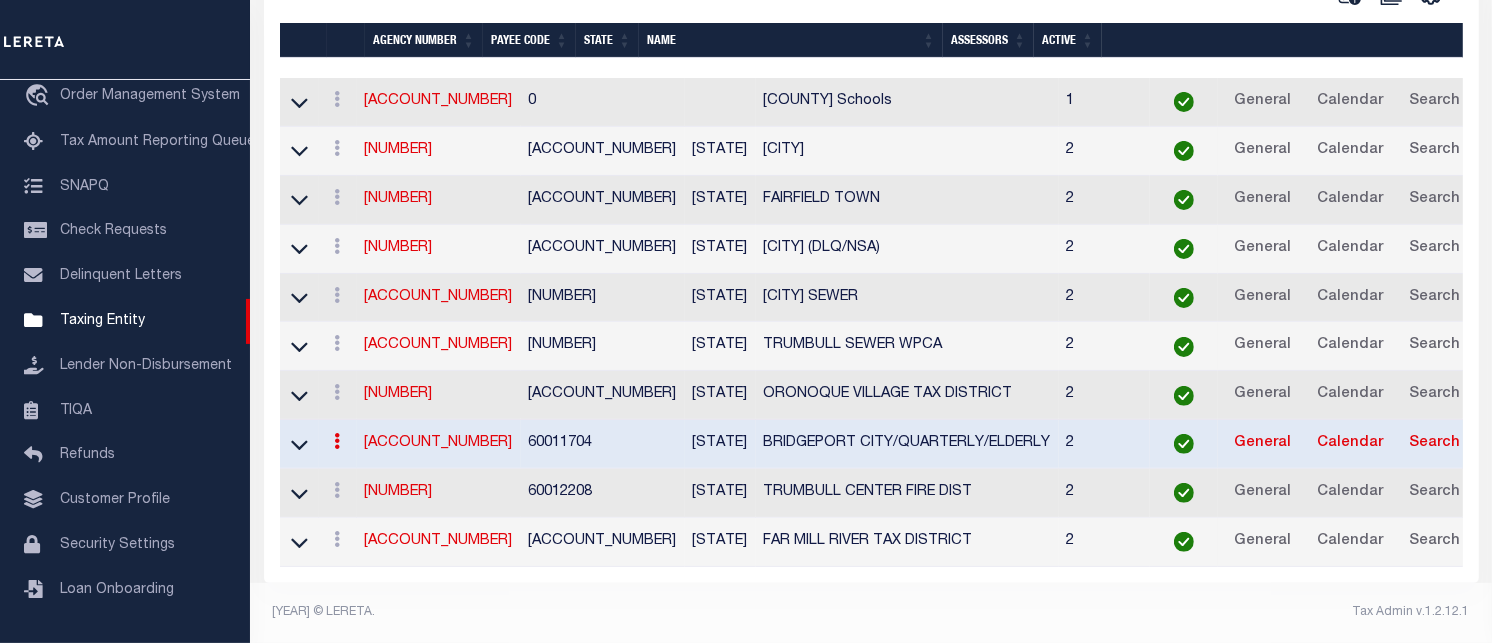 scroll, scrollTop: 456, scrollLeft: 0, axis: vertical 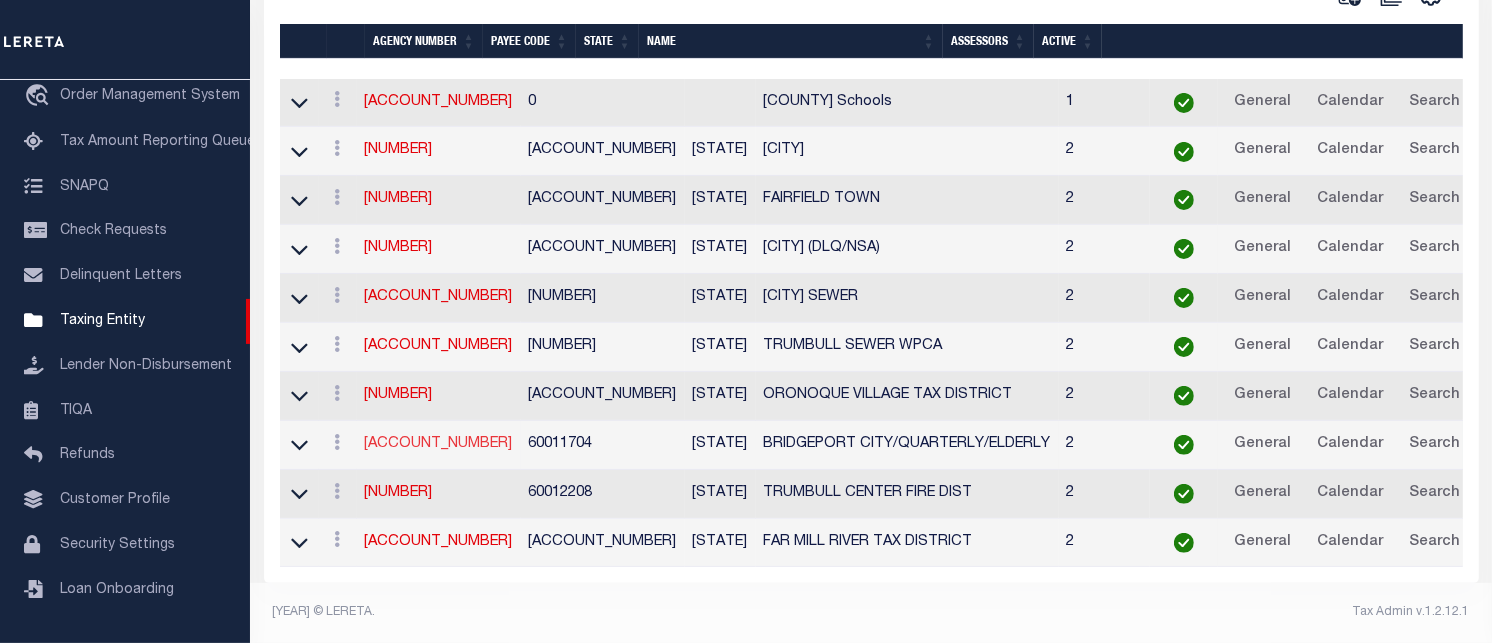 click on "[TAX_ID]" at bounding box center [393, 444] 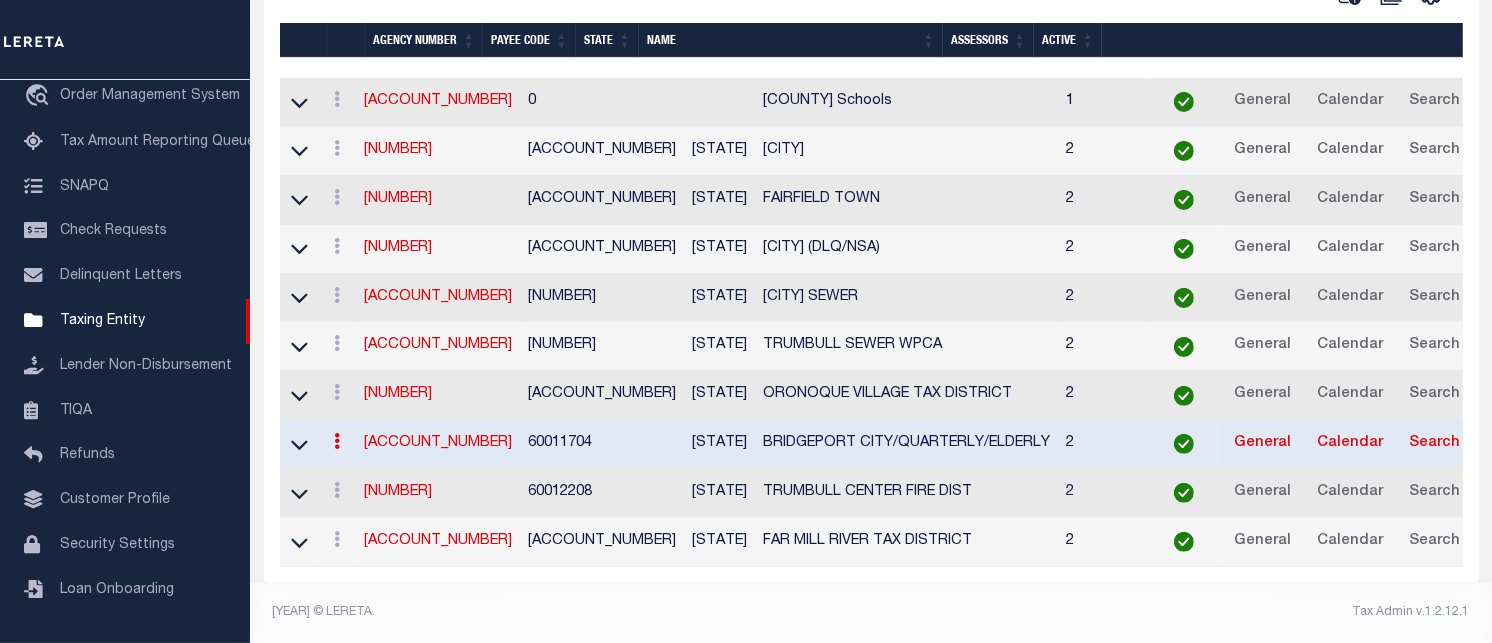 click on "[TAX_ID]" at bounding box center (393, 443) 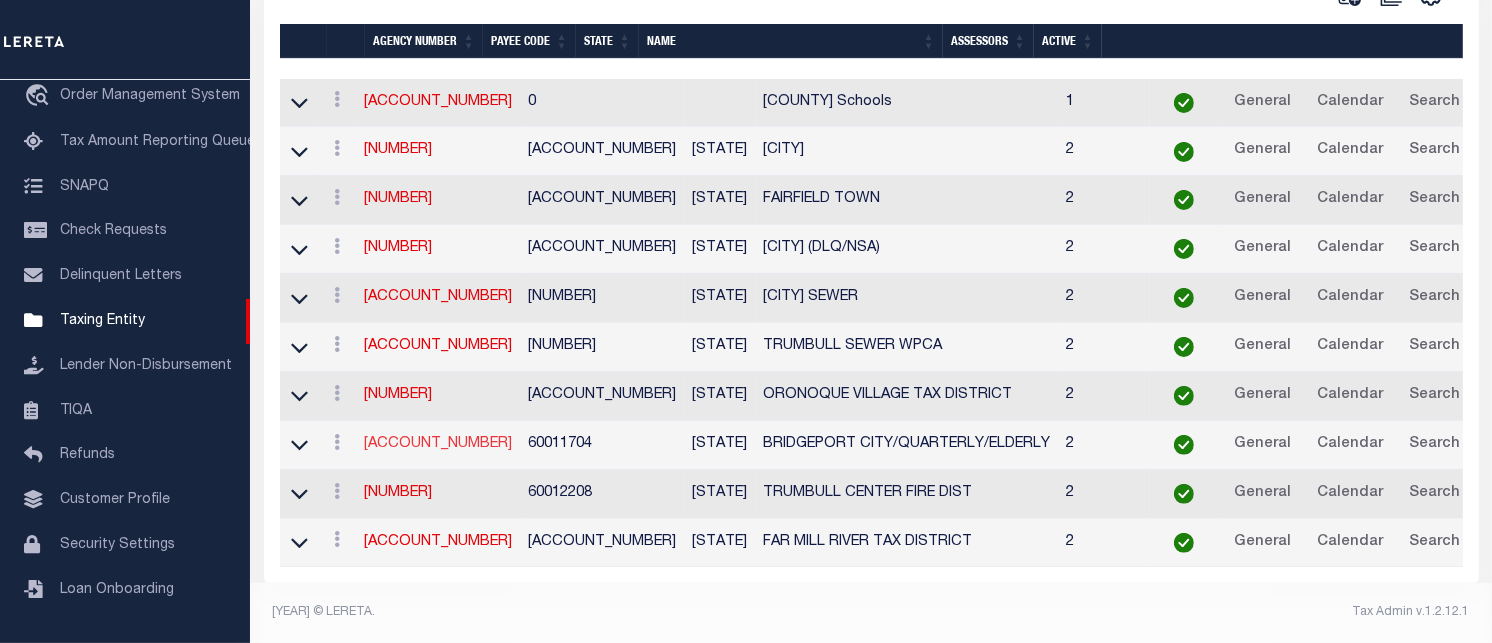 click on "[TAX ID]" at bounding box center [393, 444] 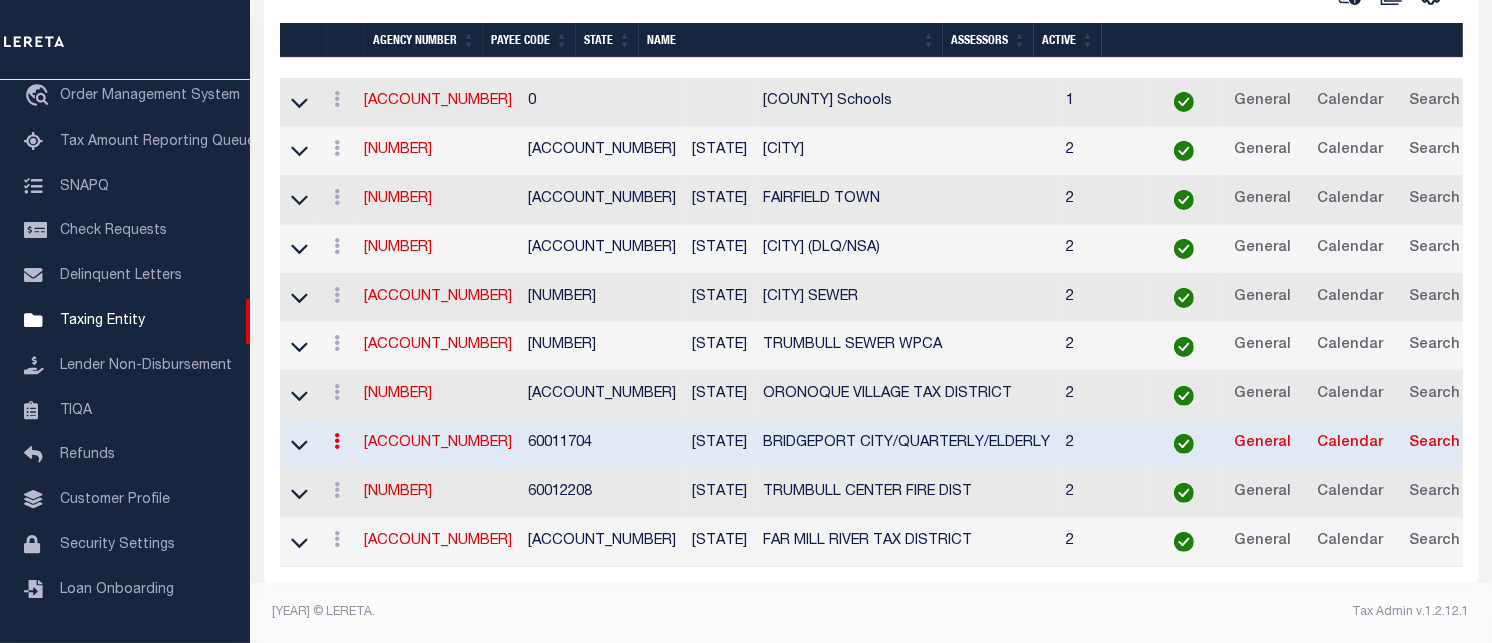 scroll, scrollTop: 456, scrollLeft: 0, axis: vertical 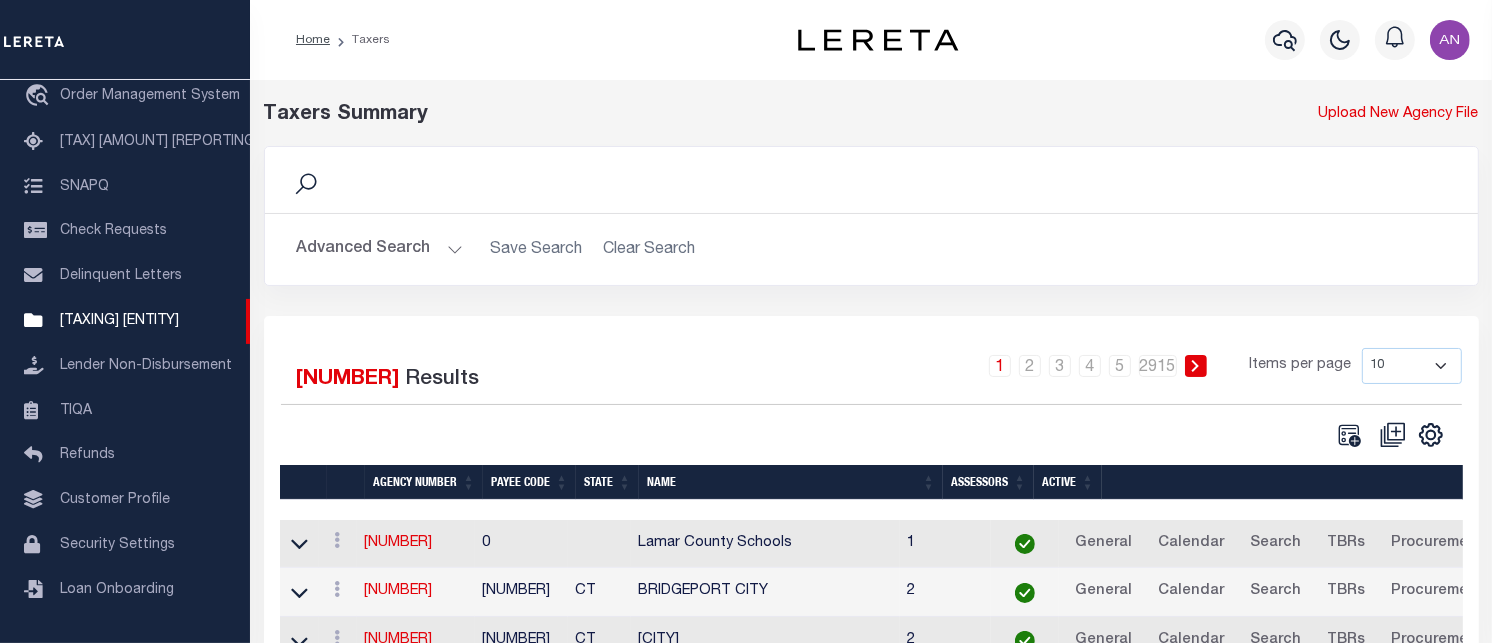 click on "Home Taxers
Profile Sign out" at bounding box center [871, 40] 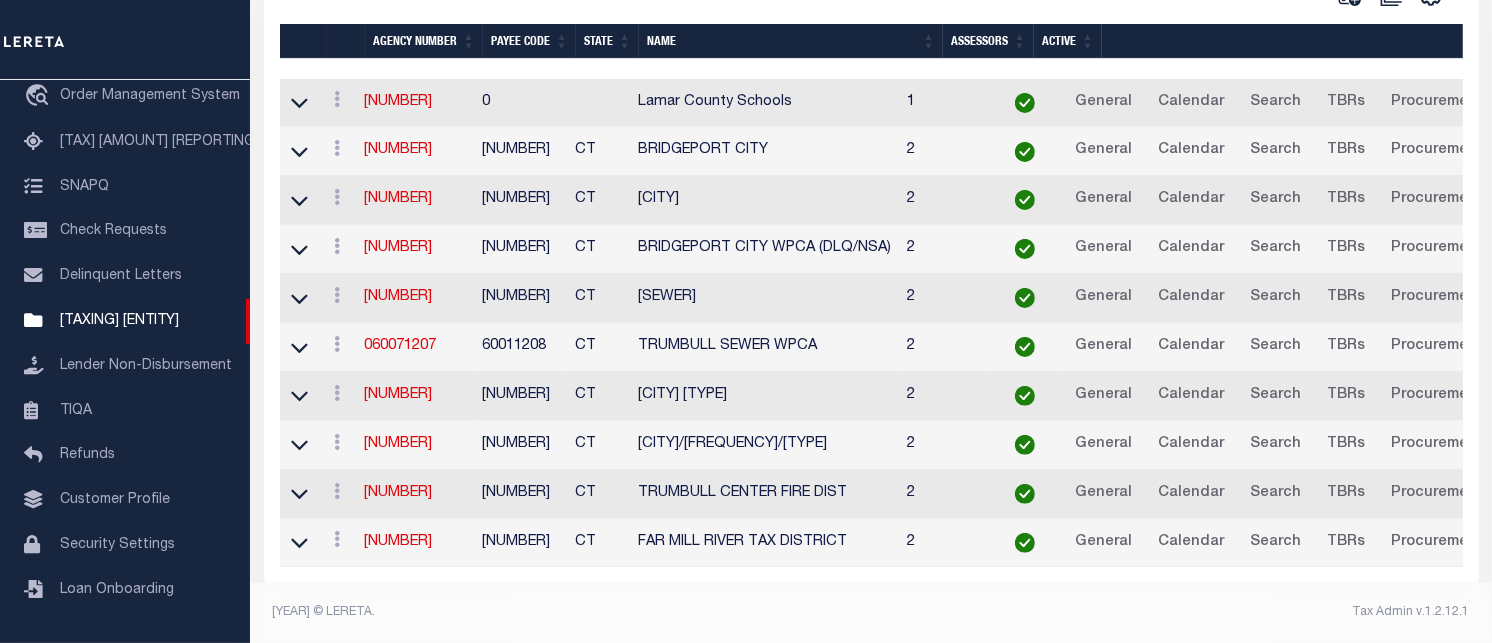 scroll, scrollTop: 460, scrollLeft: 0, axis: vertical 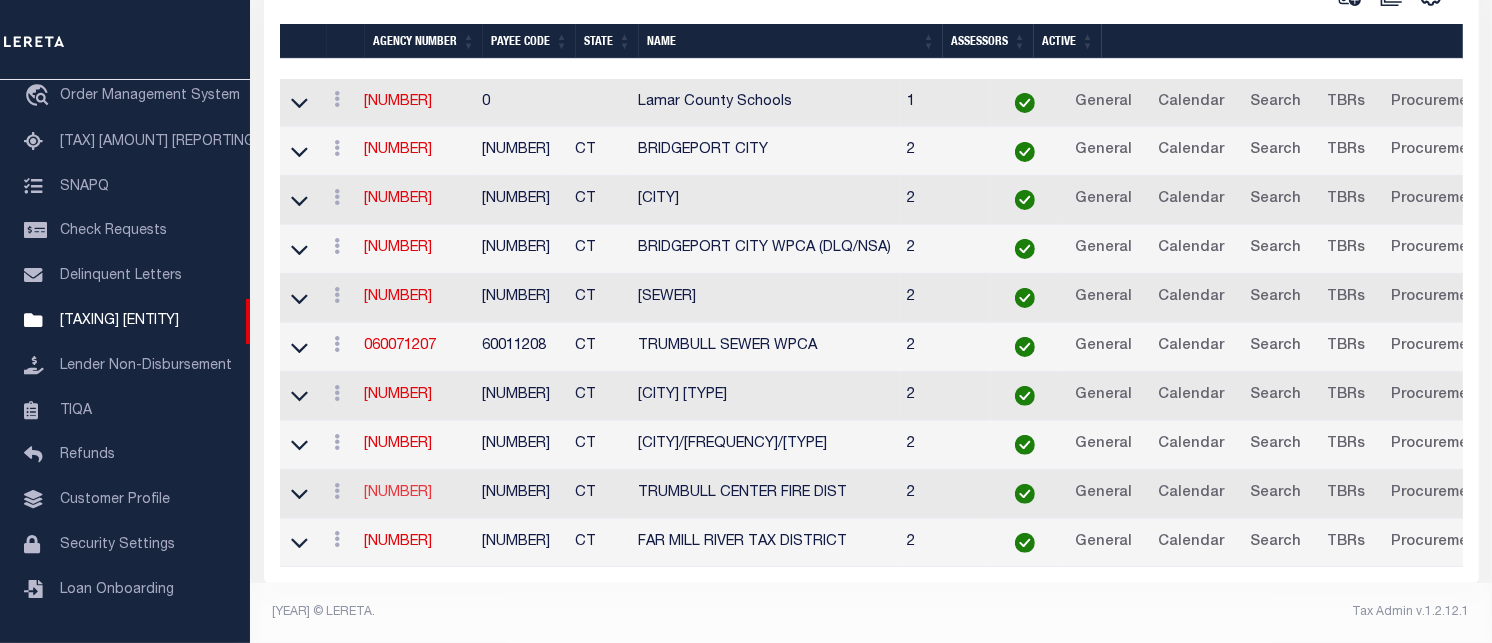 click on "[NUMBER]" at bounding box center (399, 493) 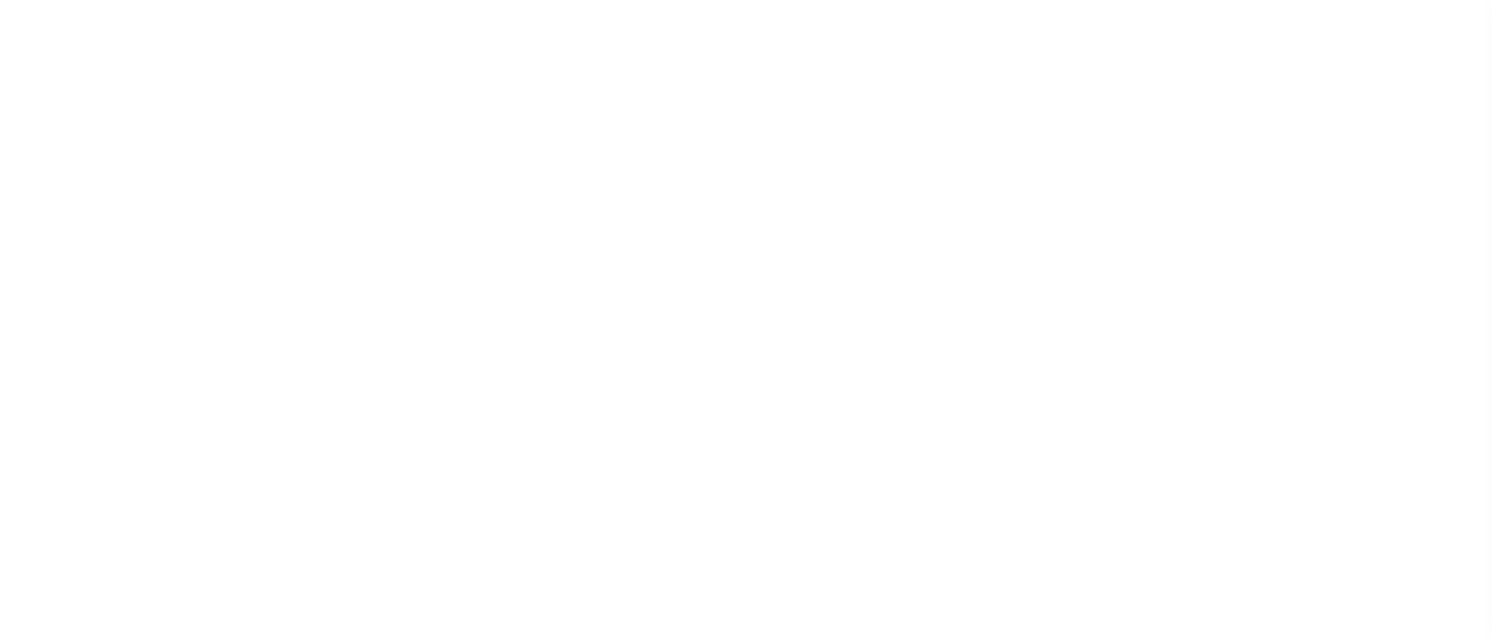 scroll, scrollTop: 0, scrollLeft: 0, axis: both 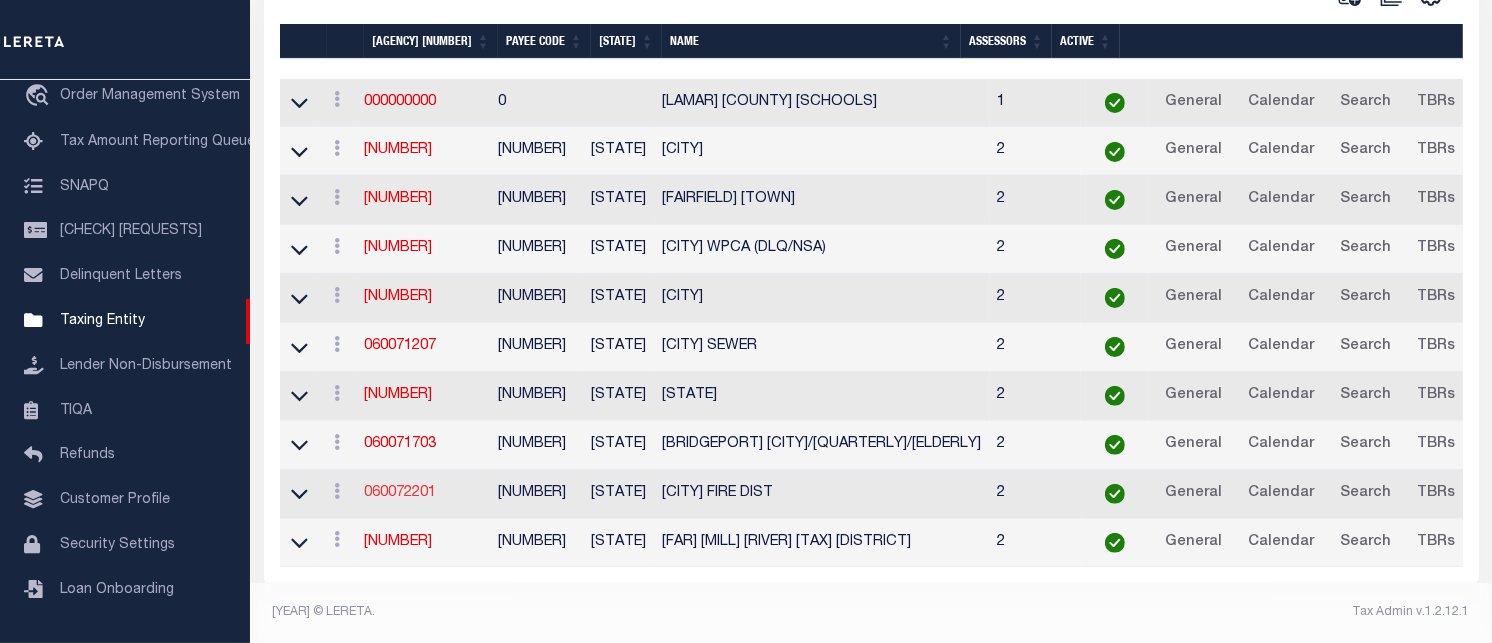 click on "060072201" at bounding box center [401, 493] 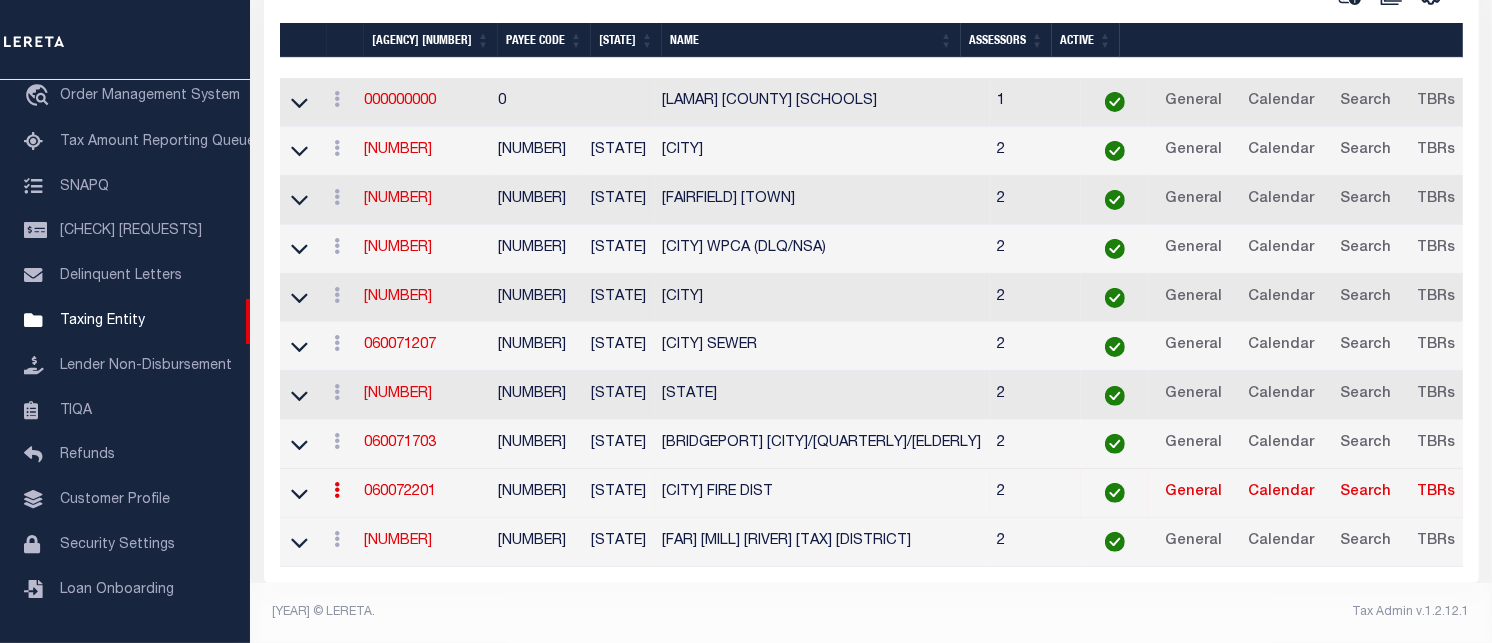 scroll, scrollTop: 456, scrollLeft: 0, axis: vertical 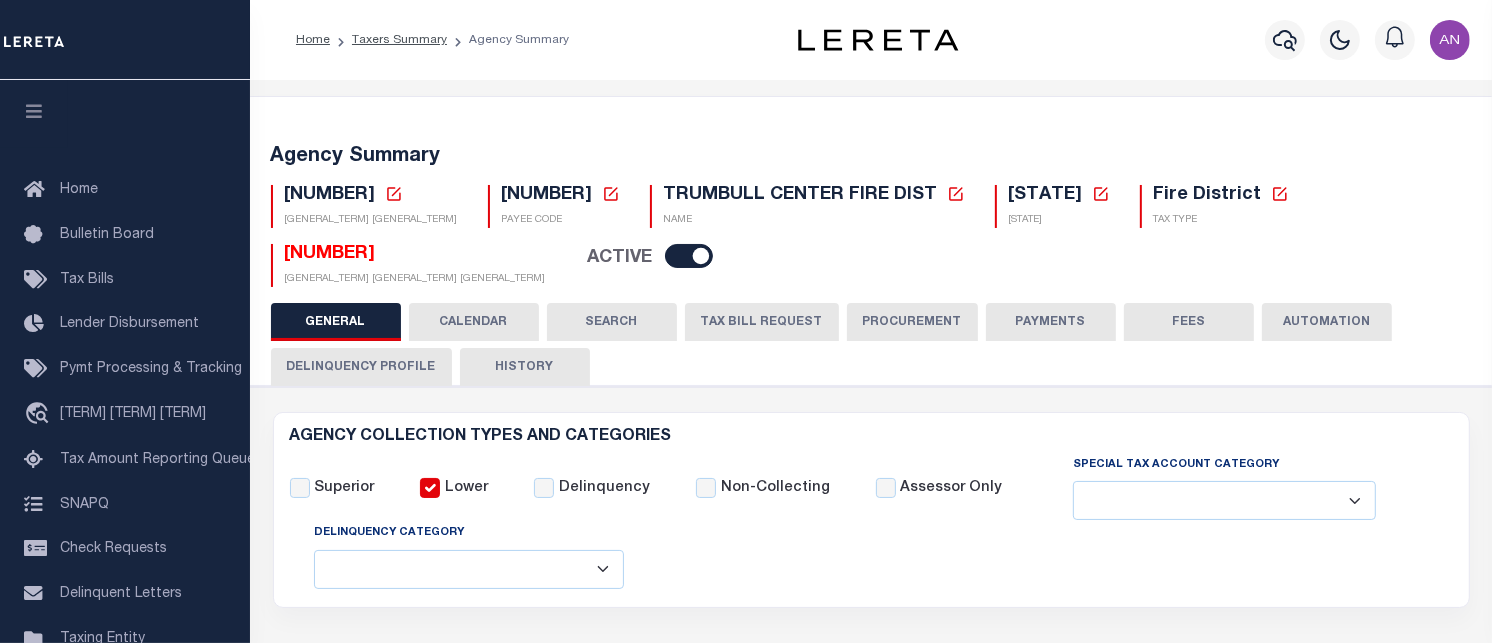 click on "[NUMBER]" at bounding box center (330, 195) 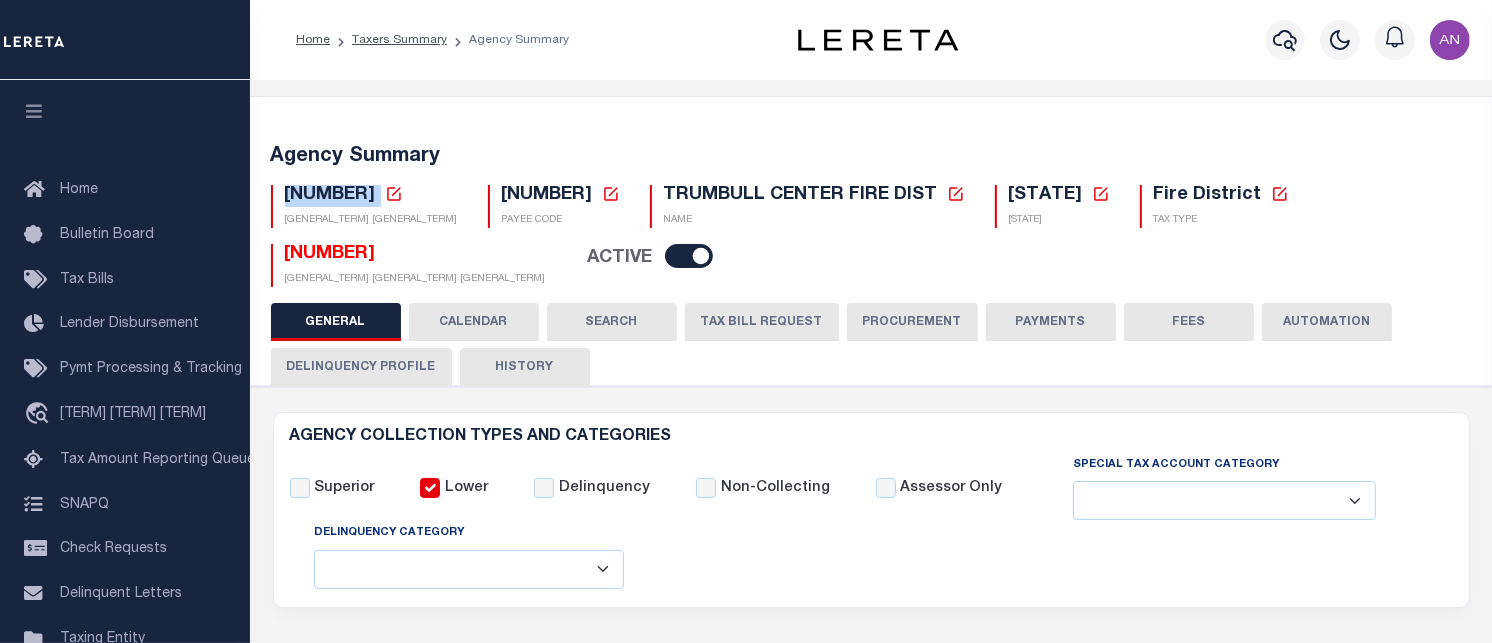 click on "[NUMBER]" at bounding box center (330, 195) 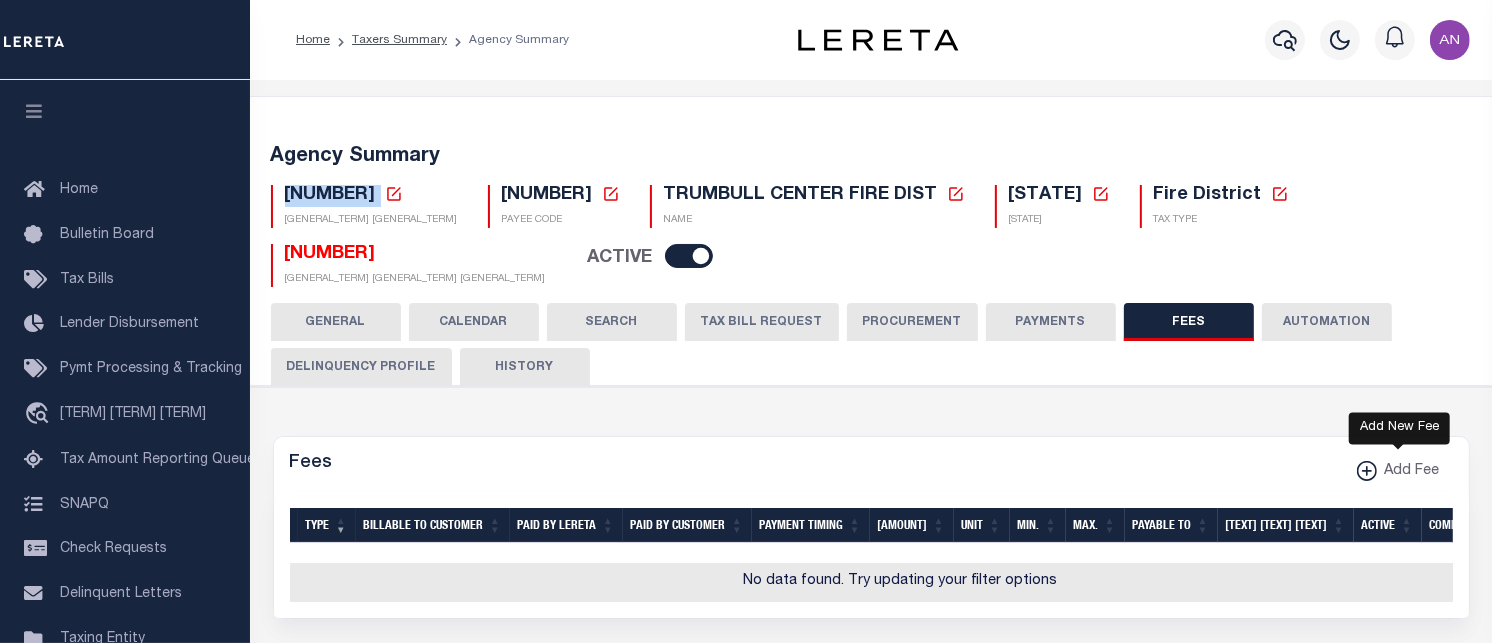 click at bounding box center (1366, 471) 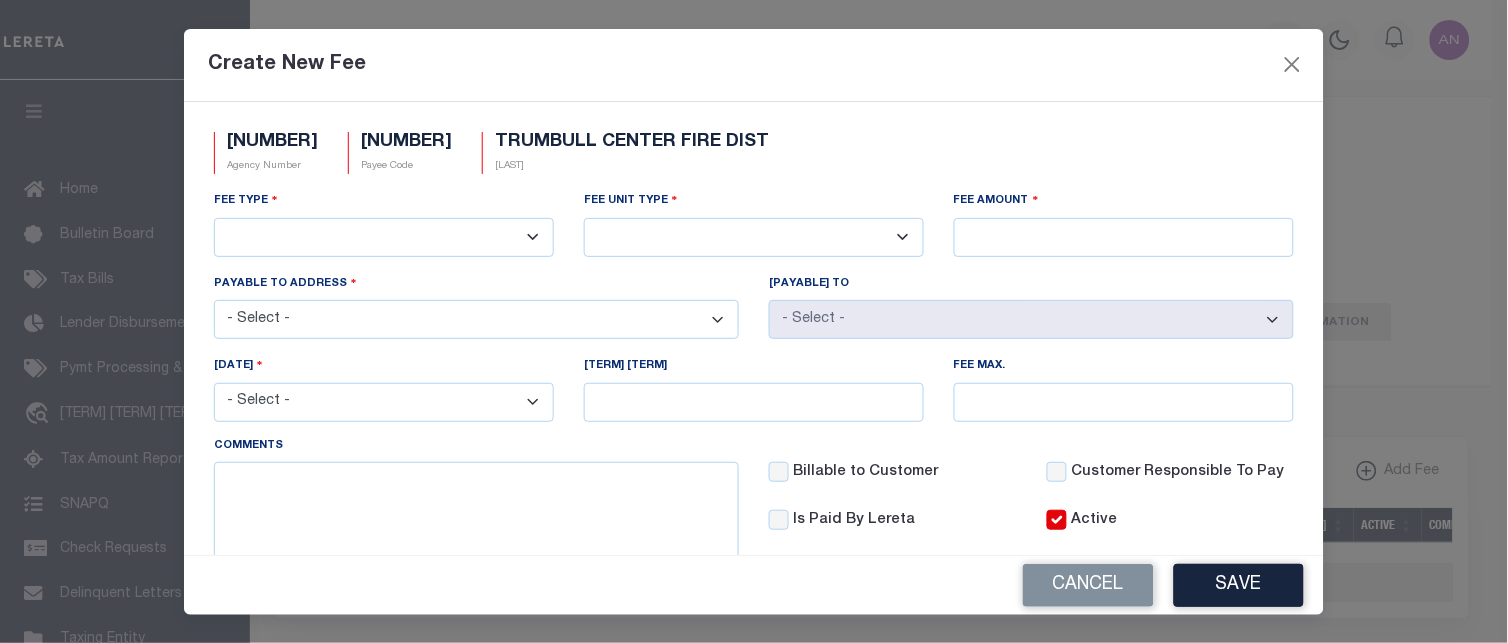 click on "3rd Party Web Extract Fee Current 3rd Party Web Extract Fee Prior Automation Fee Bill Request (Initial) Bill Request (Supplemental) Client Pay Direct Current Tax Amount Procurement Fee Current Tax File Fee (Full) Current Tax File Fee (Partial) Delinquent Tax File Fee Delinquent Tax Listing Delinquent Tax Research Fee Escrow Maintenance Fee Online Tax Look Up Fee Payment Remittance/Processing Fee Payment W/O Original Bill Tax Certificate Request Fee Third Party Vendor Fee Wire Payment Fee" at bounding box center [384, 237] 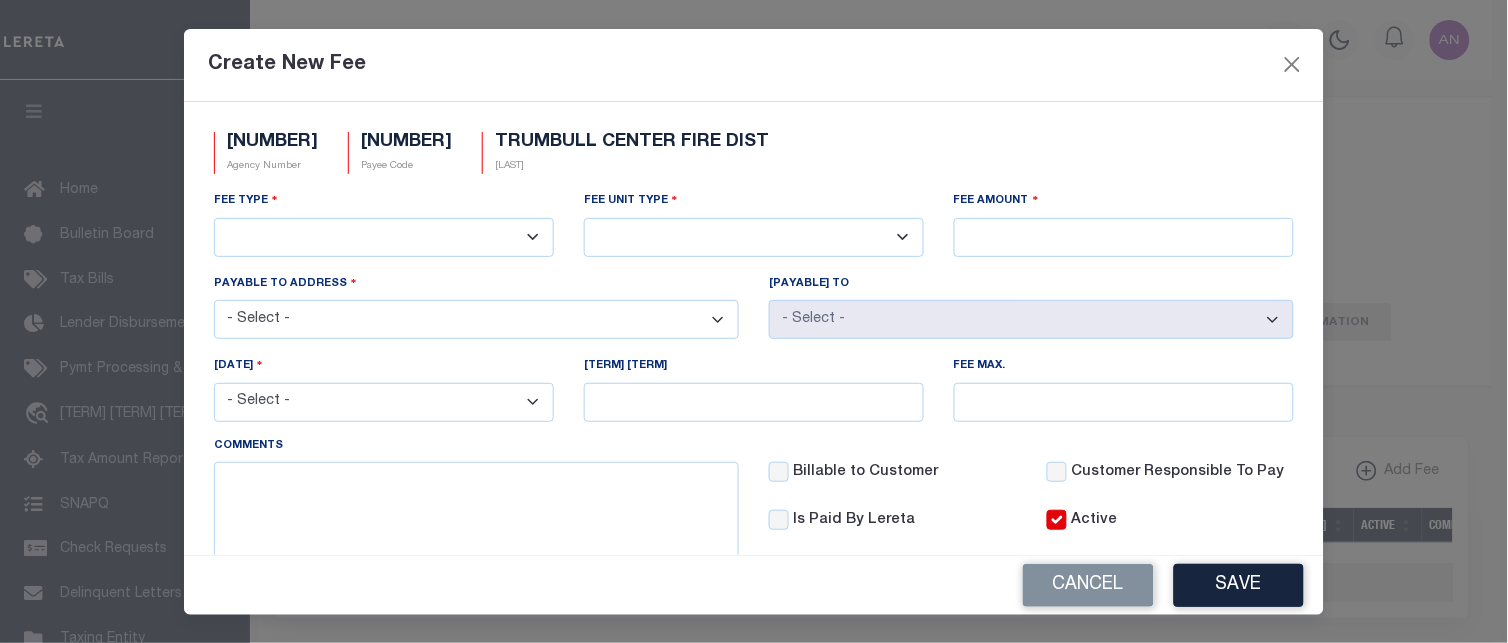 select on "[DAY]" 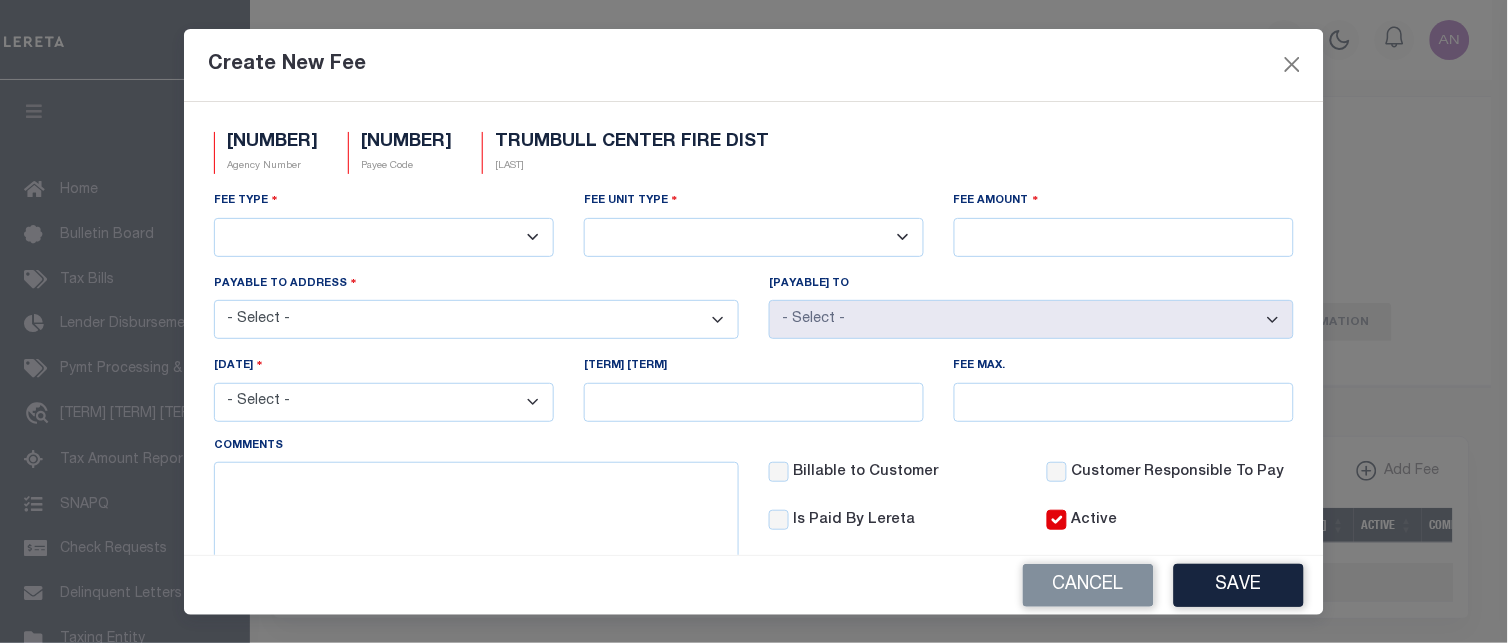 click on "3rd Party Web Extract Fee Current 3rd Party Web Extract Fee Prior Automation Fee Bill Request (Initial) Bill Request (Supplemental) Client Pay Direct Current Tax Amount Procurement Fee Current Tax File Fee (Full) Current Tax File Fee (Partial) Delinquent Tax File Fee Delinquent Tax Listing Delinquent Tax Research Fee Escrow Maintenance Fee Online Tax Look Up Fee Payment Remittance/Processing Fee Payment W/O Original Bill Tax Certificate Request Fee Third Party Vendor Fee Wire Payment Fee" at bounding box center (384, 237) 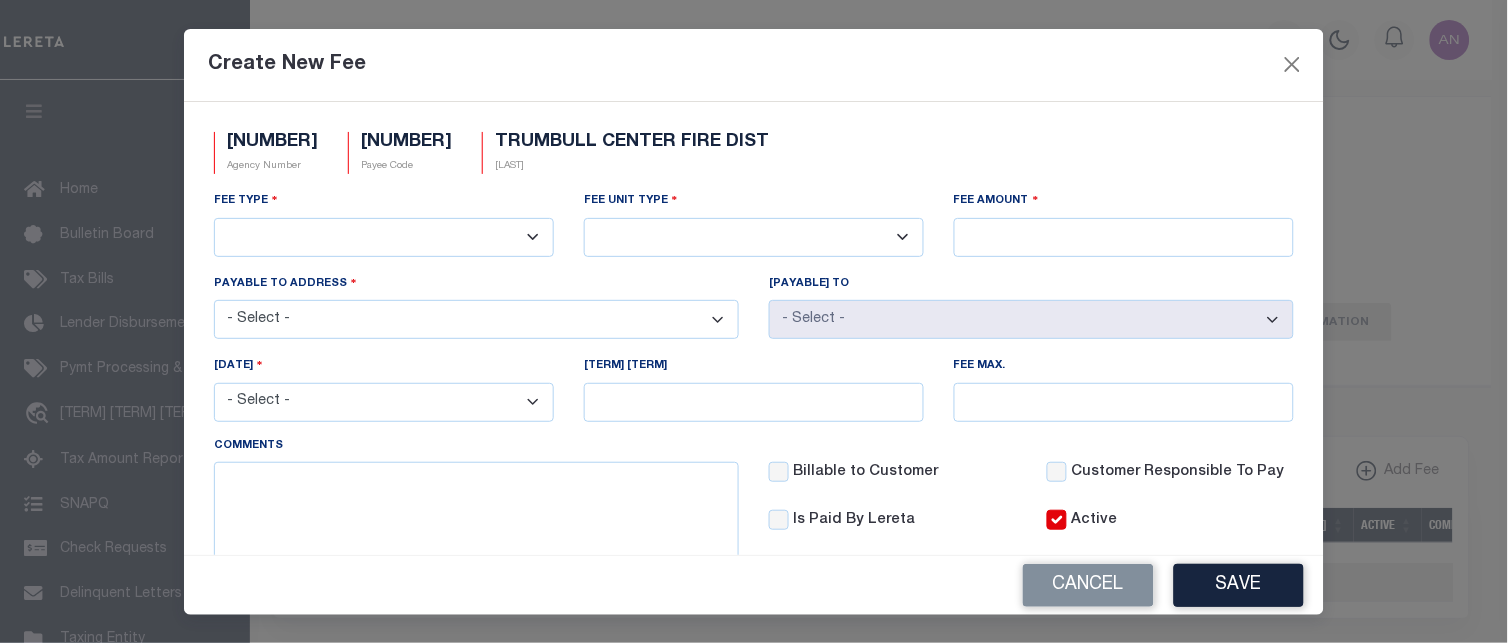 click on "- Select -
12841 CAPRICORN ST, STAFFORD, TX, 77477 DEPT 3590, PO BOX 4110, WOBURN, MA, 01888" at bounding box center (476, 319) 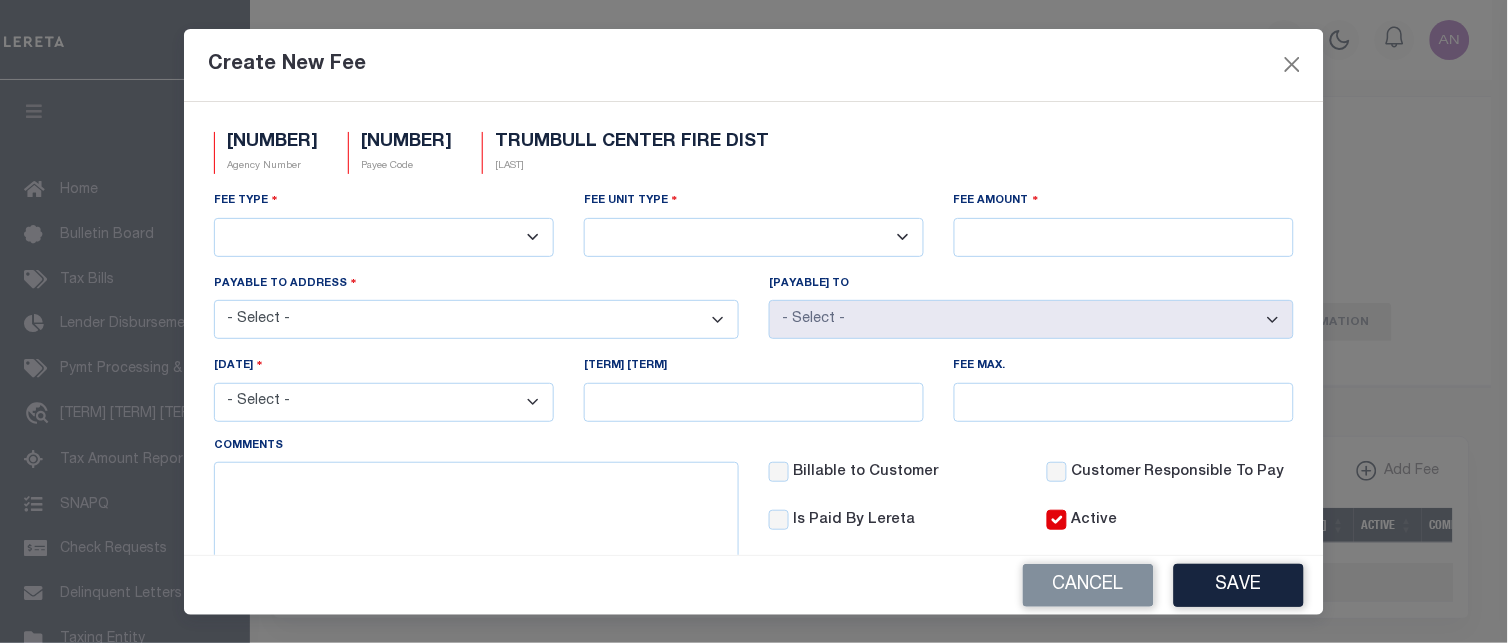 click on "[NUMBER]" at bounding box center [272, 143] 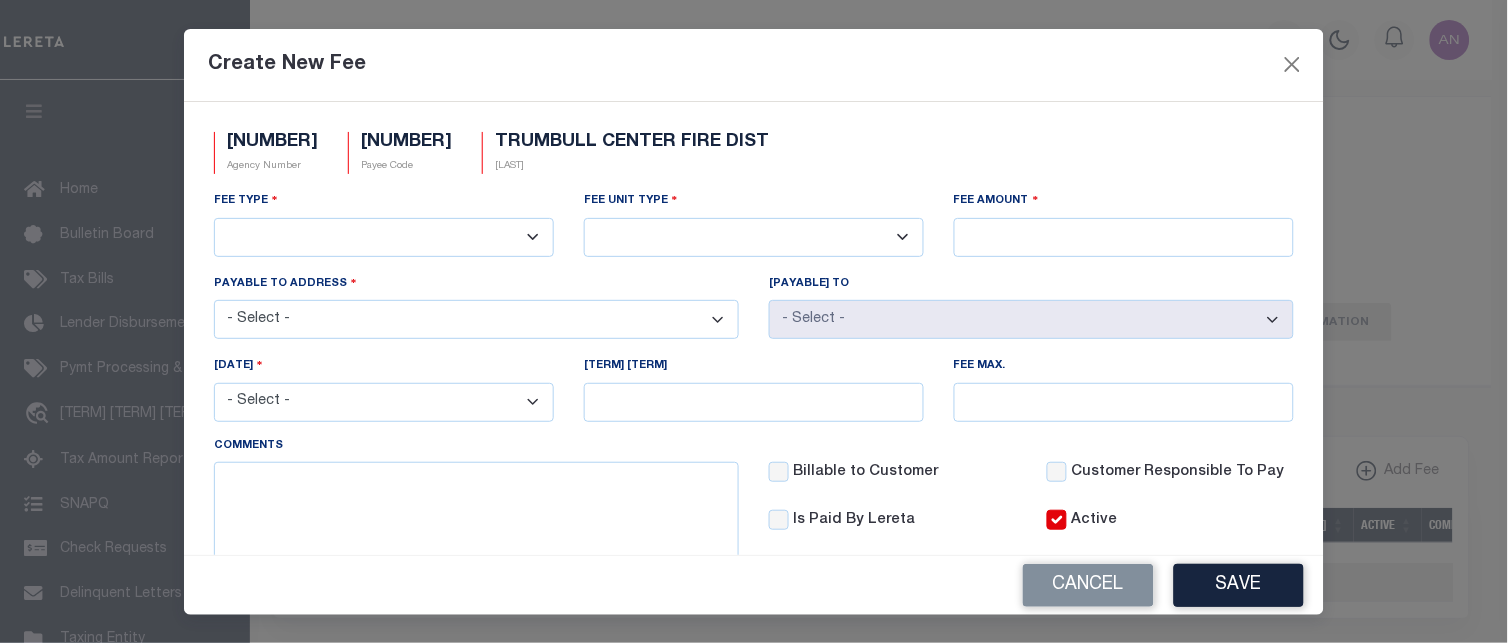 copy on "[NUMBER]" 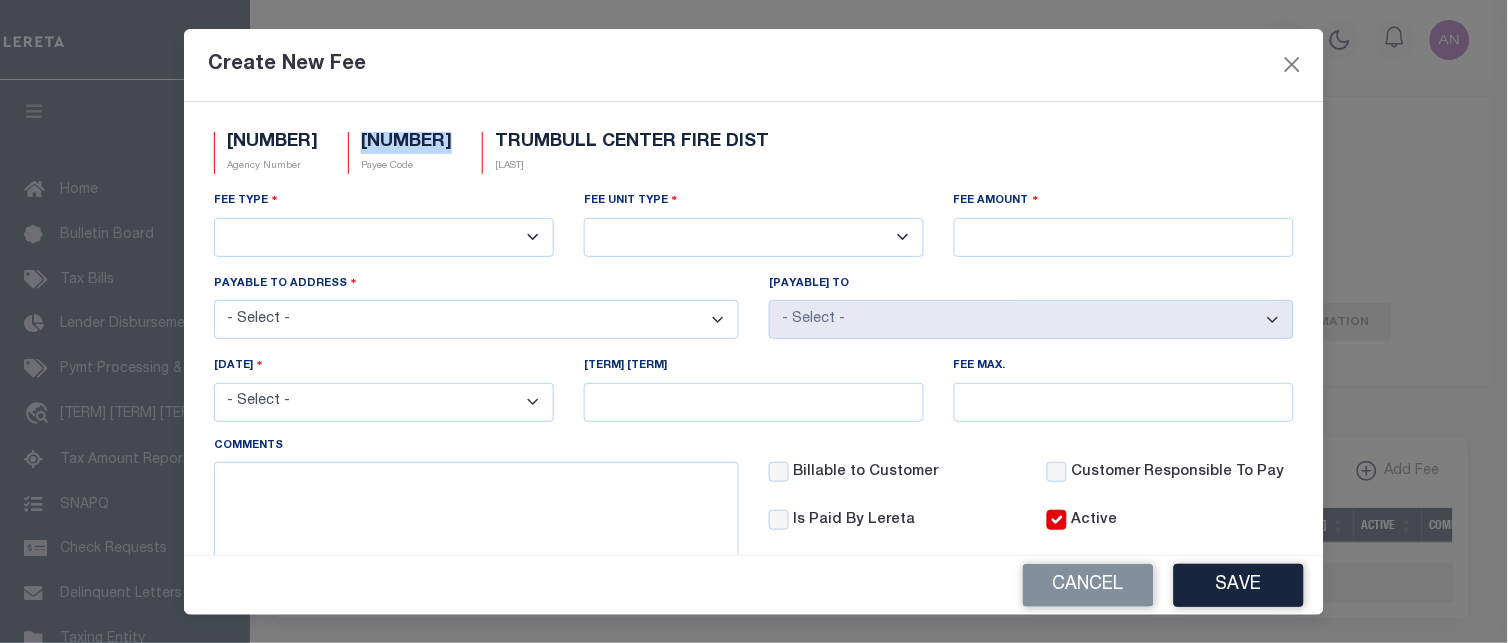 click on "[NUMBER]" at bounding box center (272, 143) 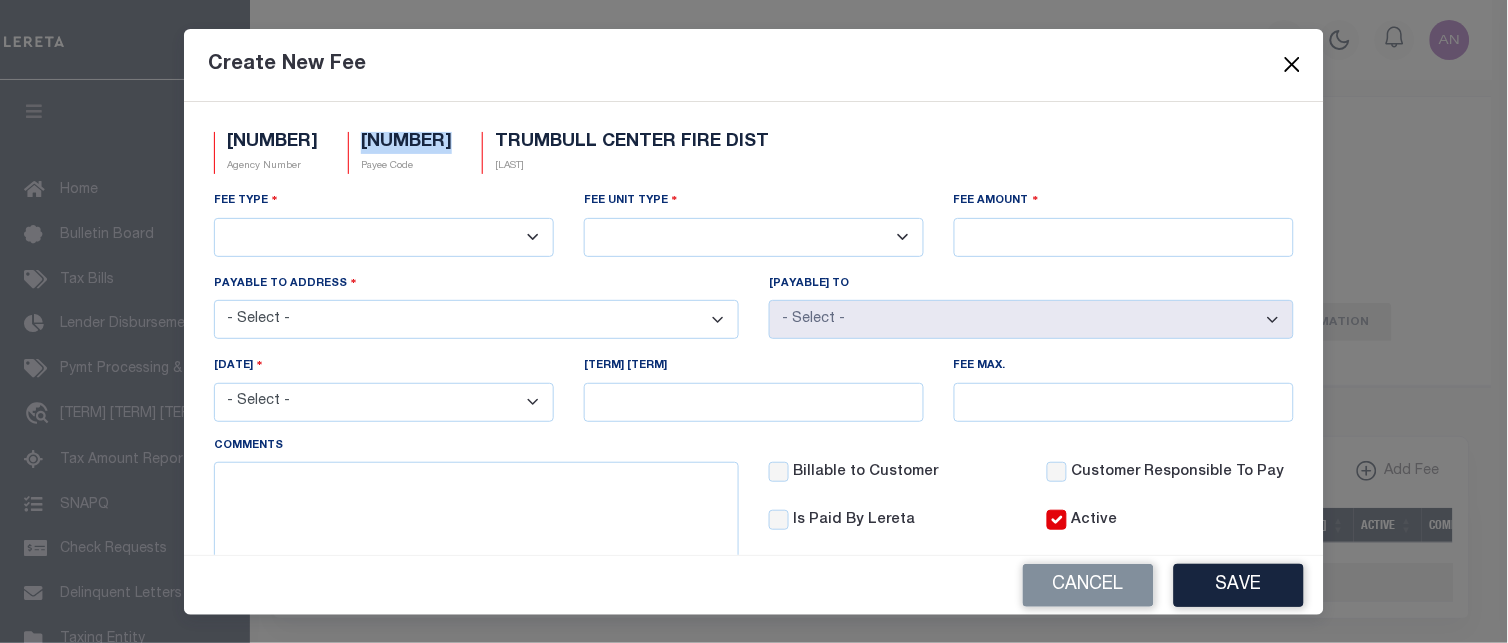 click at bounding box center (1293, 65) 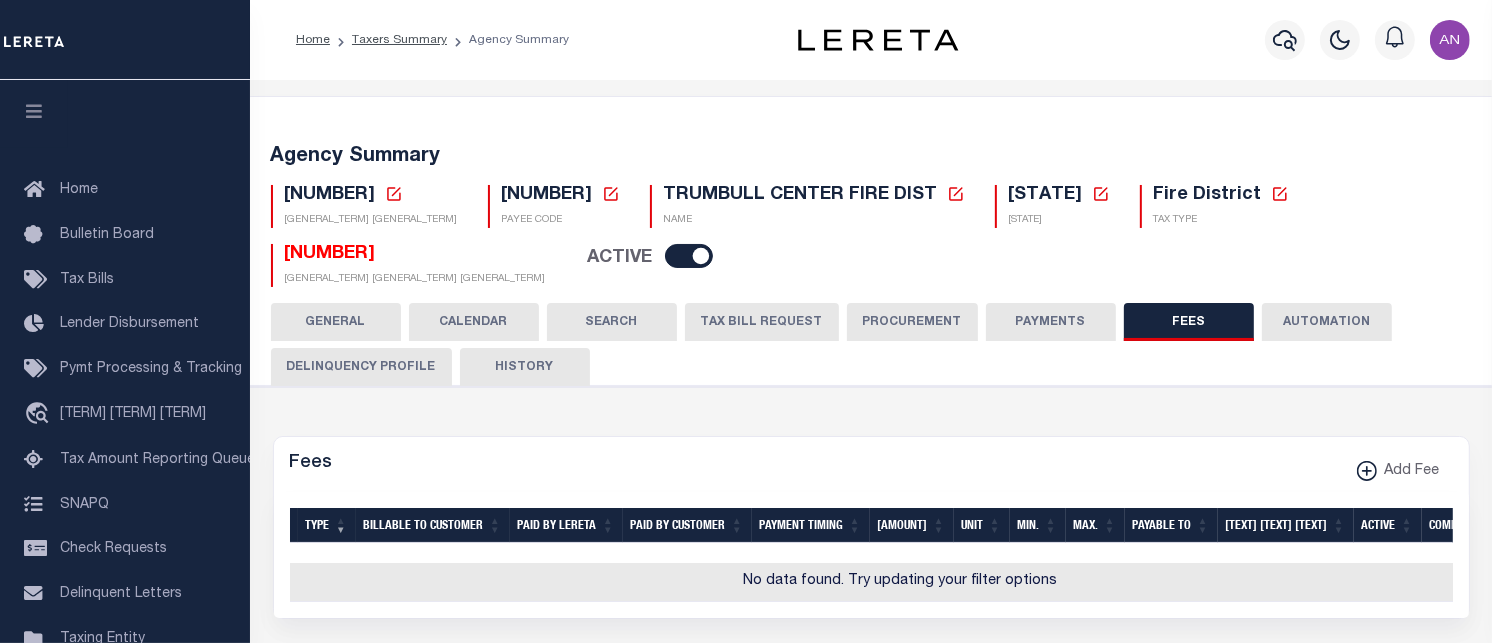 click at bounding box center (394, 194) 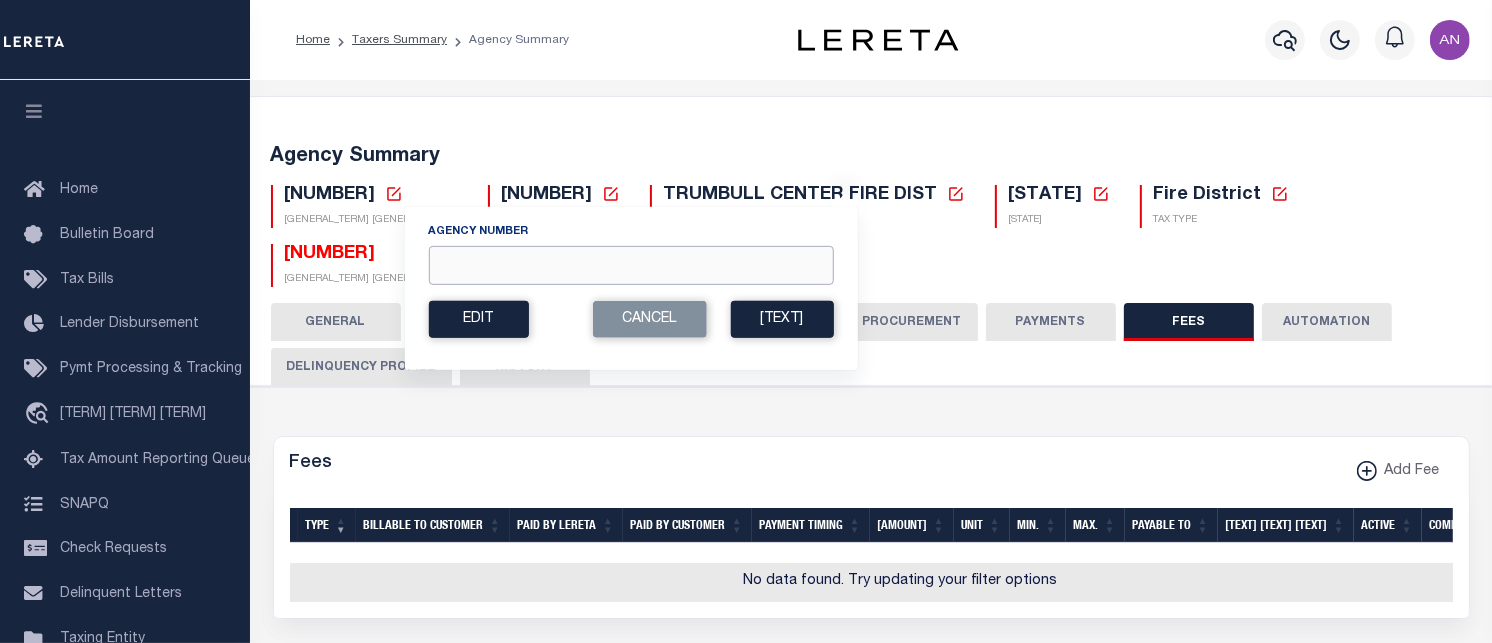 paste on "370040617" 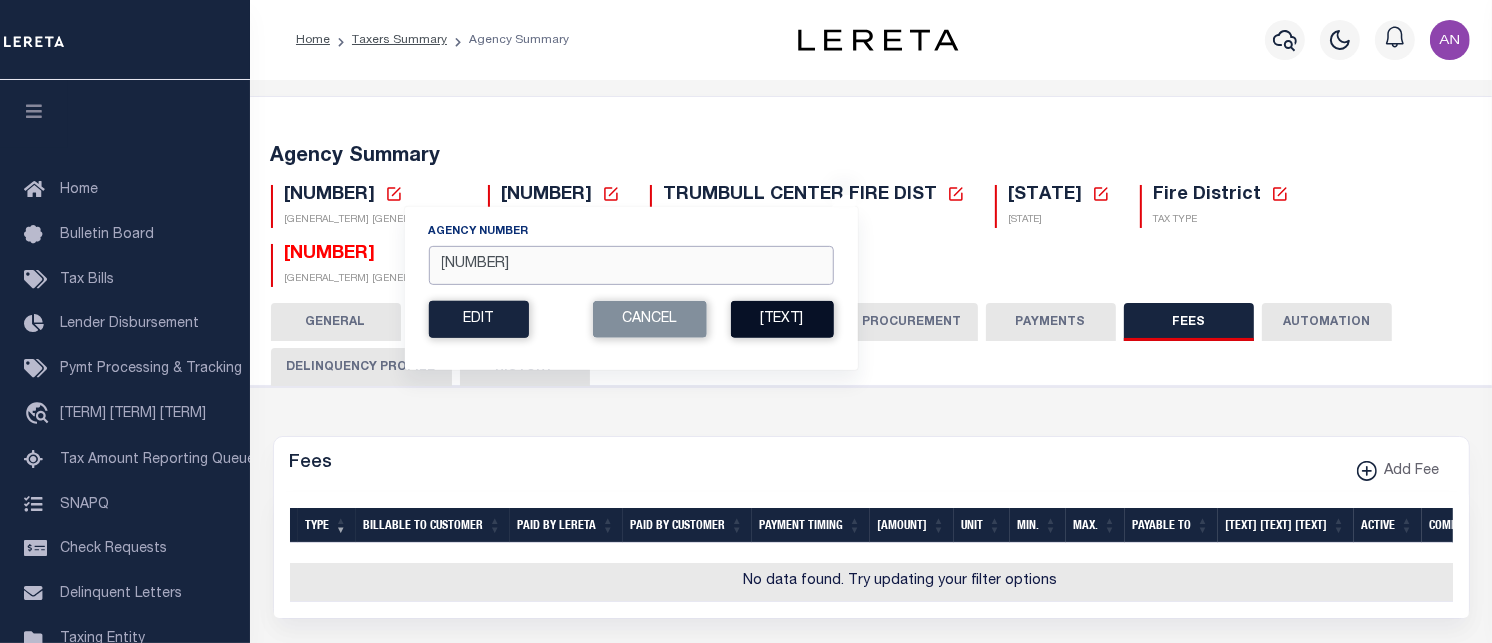 type on "370040617" 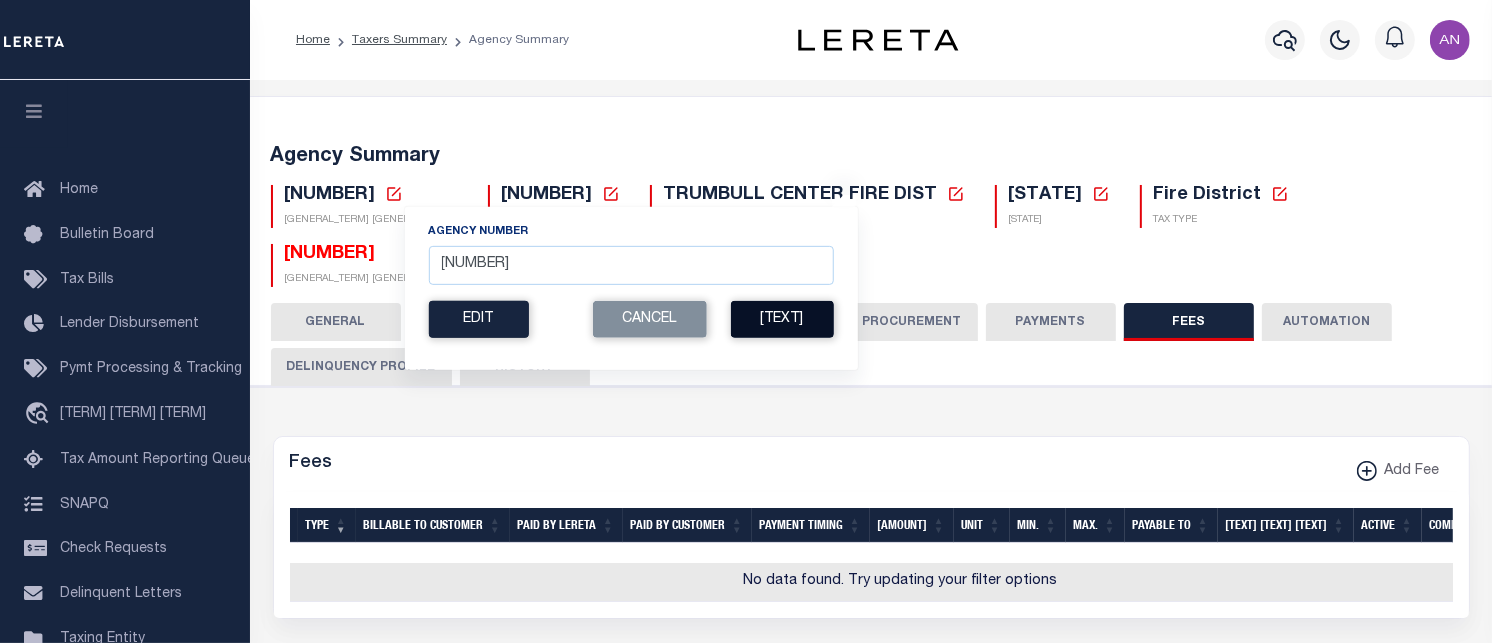 click on "Ok" at bounding box center (781, 319) 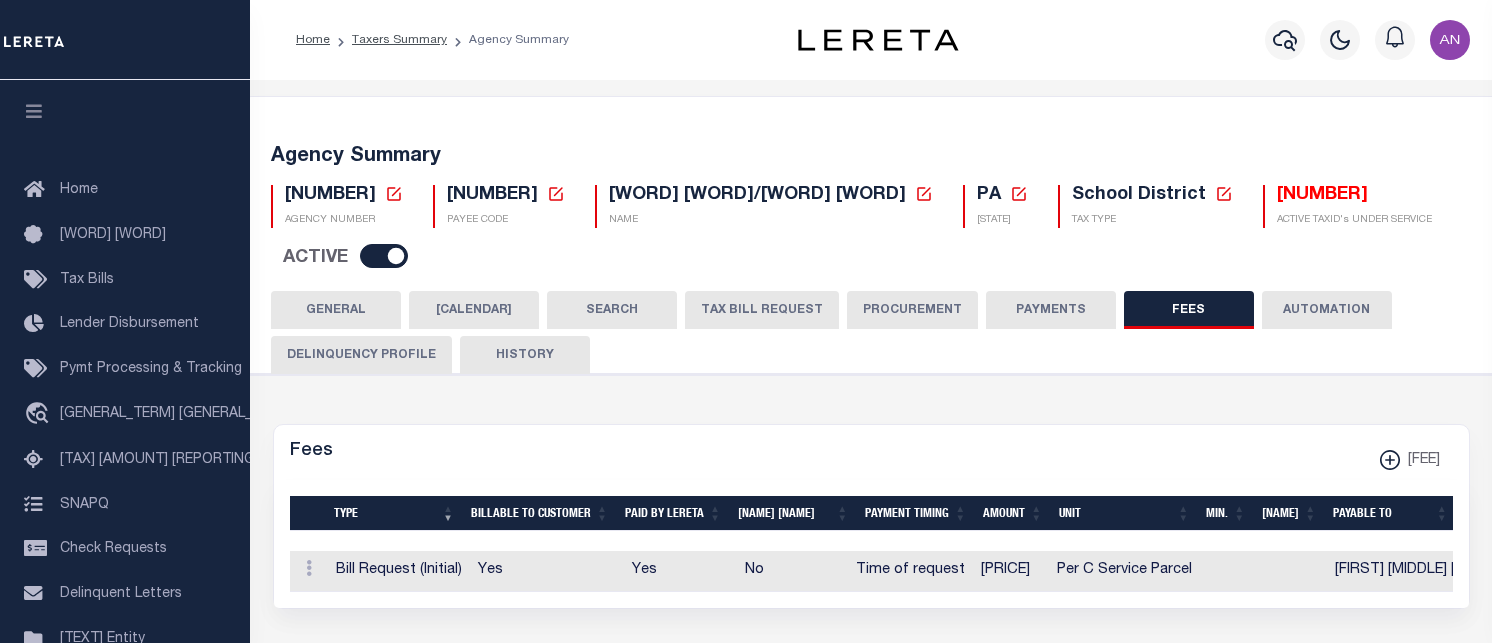 scroll, scrollTop: 0, scrollLeft: 0, axis: both 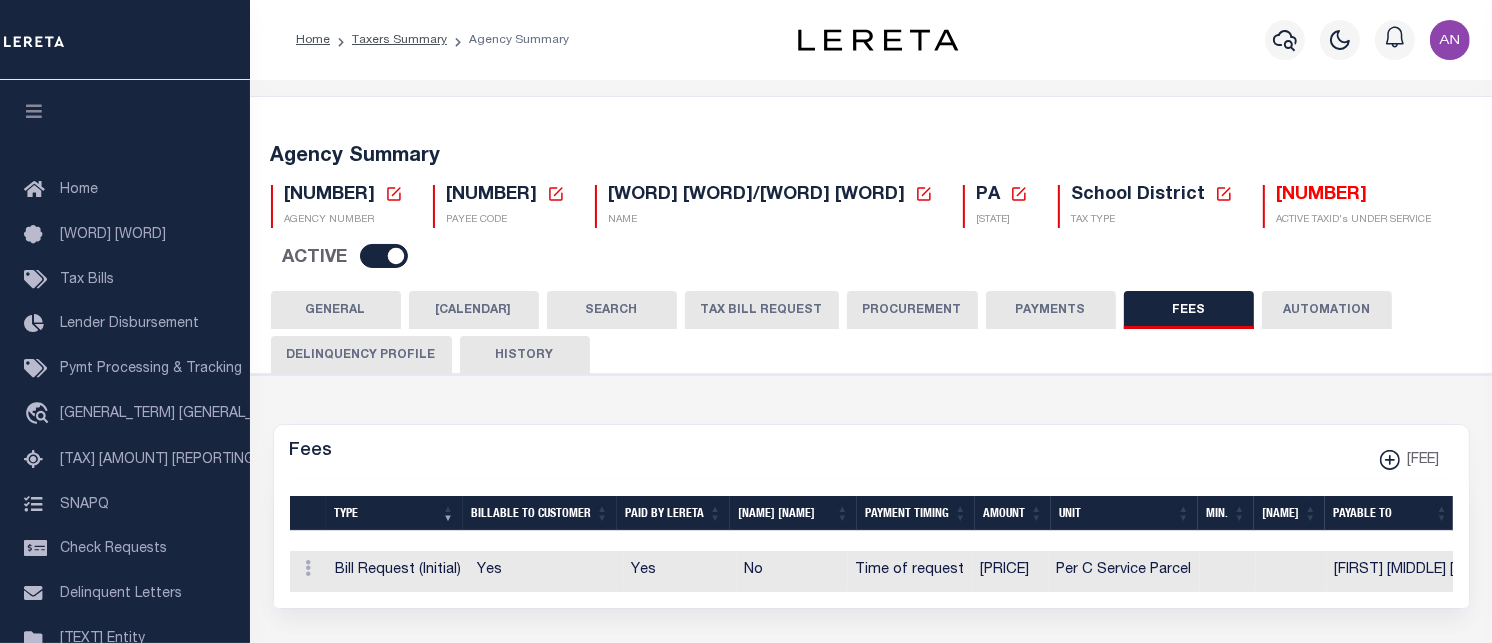 click on "Agency Summary" at bounding box center [494, 40] 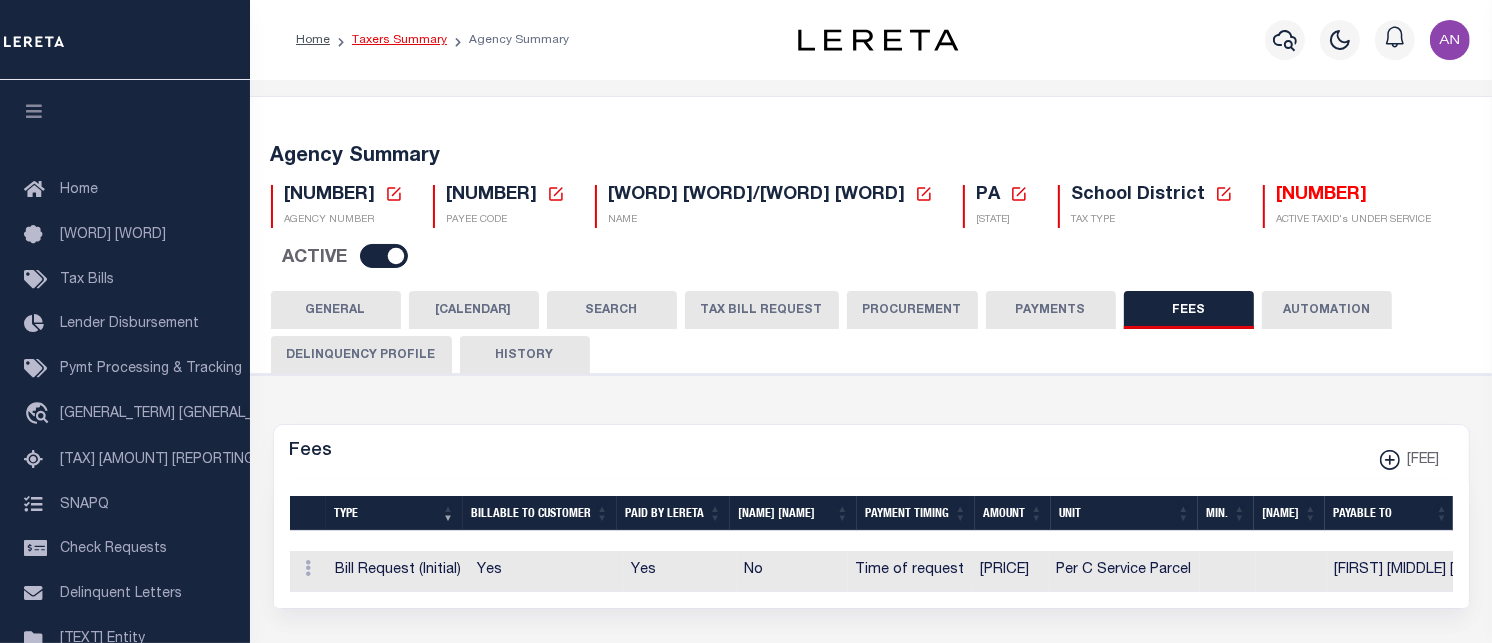 click on "•••••• •••••••" at bounding box center [392, 40] 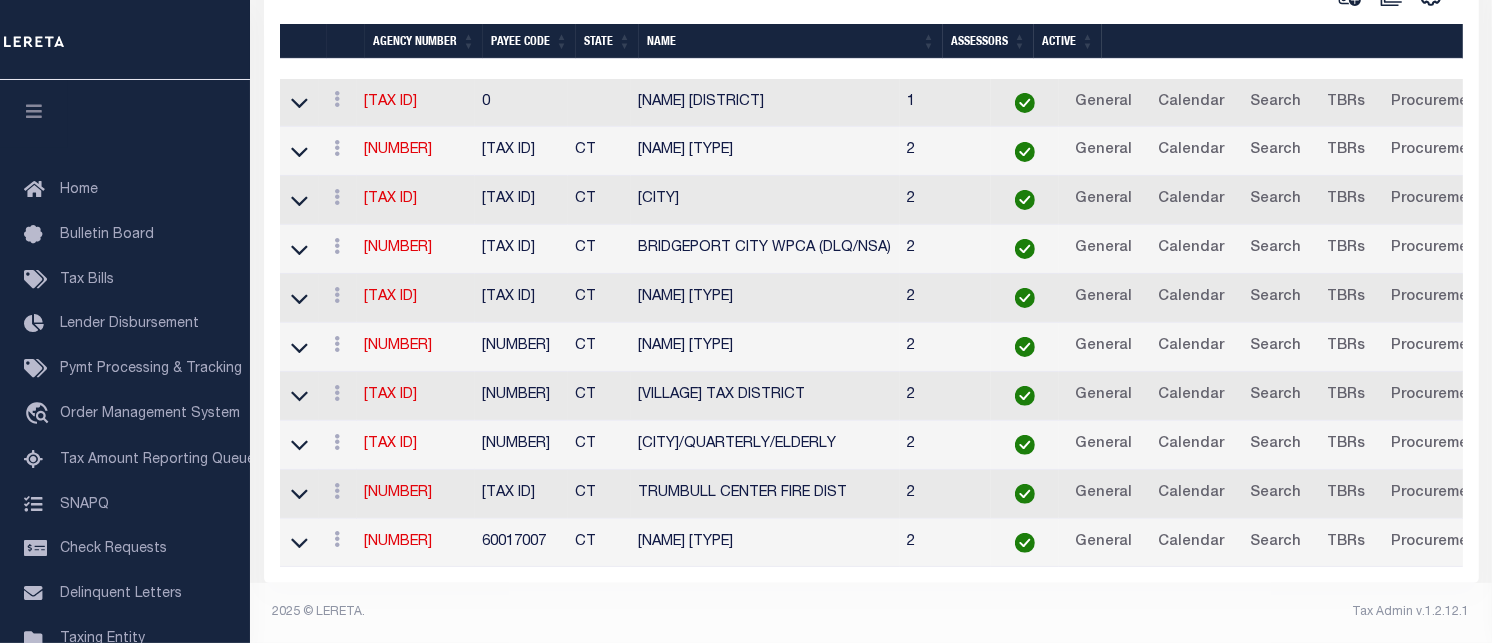 scroll, scrollTop: 237, scrollLeft: 0, axis: vertical 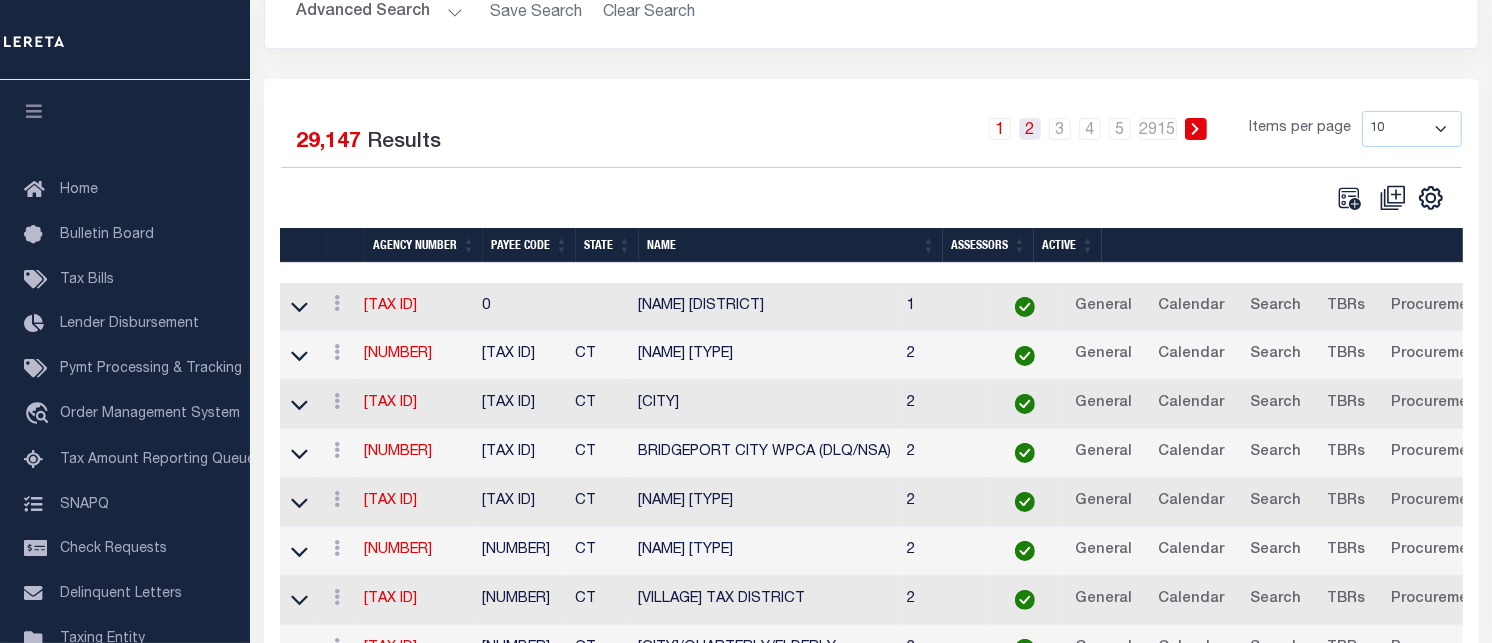 click on "[NUMBER]" at bounding box center (783, 129) 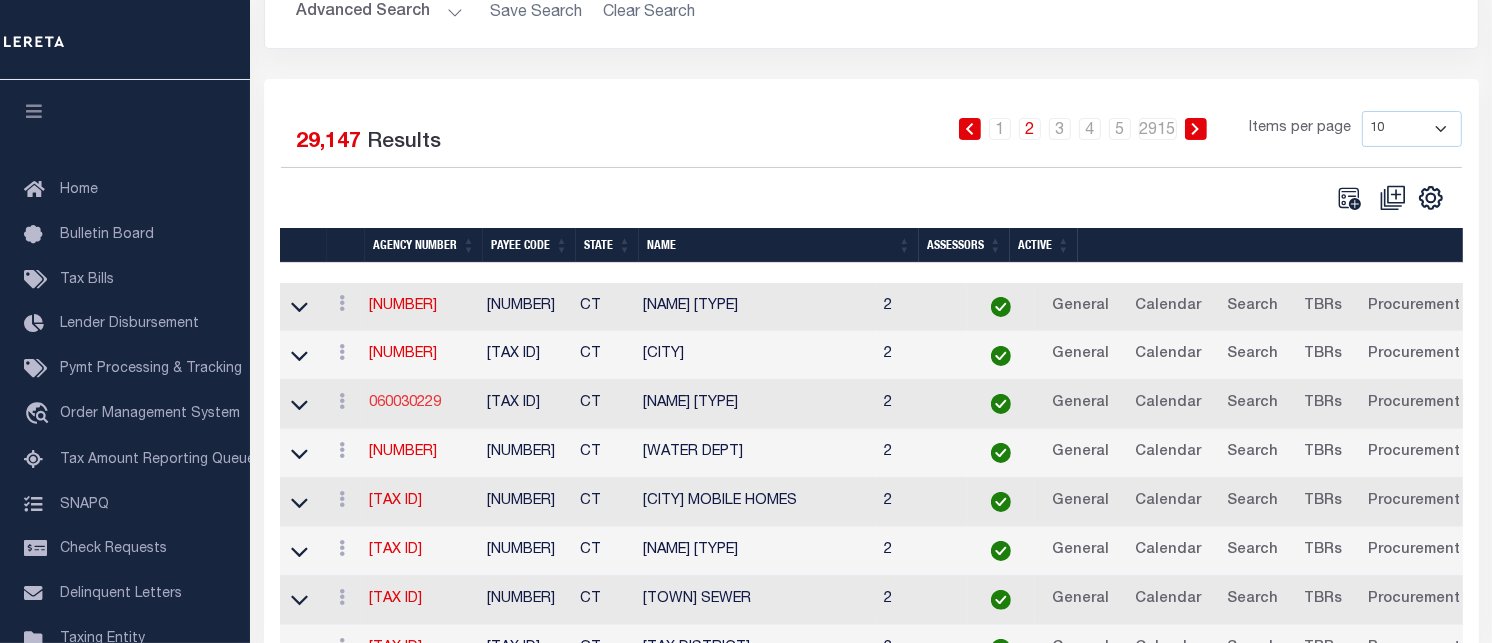 click on "[NUMBER]" at bounding box center (405, 435) 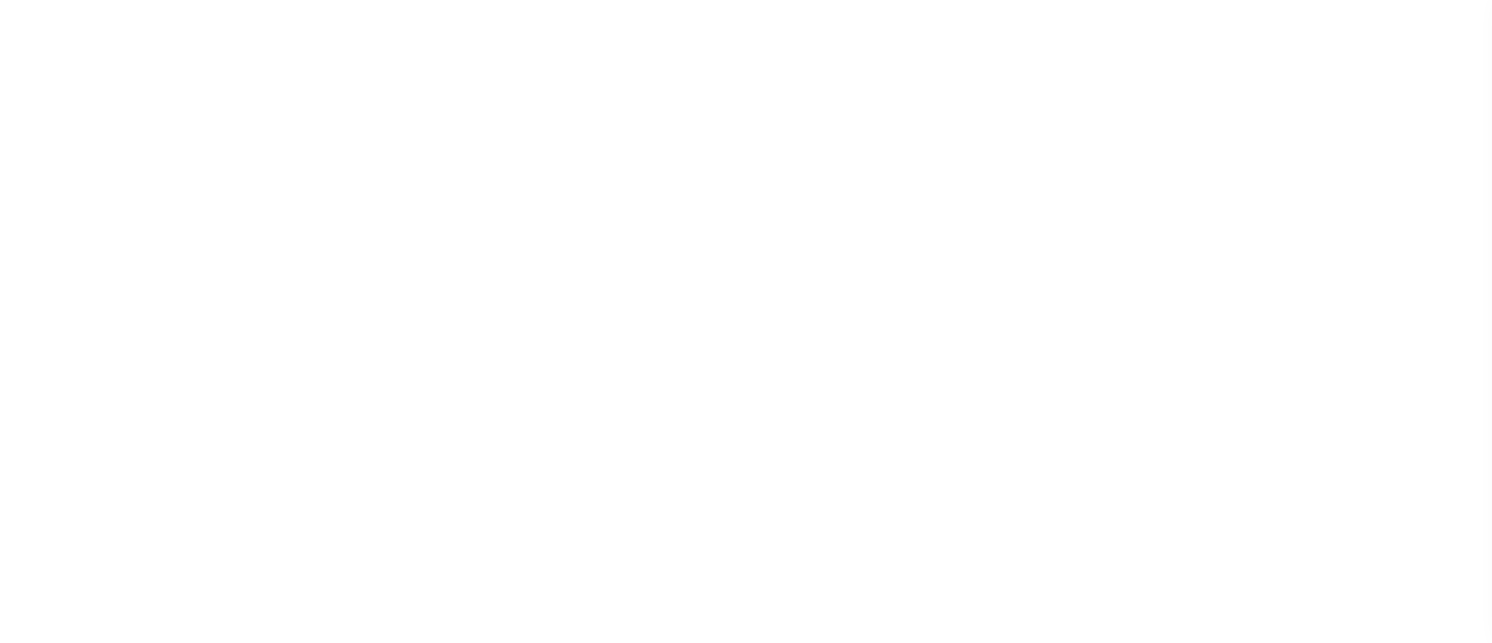 scroll, scrollTop: 0, scrollLeft: 0, axis: both 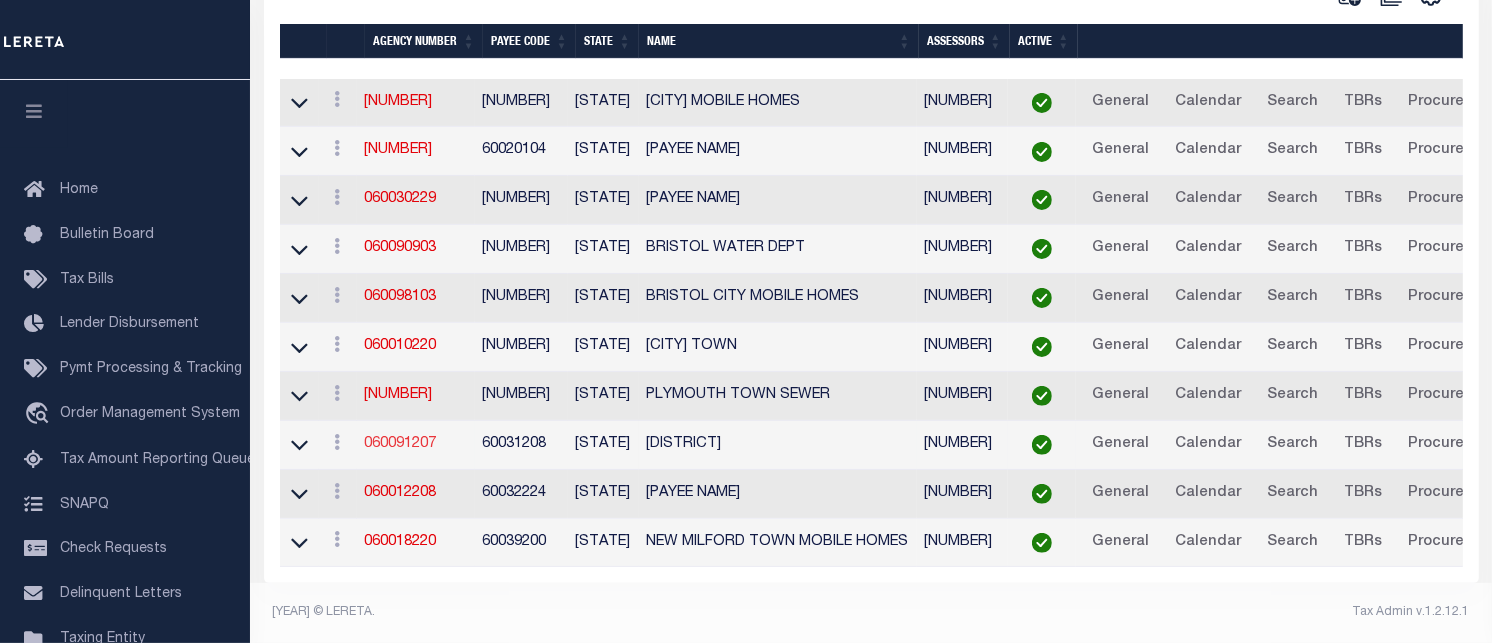 click on "060091207" at bounding box center [401, 444] 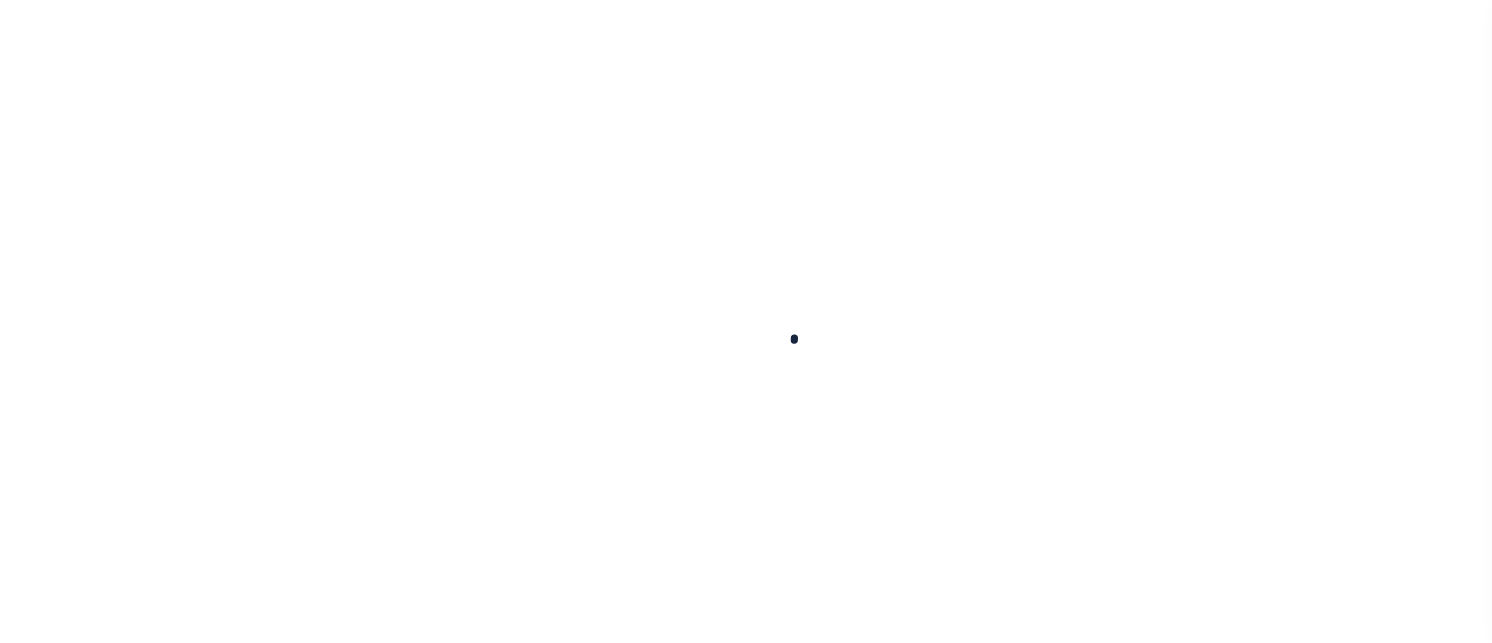 scroll, scrollTop: 0, scrollLeft: 0, axis: both 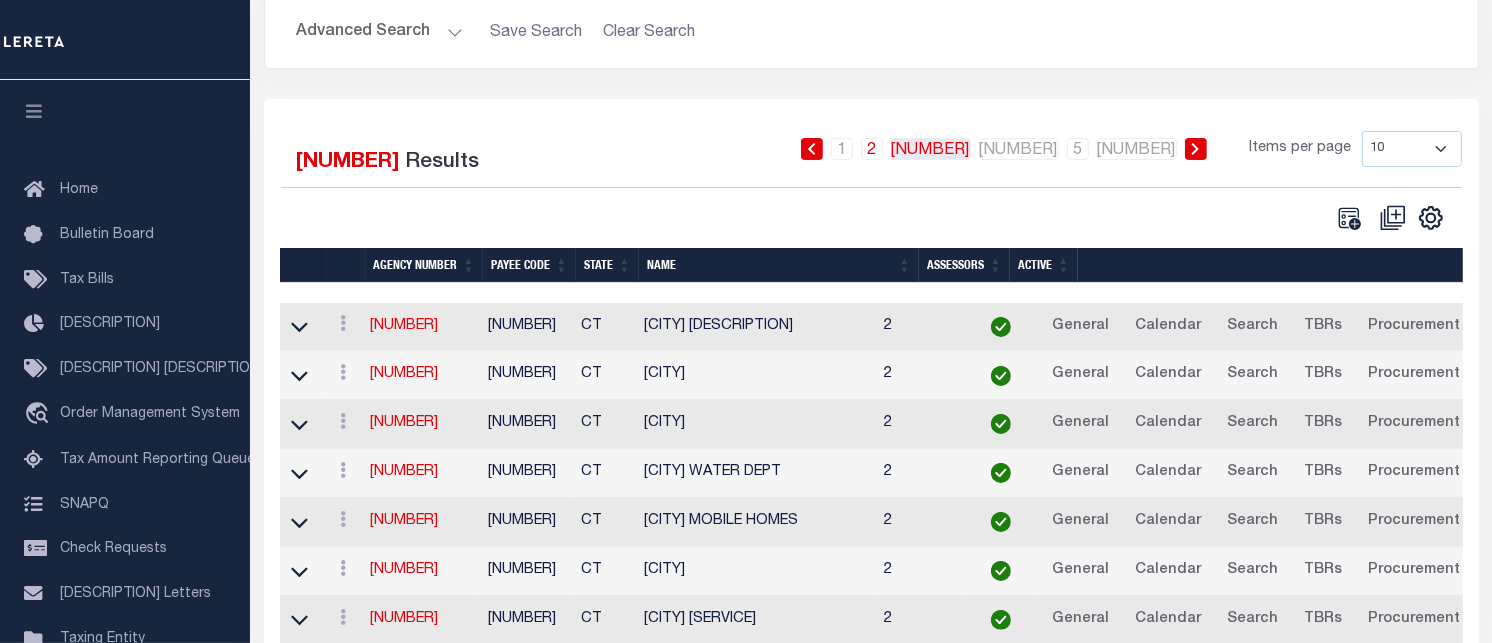click on "[NUMBER]" at bounding box center [953, 149] 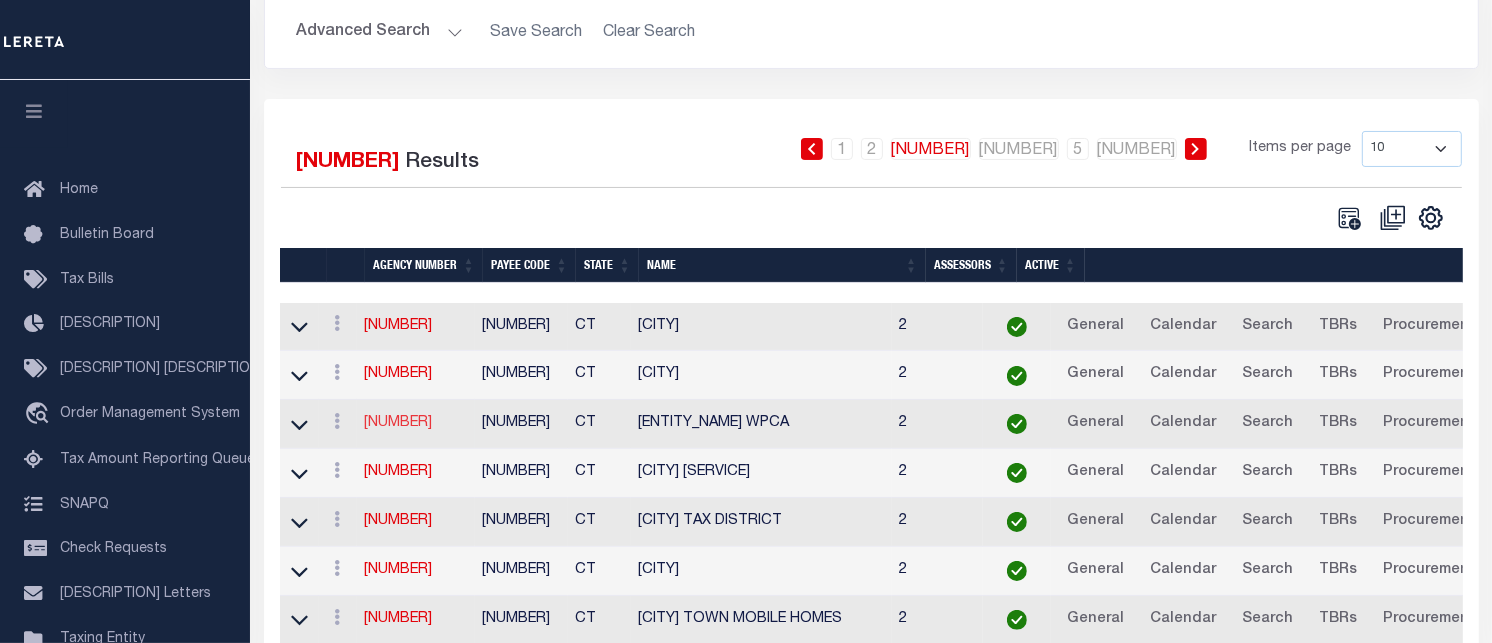 click on "[NUMBER]" at bounding box center (399, 423) 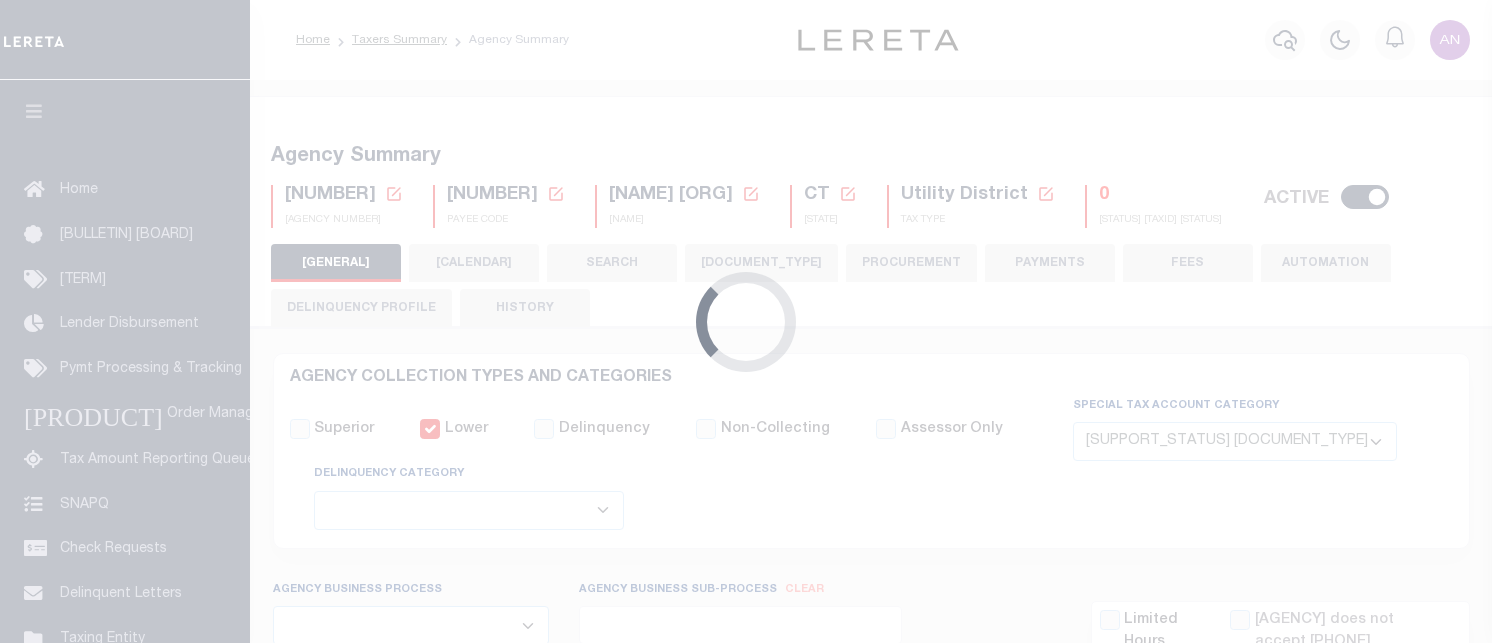 scroll, scrollTop: 0, scrollLeft: 0, axis: both 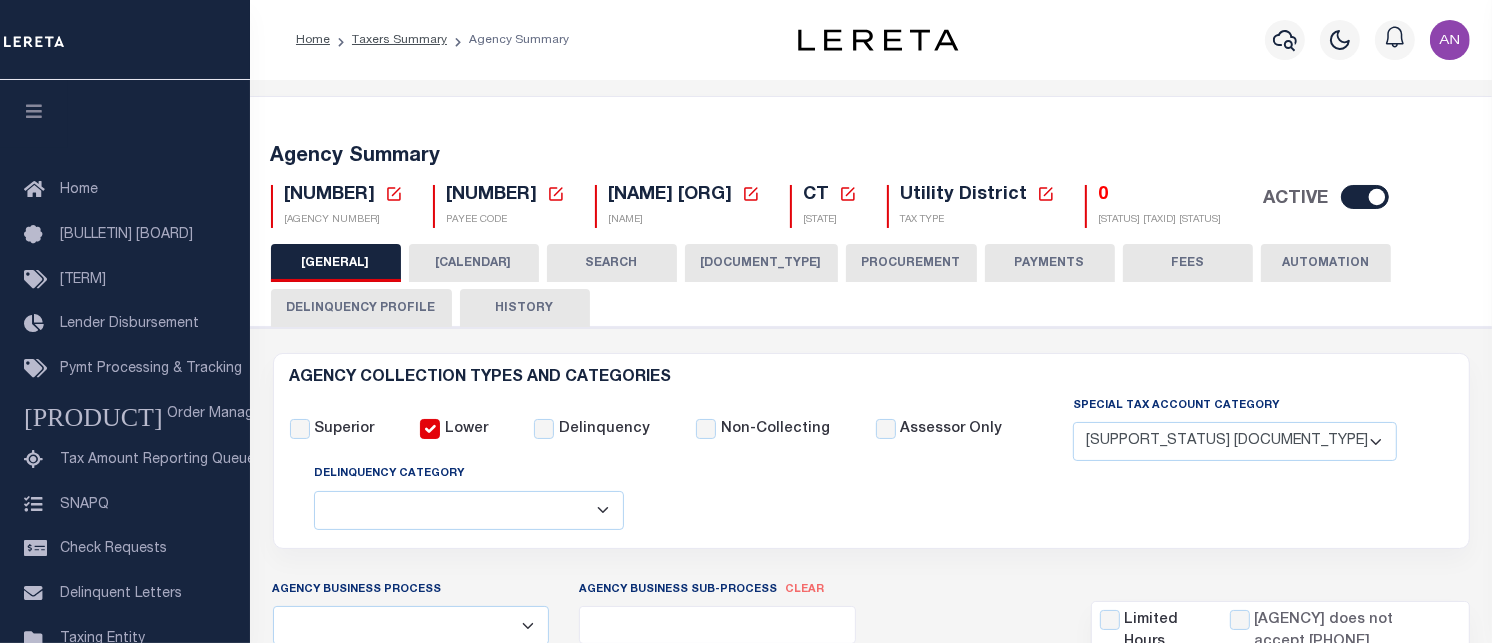 click on "[NUMBER]" at bounding box center (330, 195) 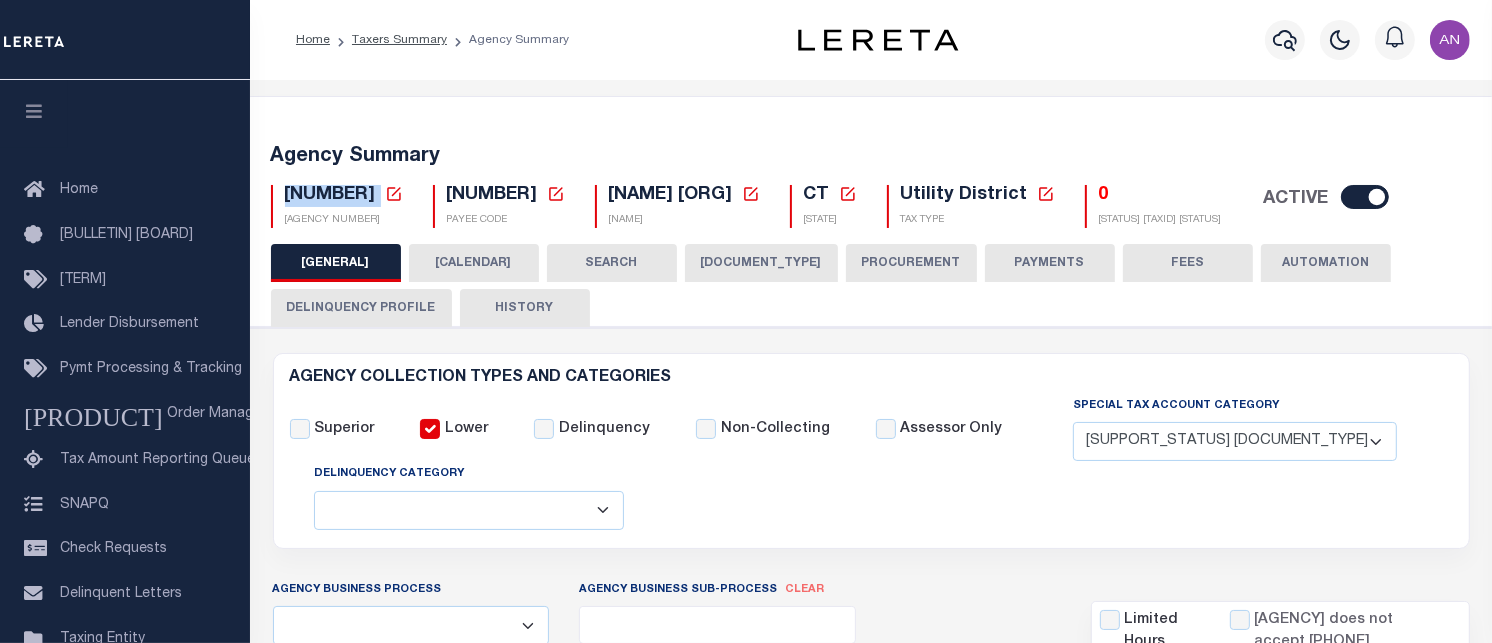 click on "[NUMBER]" at bounding box center (330, 195) 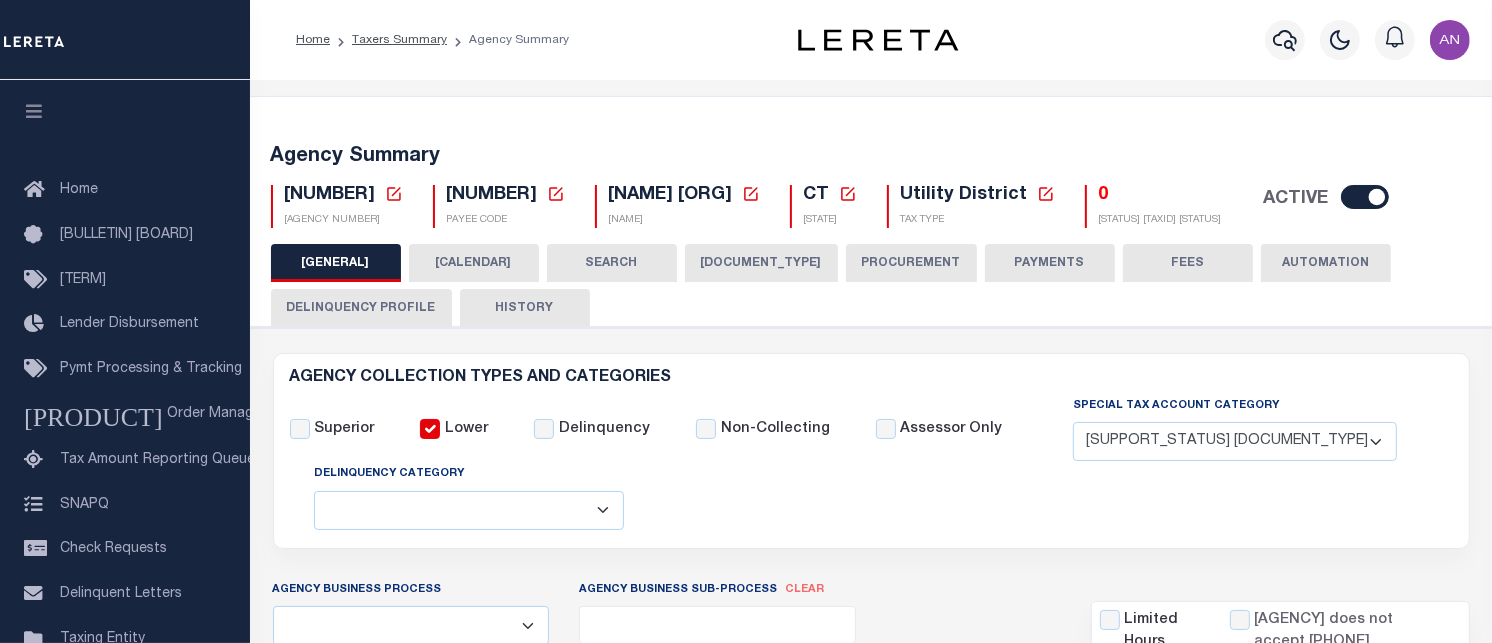 click on "[ACCOUNT_NUMBER]
[PAYEE_CODE]
Cancel
Ok" at bounding box center (344, 196) 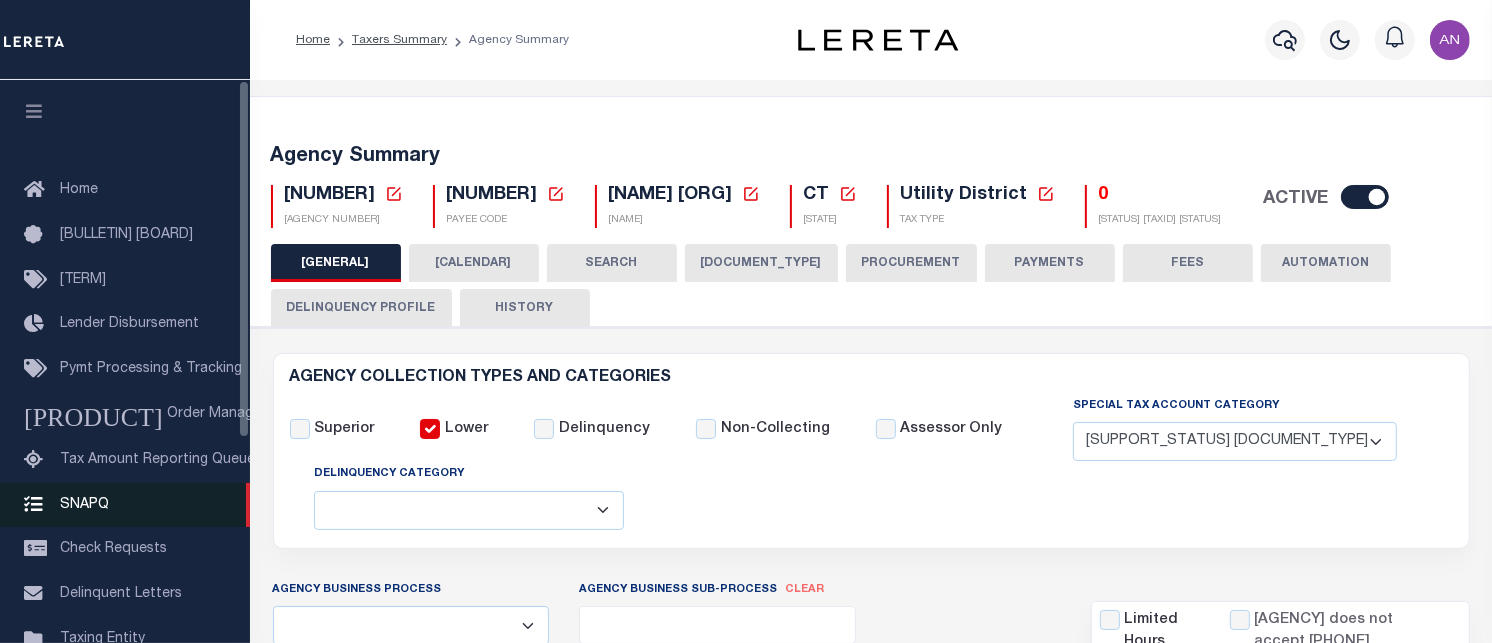 scroll, scrollTop: 321, scrollLeft: 0, axis: vertical 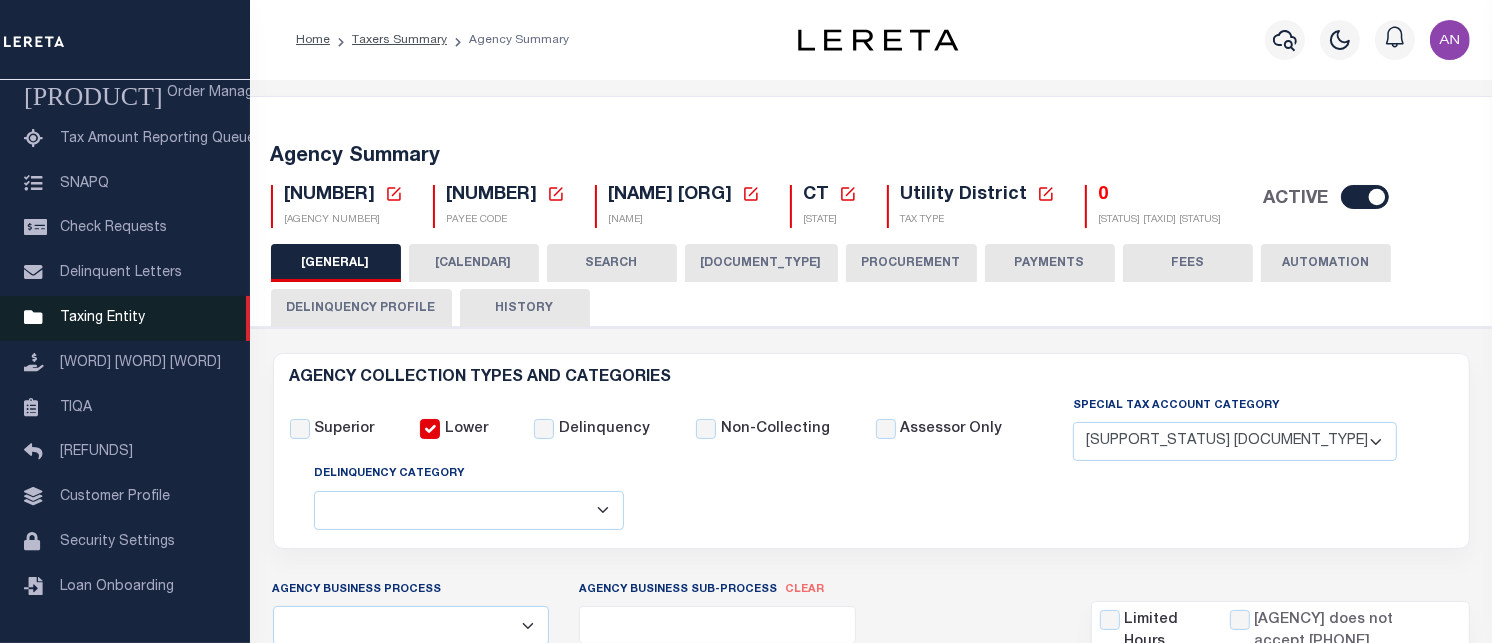 click on "Taxing Entity" at bounding box center (102, 318) 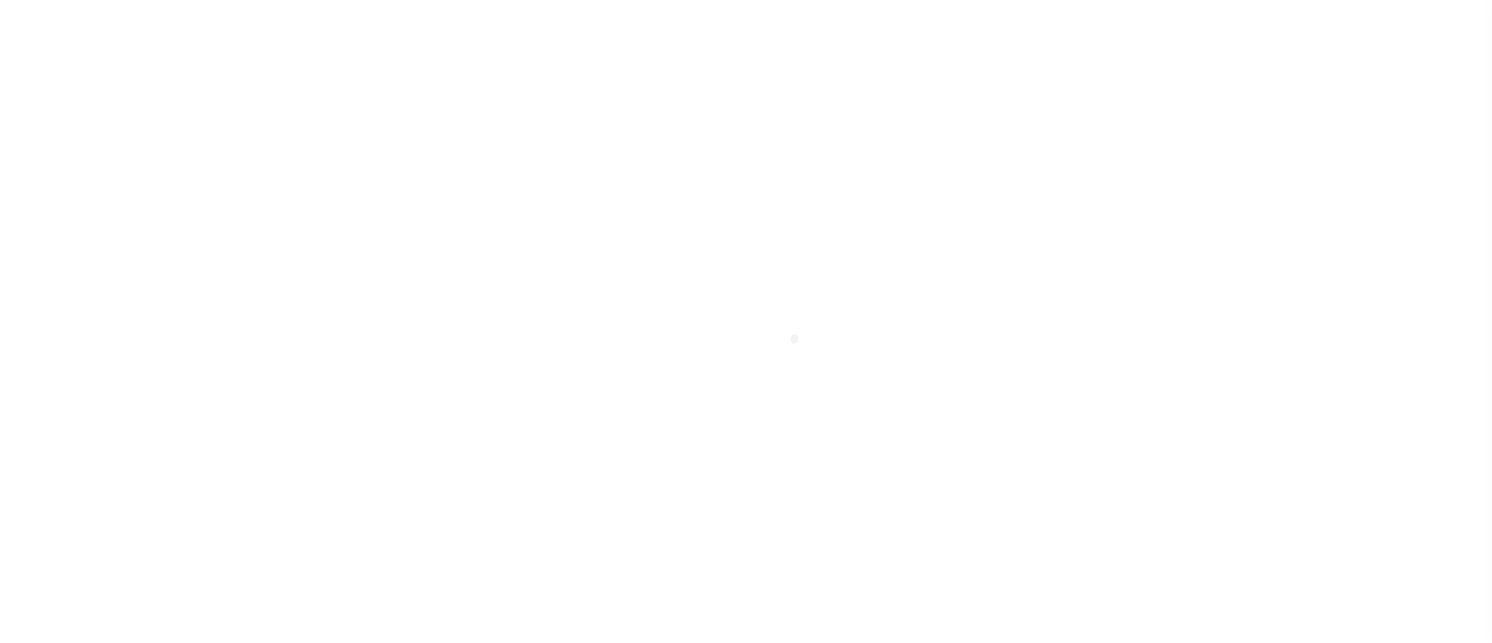 scroll, scrollTop: 0, scrollLeft: 0, axis: both 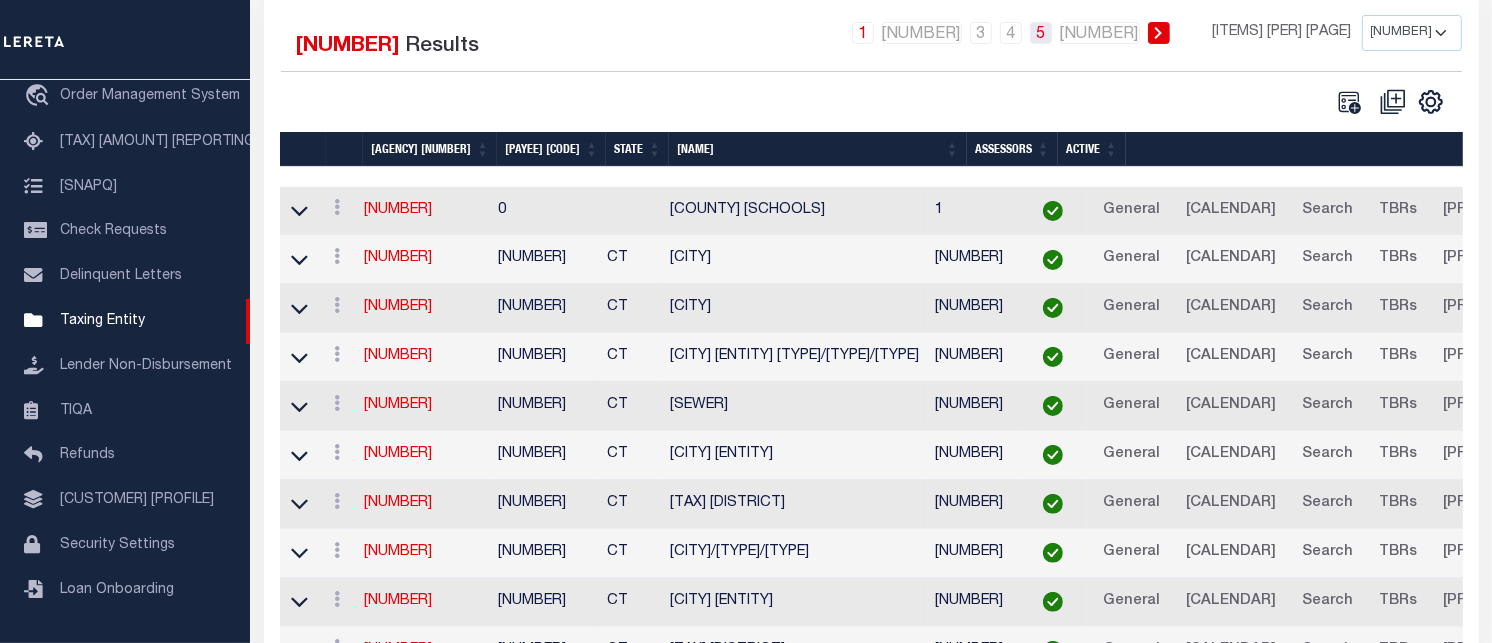 click on "5" at bounding box center [871, 33] 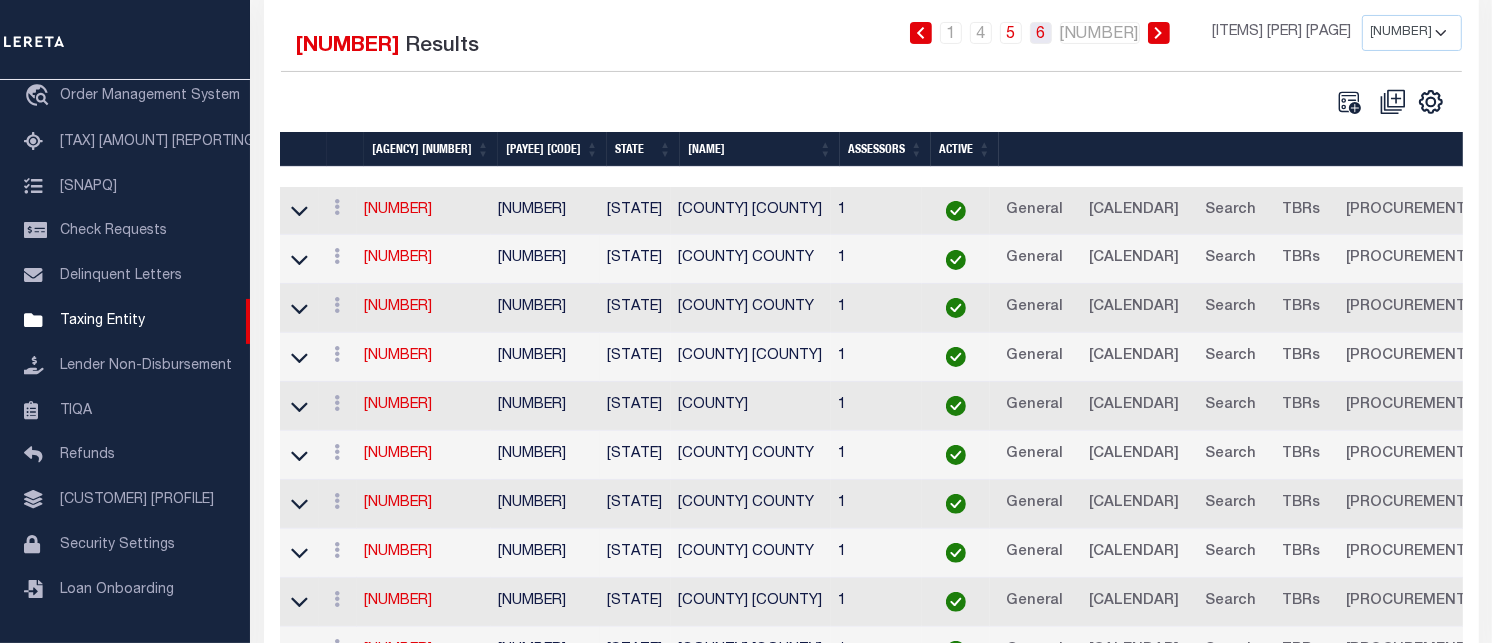 click on "[NUMBER]" at bounding box center (842, 33) 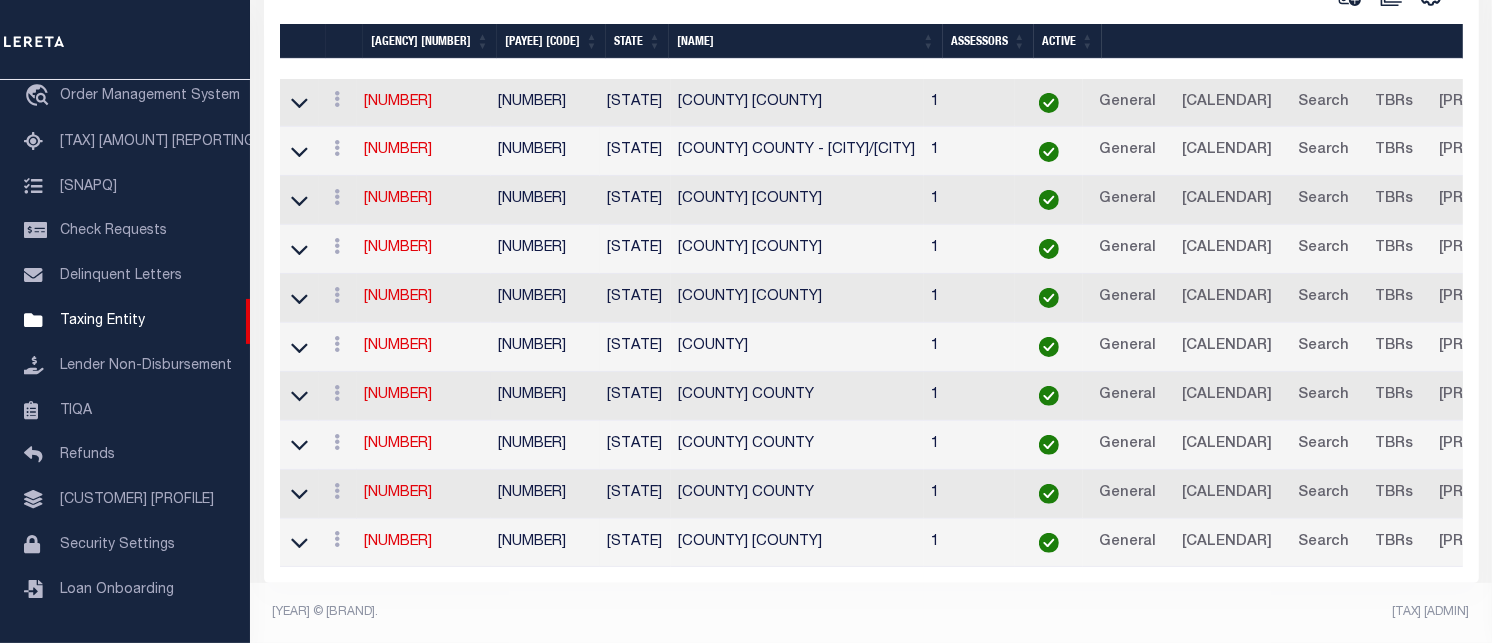 scroll, scrollTop: 460, scrollLeft: 0, axis: vertical 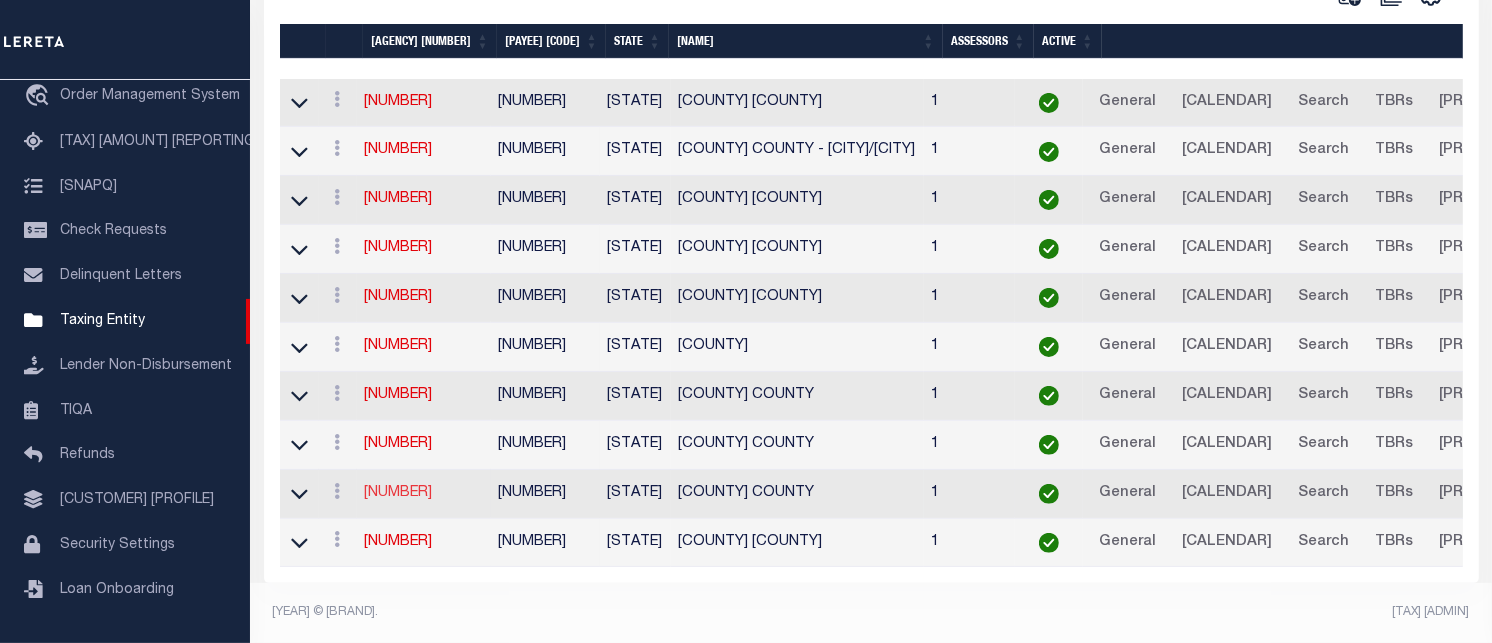 click on "[NUMBER]" at bounding box center [399, 505] 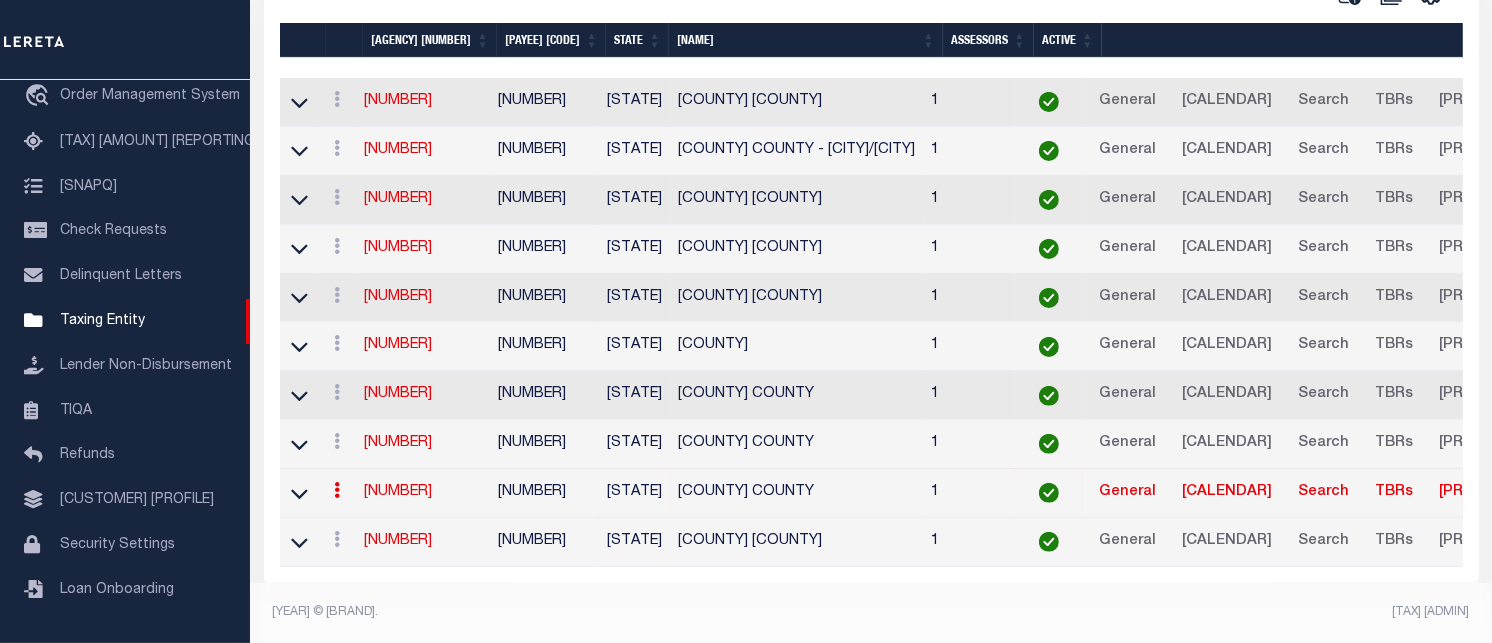 scroll, scrollTop: 456, scrollLeft: 0, axis: vertical 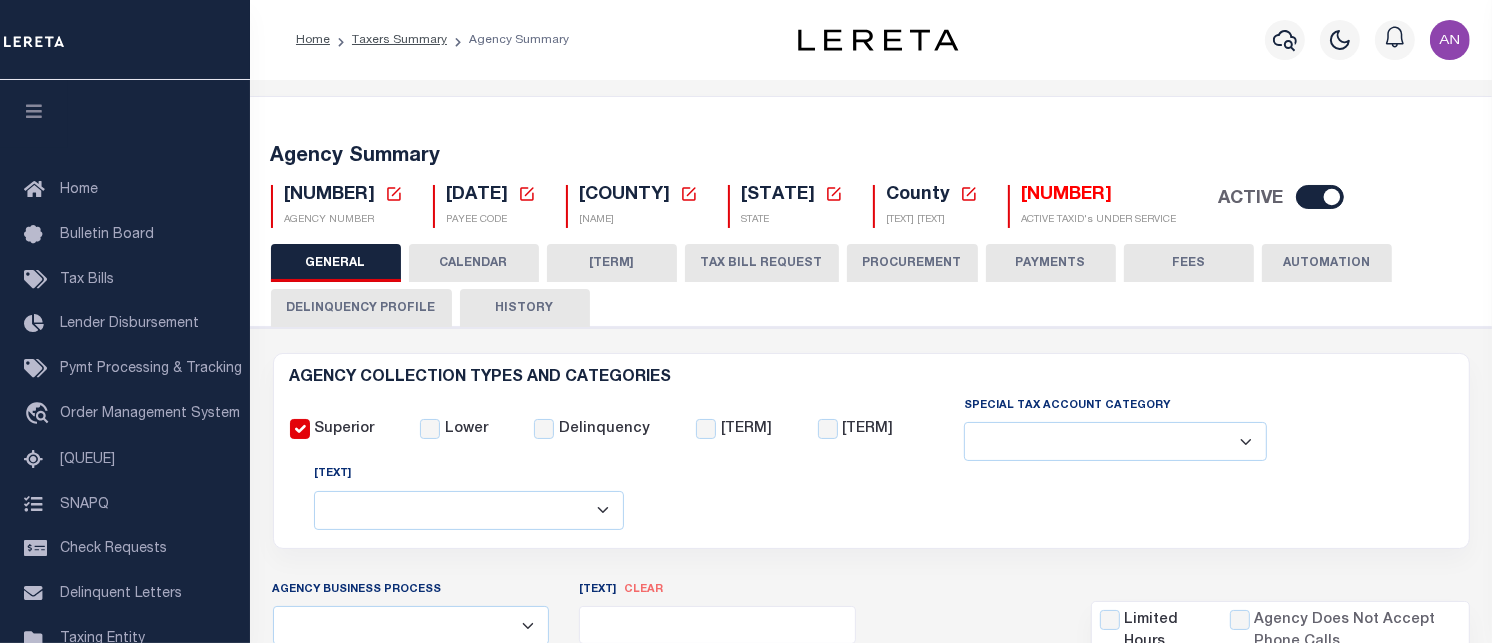 click on "[NUMBER]" at bounding box center [330, 195] 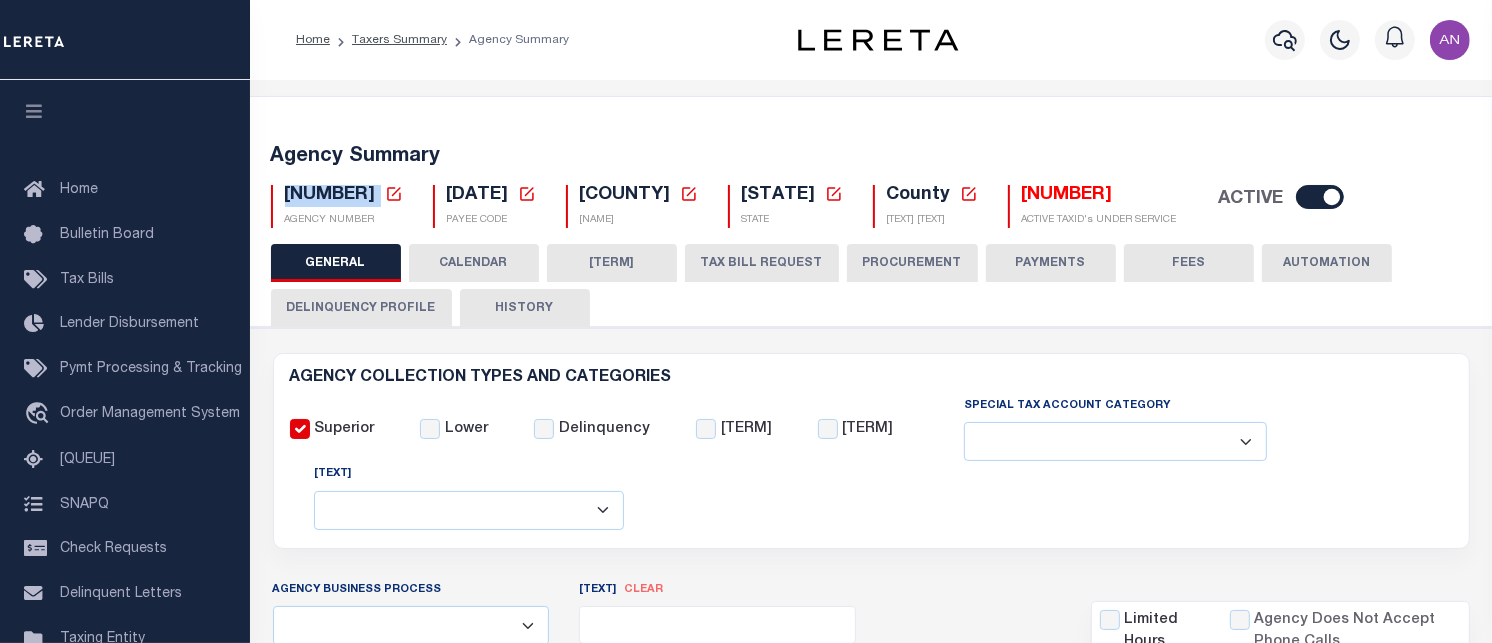click on "[NUMBER]" at bounding box center (330, 195) 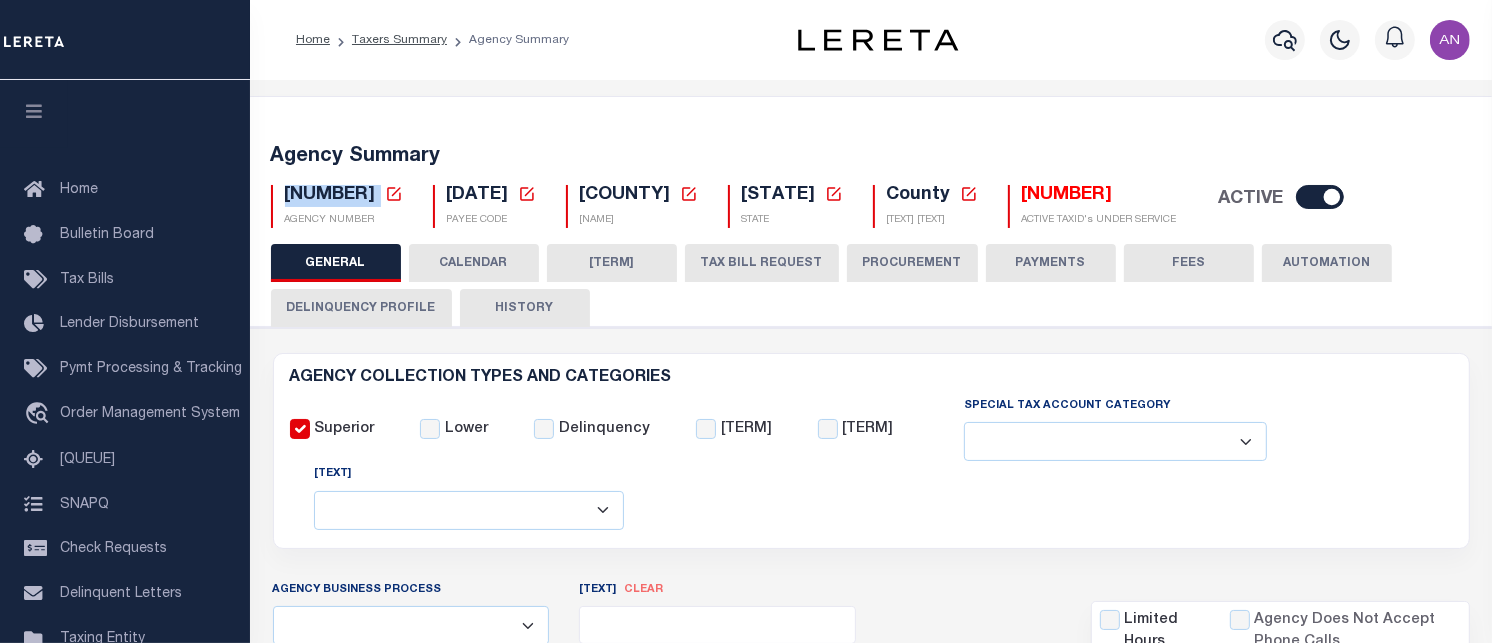copy on "[NUMBER]" 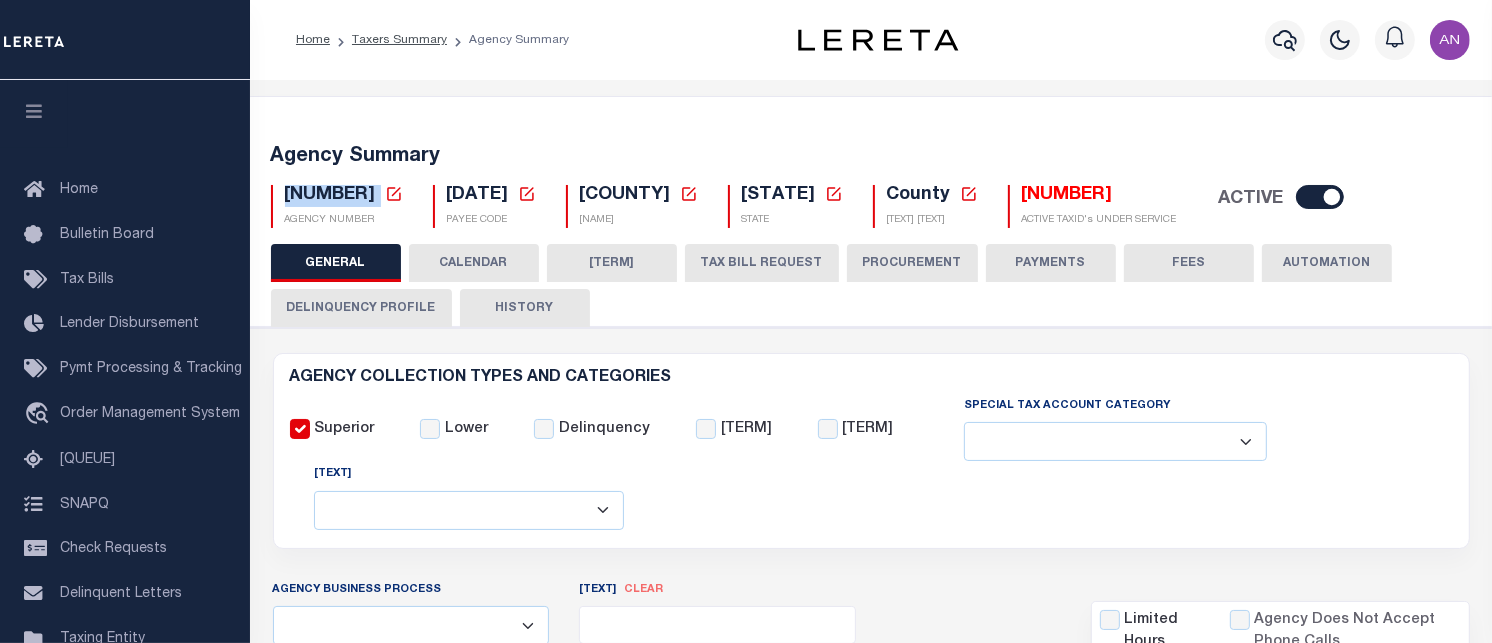 click at bounding box center [394, 194] 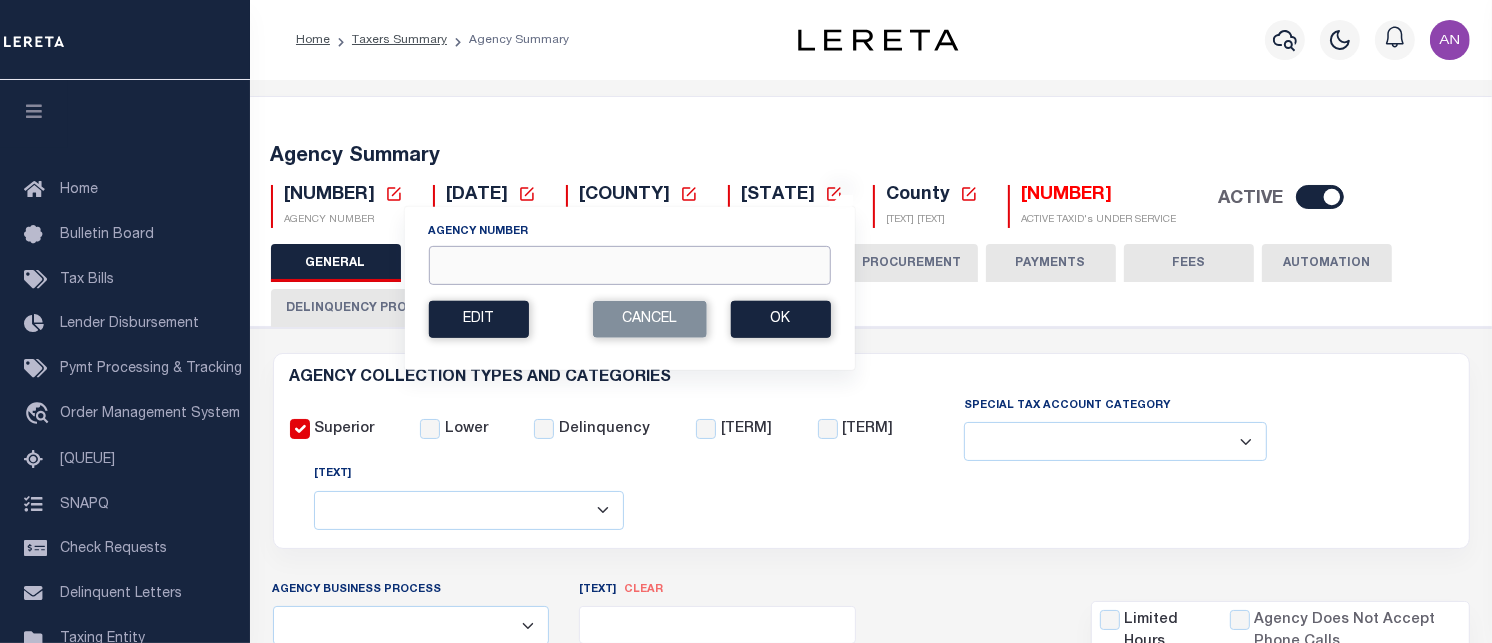 paste on "[NUMBER]" 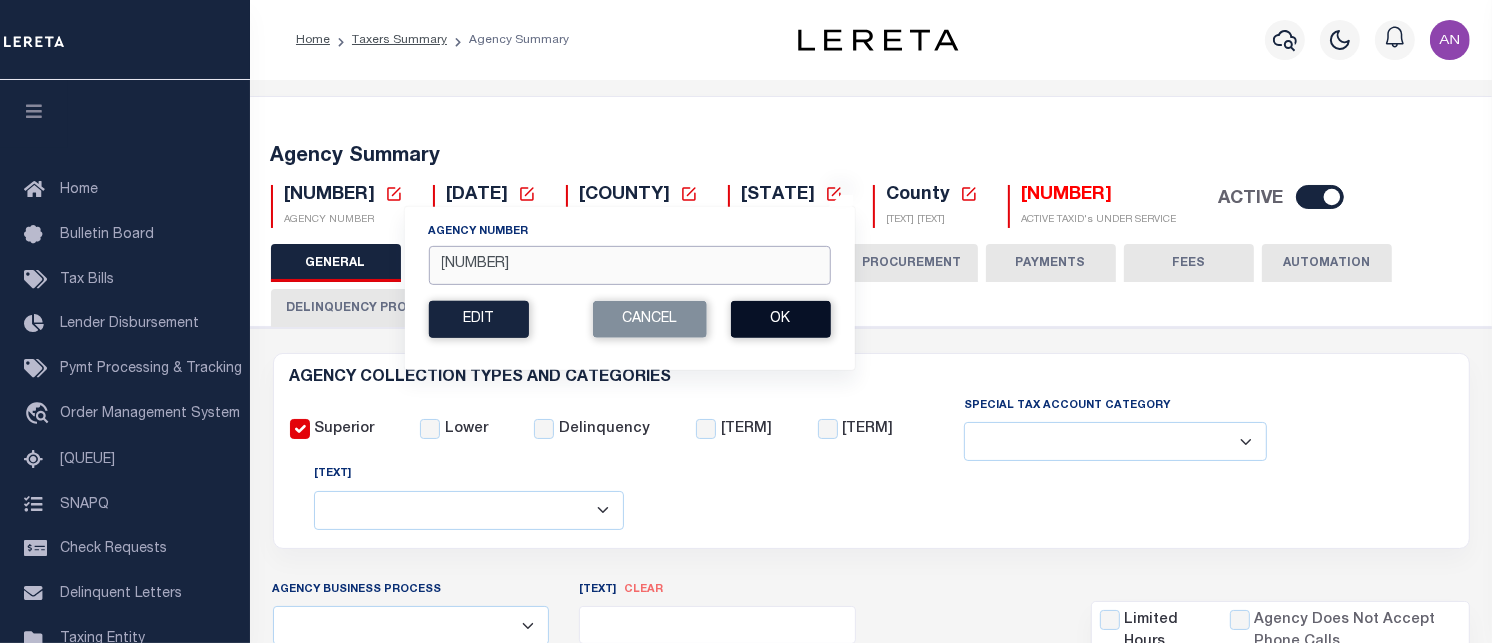 type on "[NUMBER]" 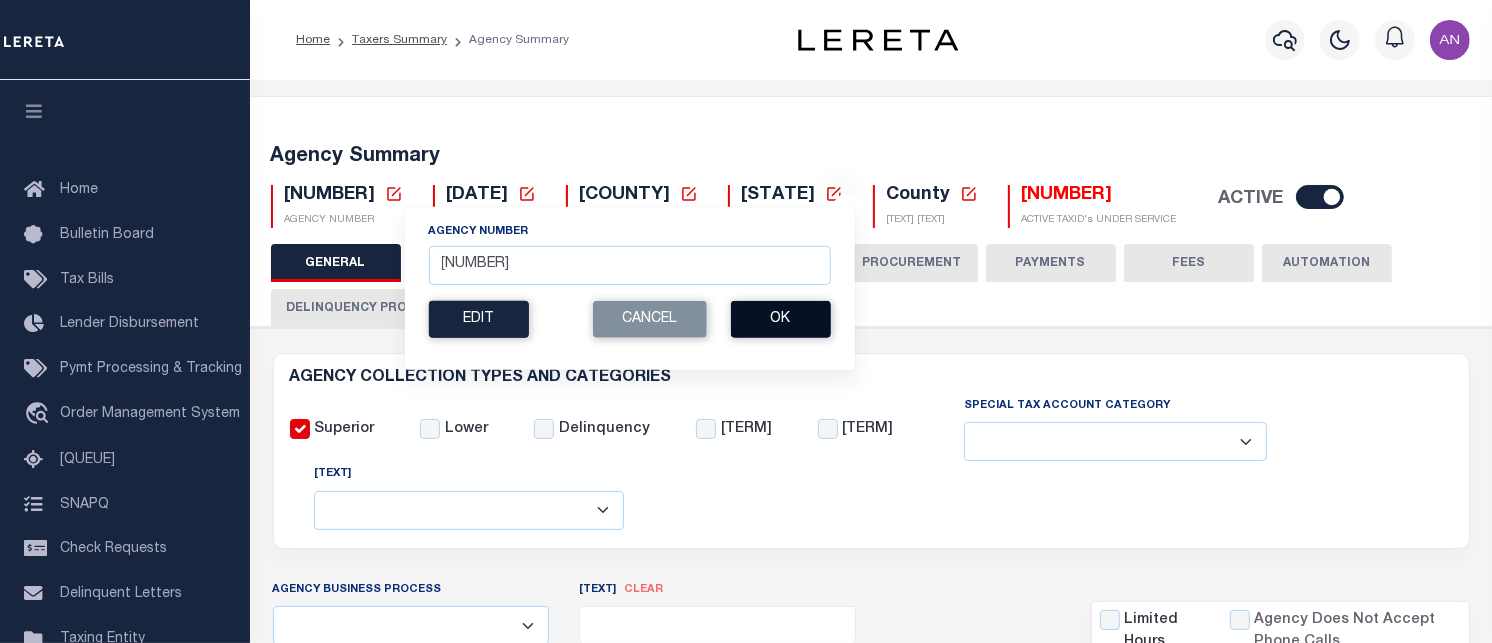 click on "Ok" at bounding box center [780, 319] 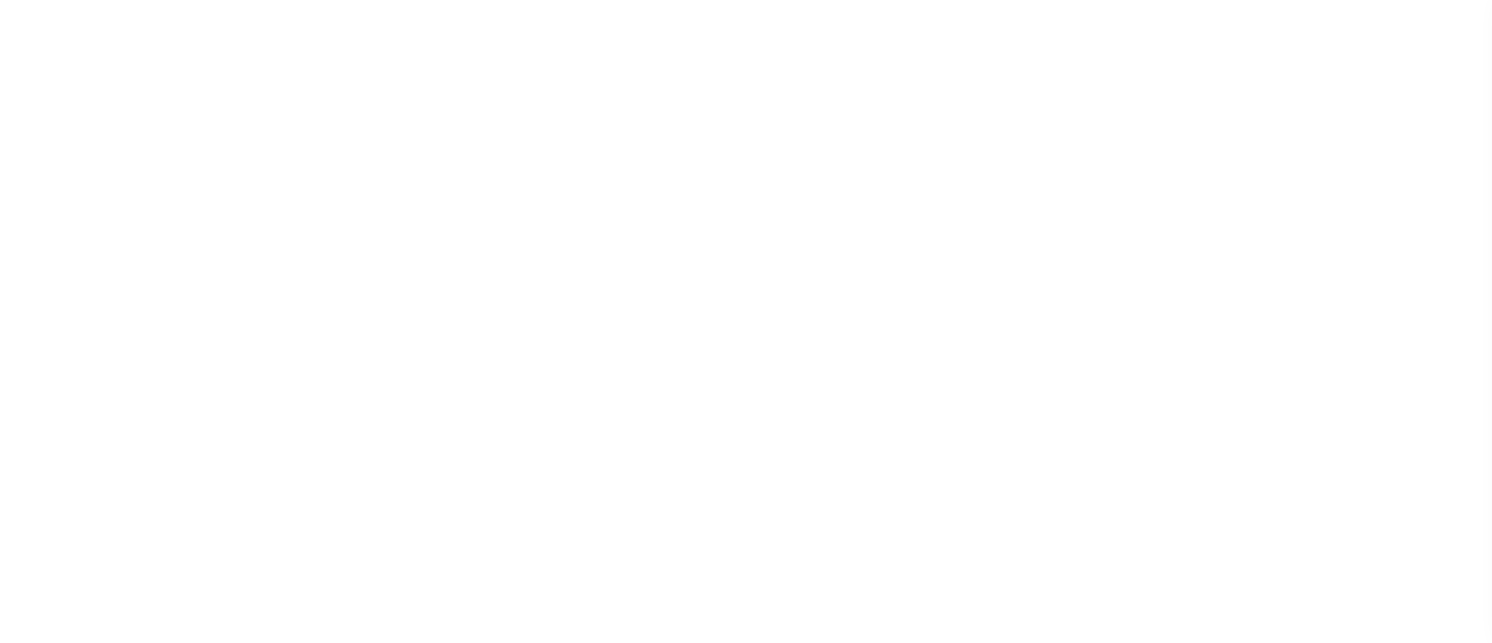 scroll, scrollTop: 0, scrollLeft: 0, axis: both 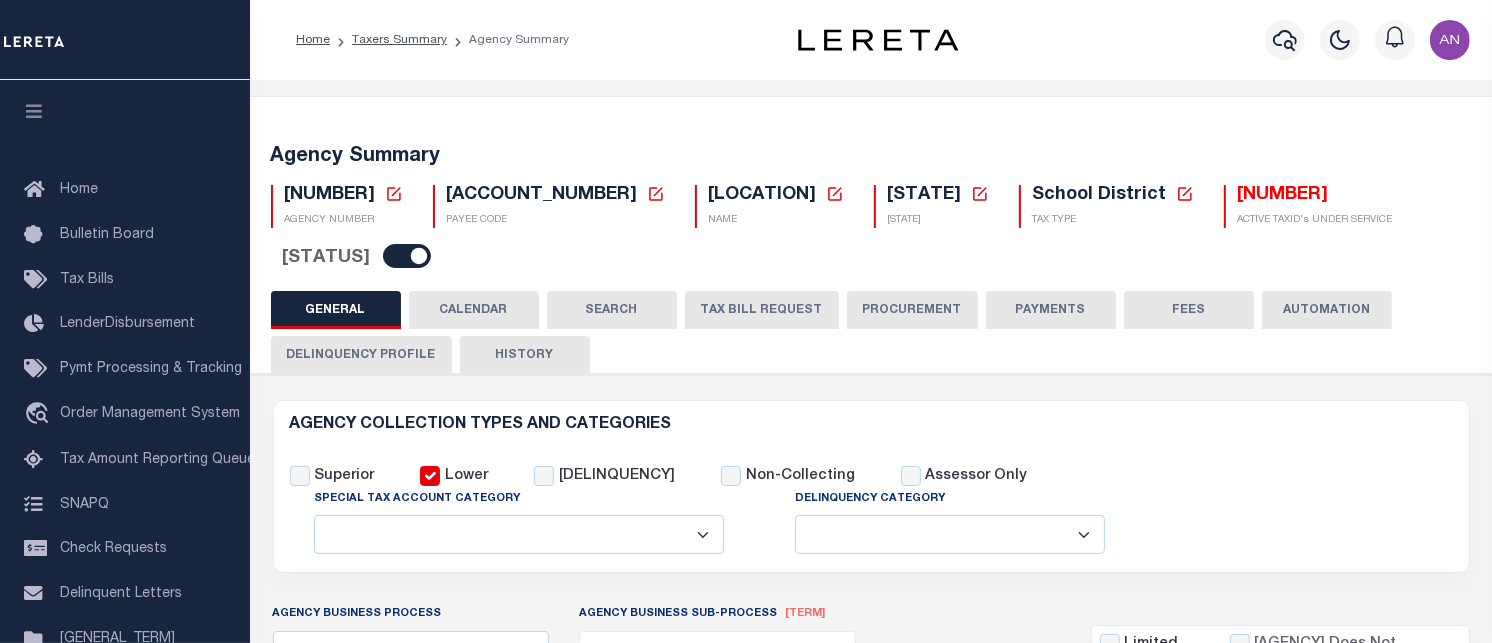 click on "[NUMBER]" at bounding box center (330, 195) 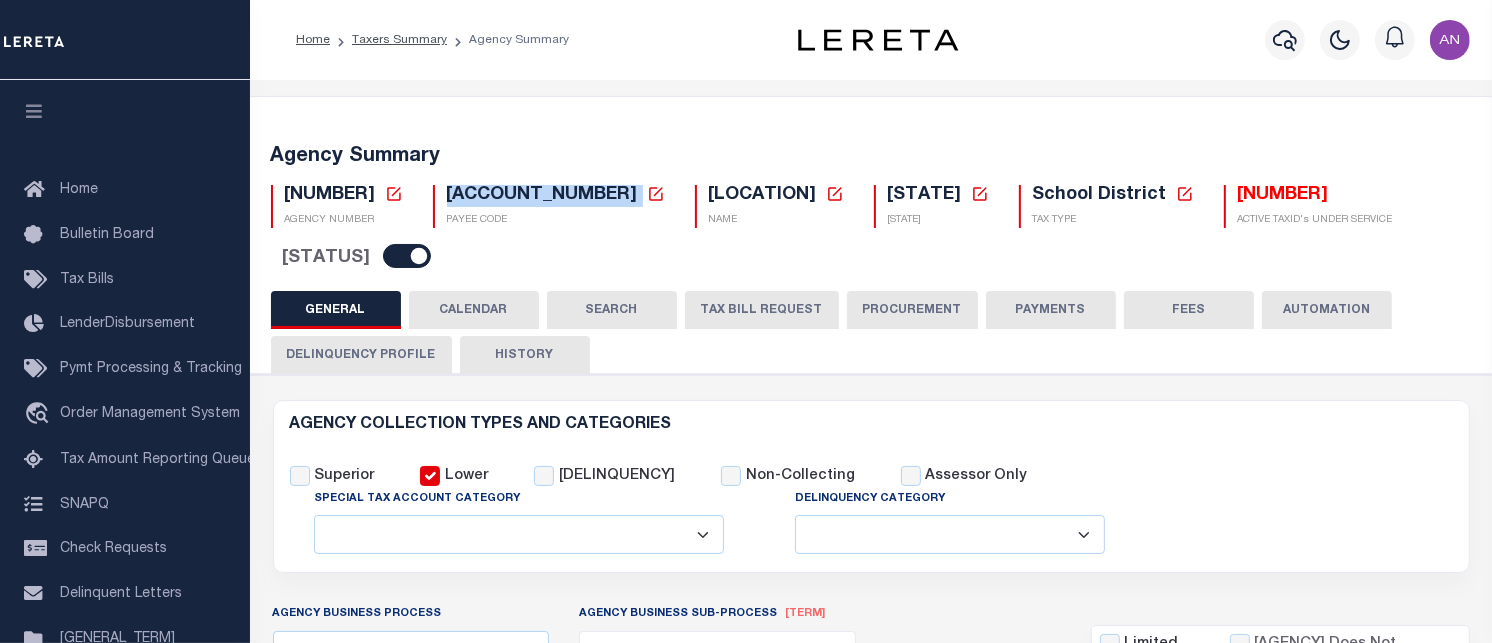 click on "[NUMBER]" at bounding box center [330, 195] 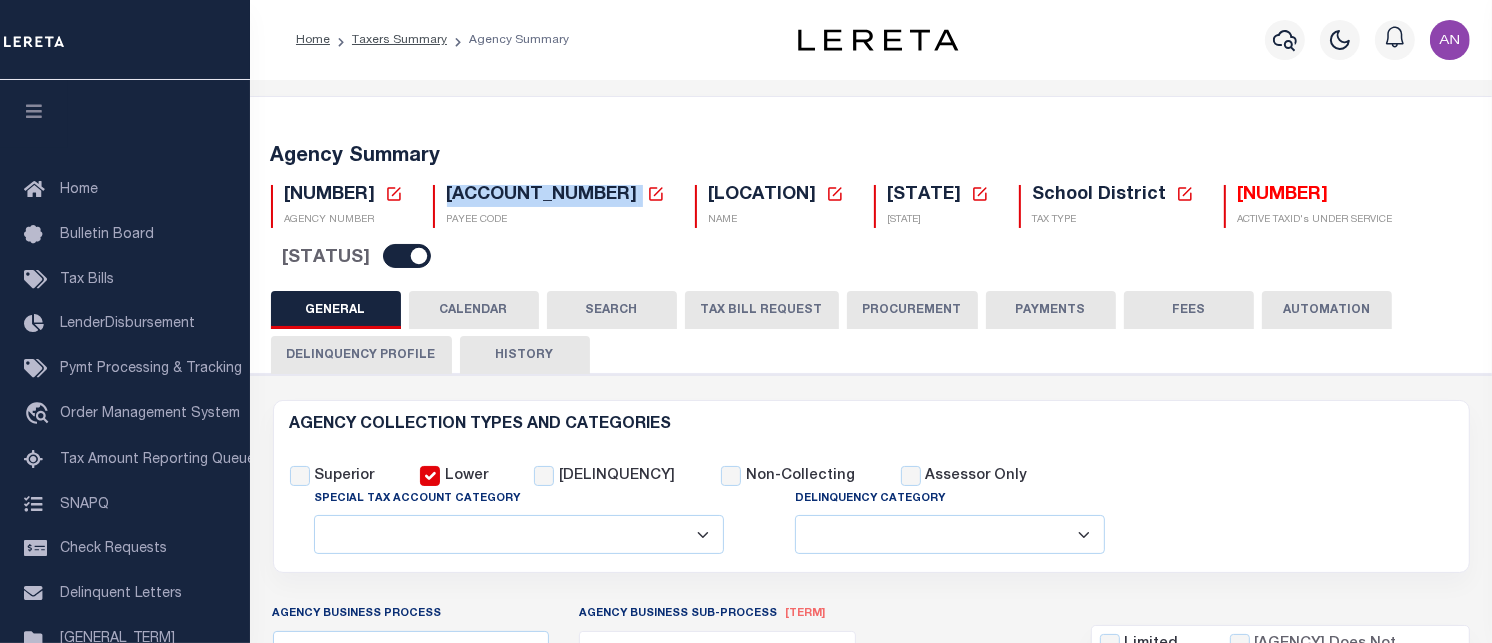 copy on "[NUMBER]" 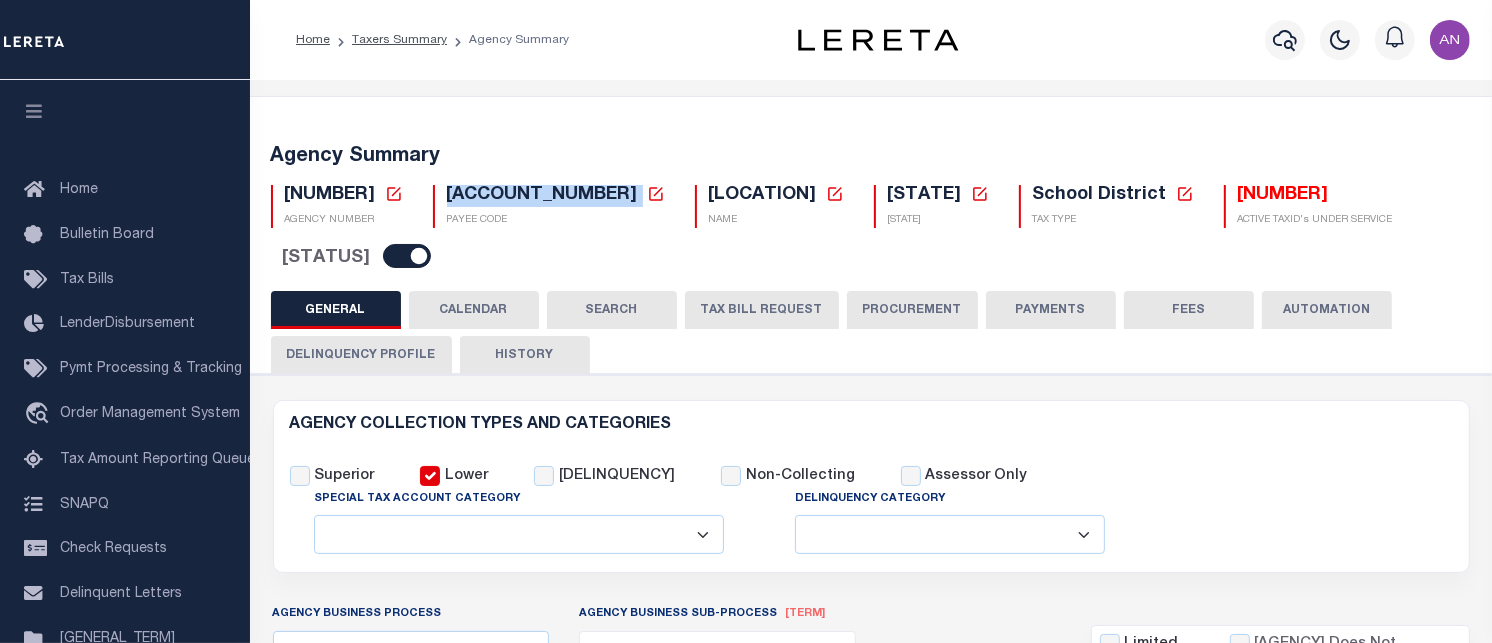 click on "CALENDAR" at bounding box center (474, 263) 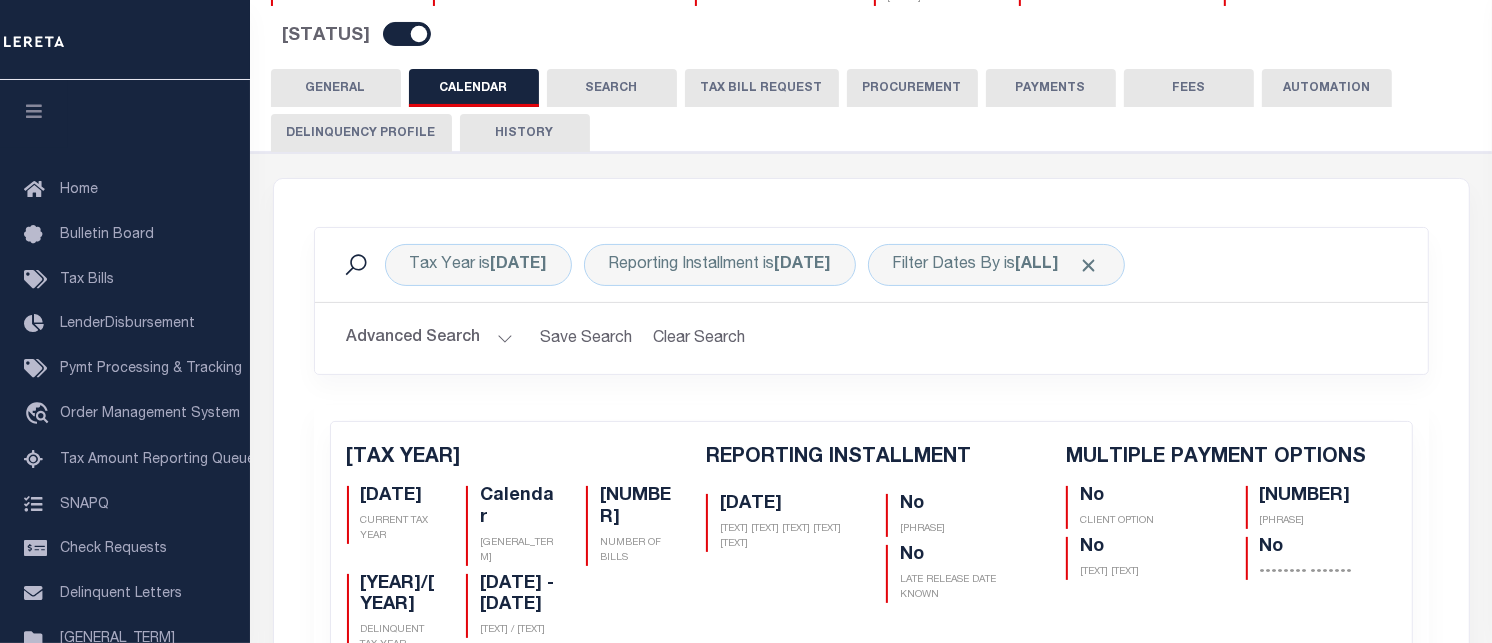scroll, scrollTop: 0, scrollLeft: 0, axis: both 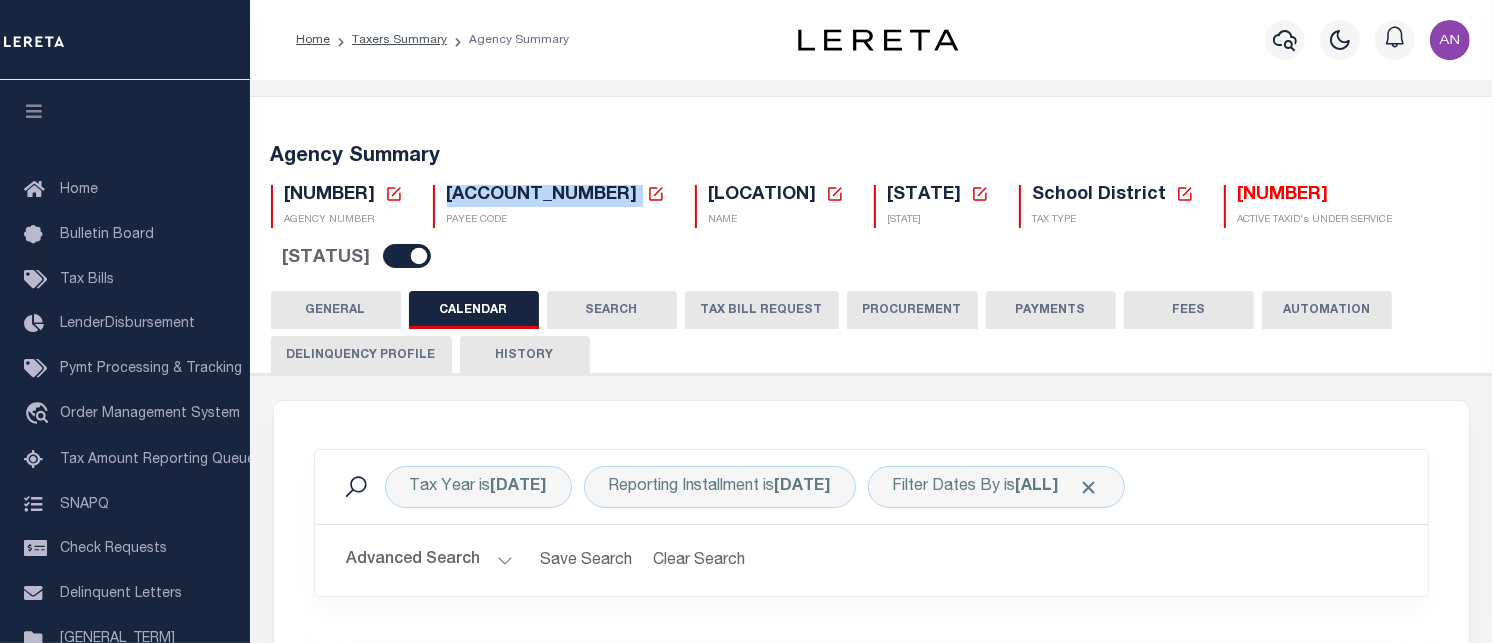 click on "FEES" at bounding box center [1189, 263] 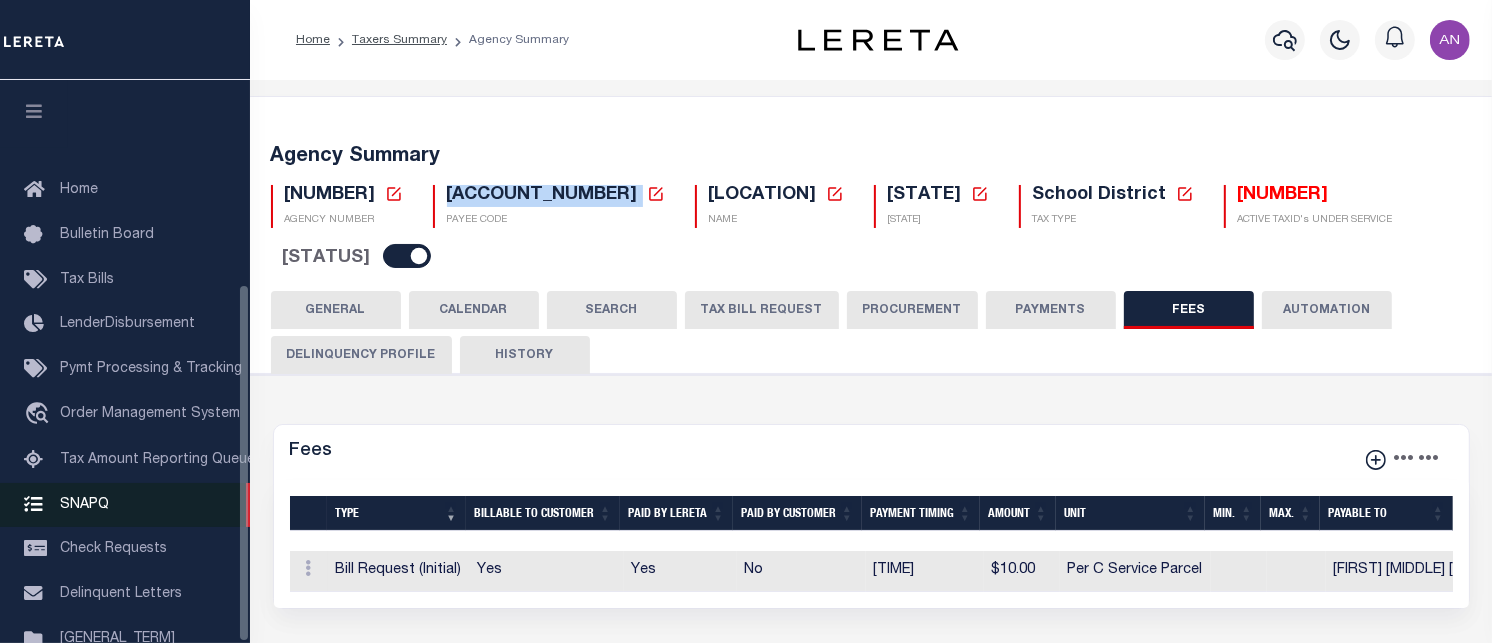 scroll, scrollTop: 321, scrollLeft: 0, axis: vertical 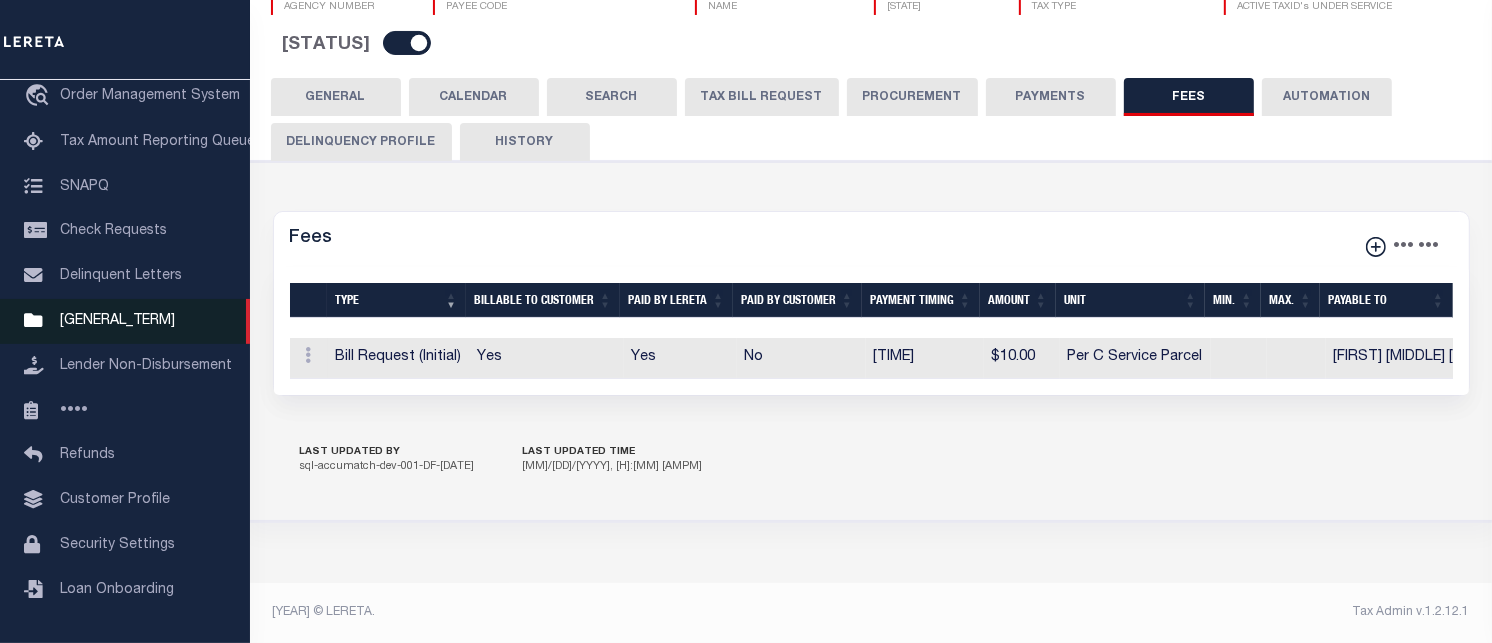 click on "[TAXING] [ENTITY]" at bounding box center (119, 321) 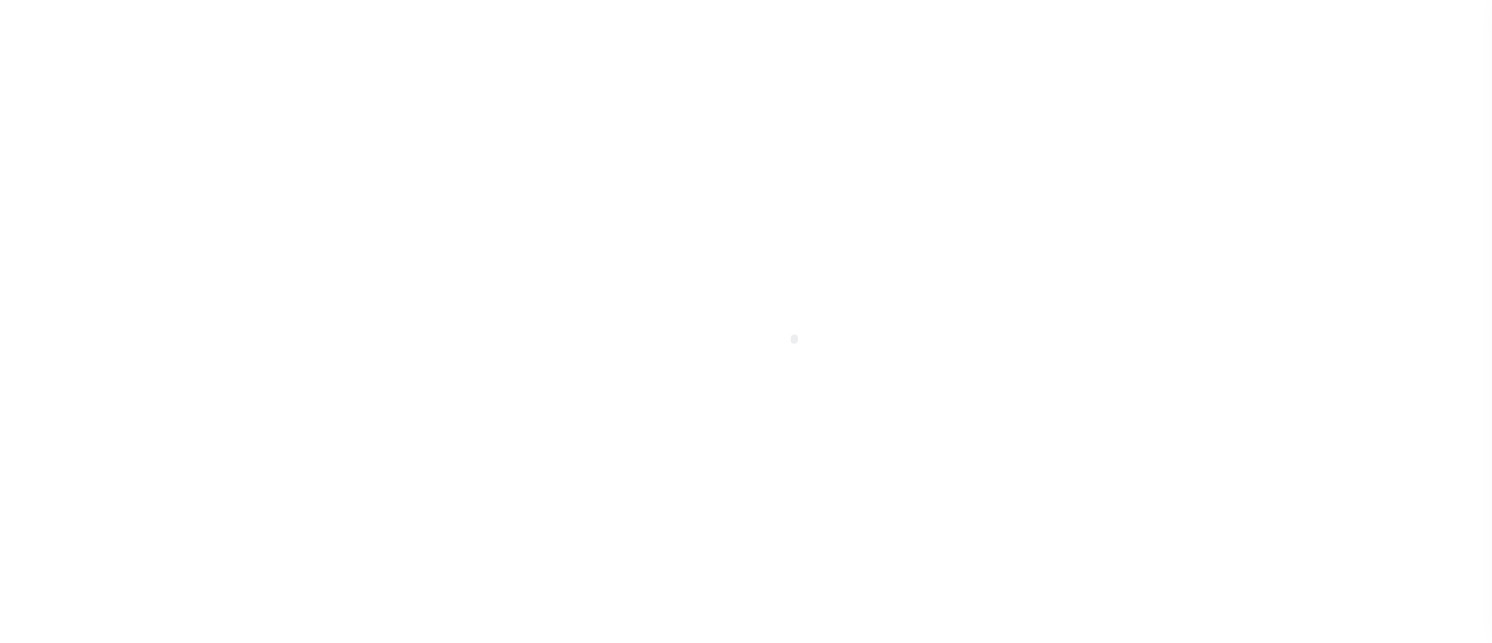 scroll, scrollTop: 0, scrollLeft: 0, axis: both 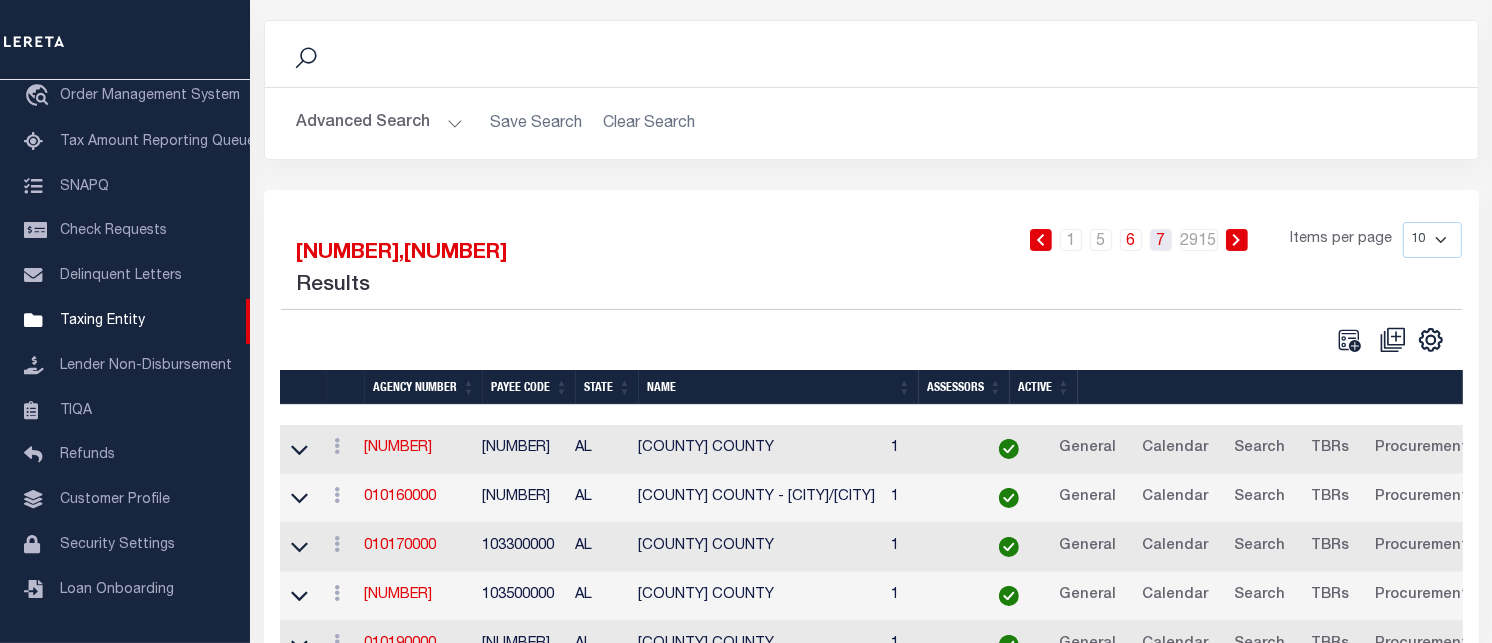 click on "[NUMBER]" at bounding box center [842, 240] 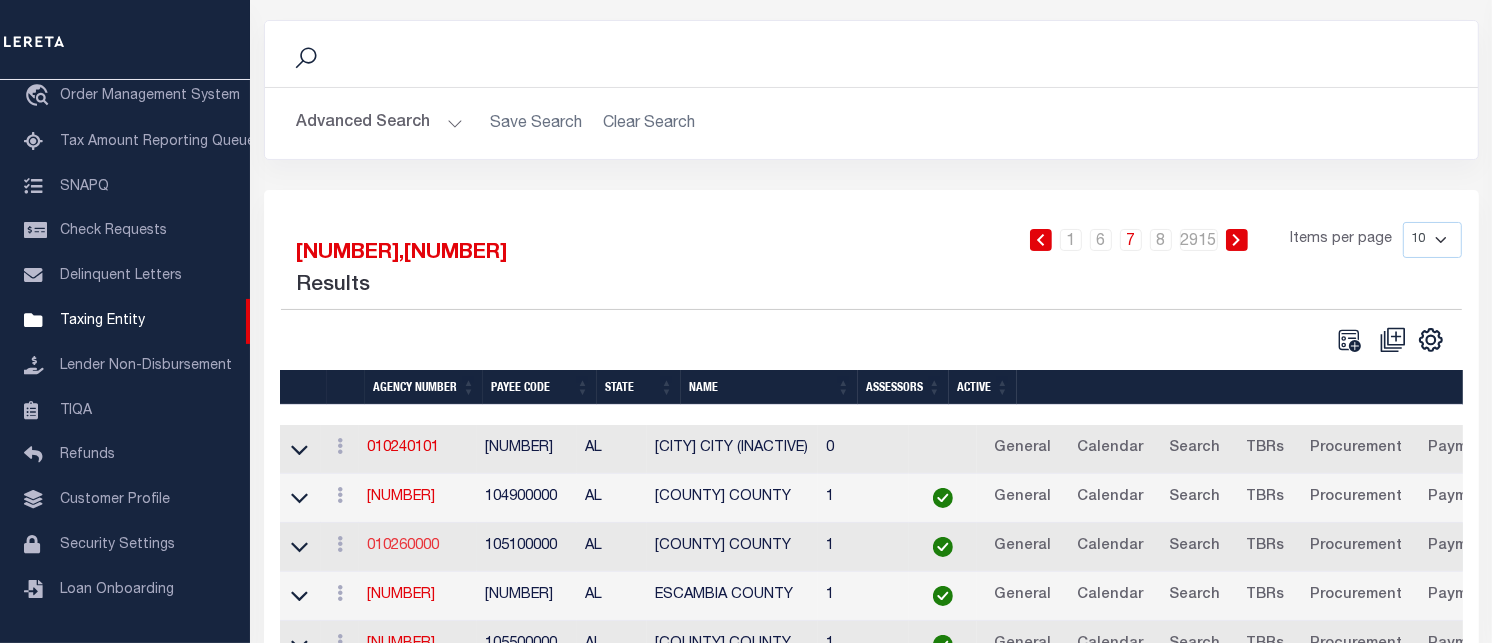 click on "[TAX_ID]" at bounding box center [393, 514] 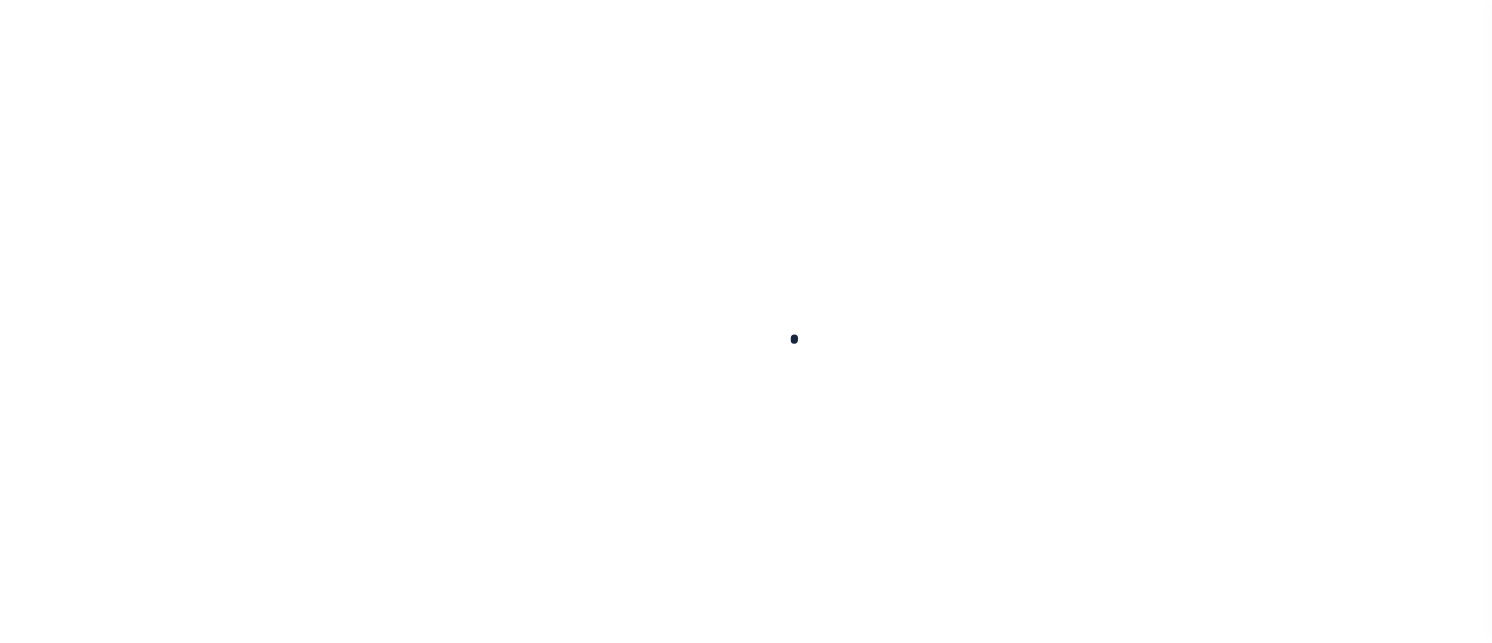 scroll, scrollTop: 0, scrollLeft: 0, axis: both 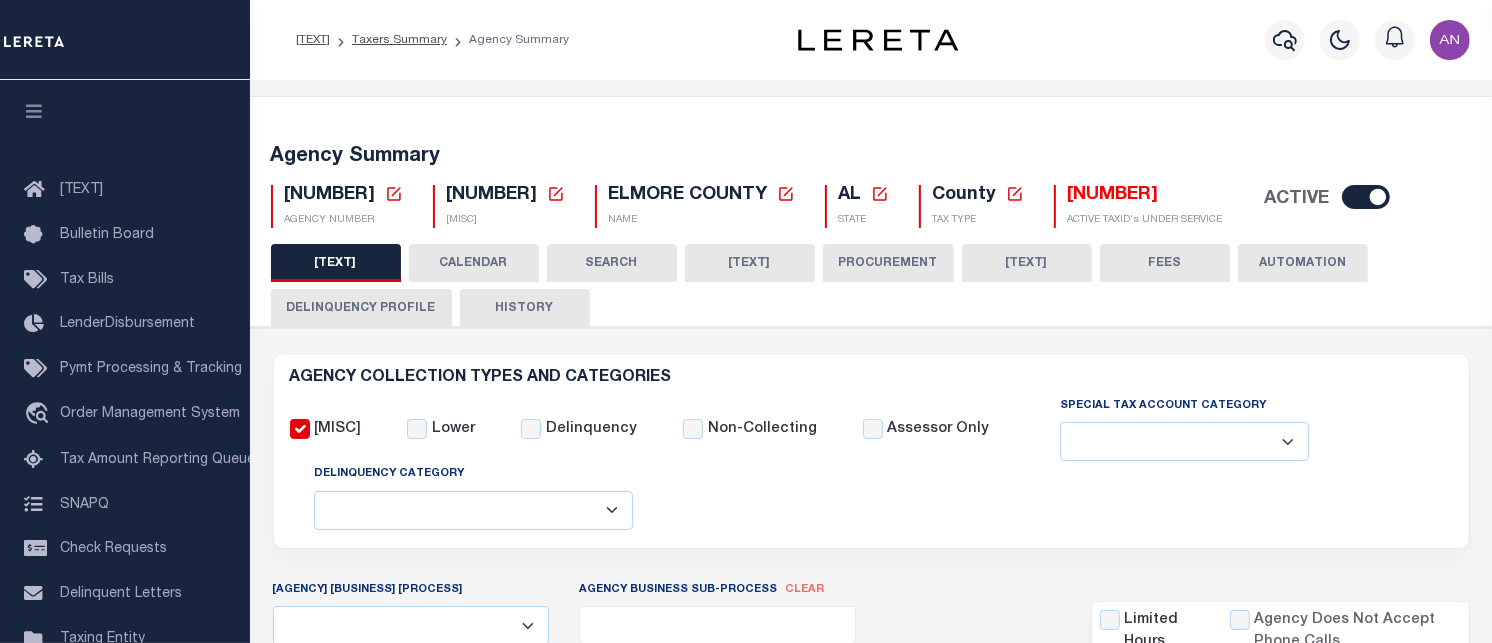 click on "[NUMBER]" at bounding box center (330, 195) 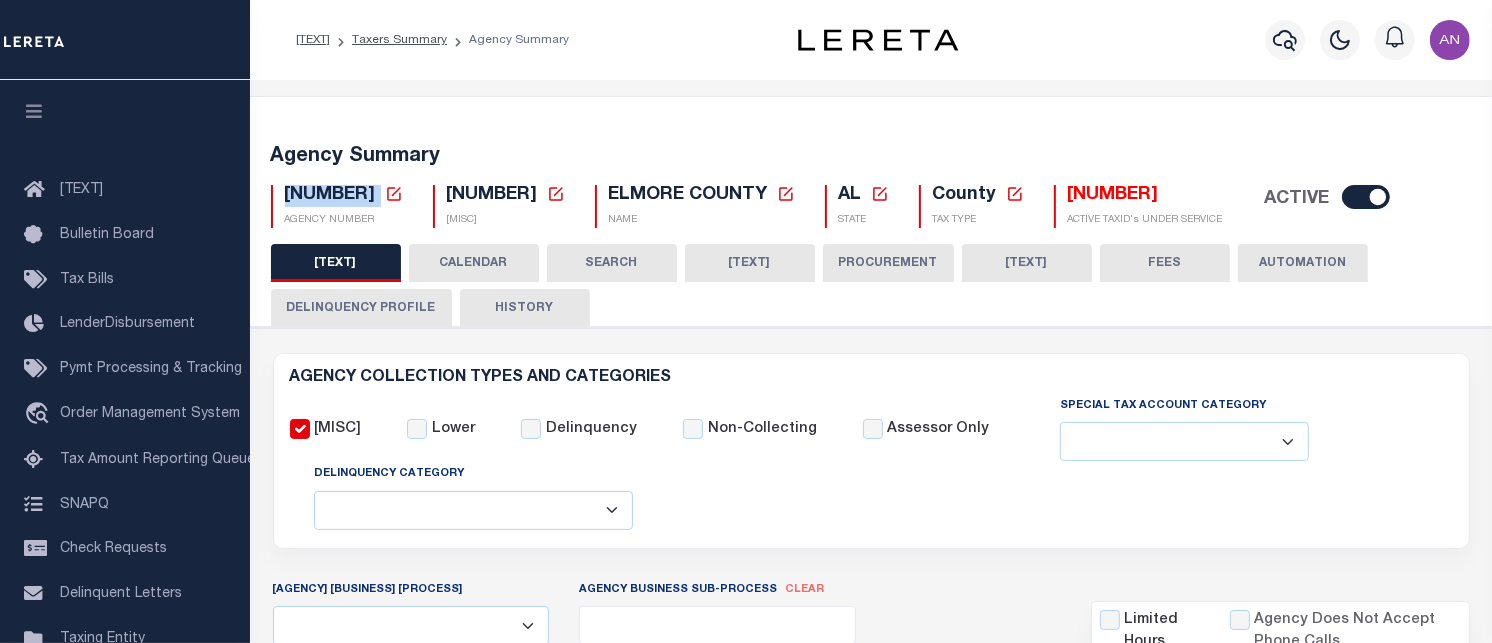 click on "[NUMBER]" at bounding box center [330, 195] 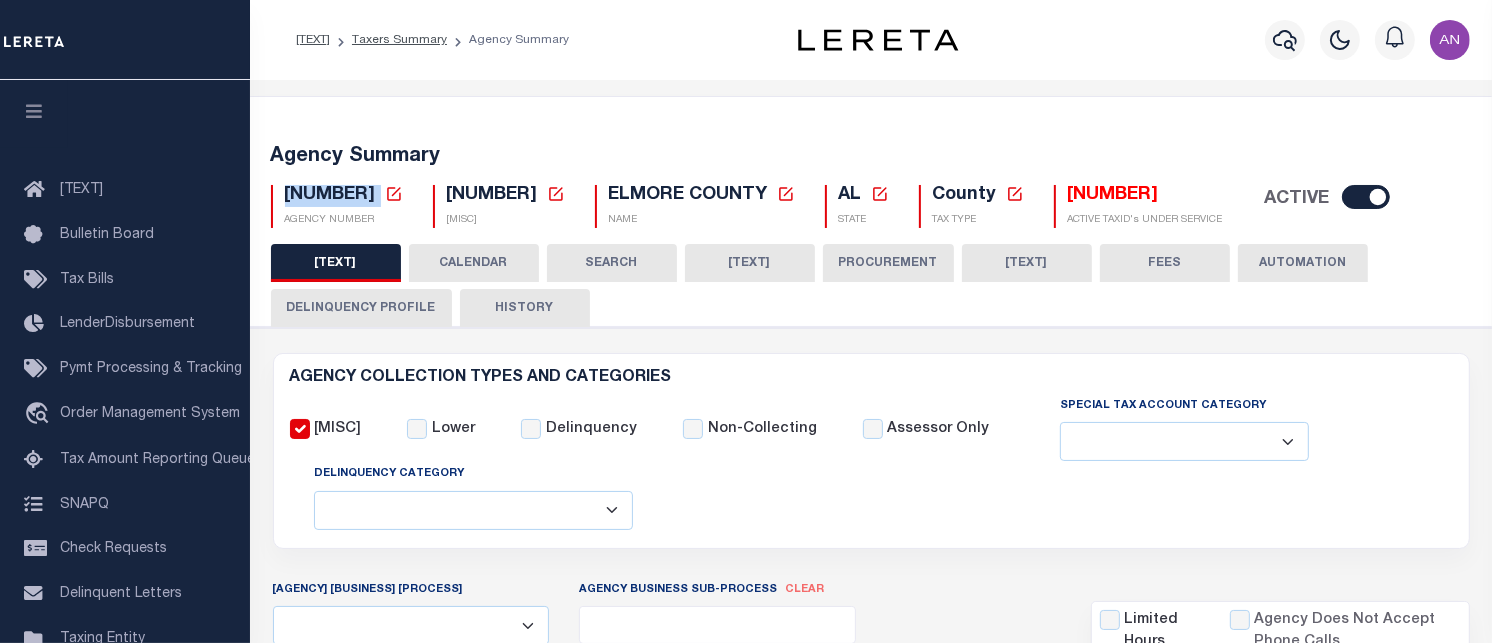 copy on "[NUMBER]" 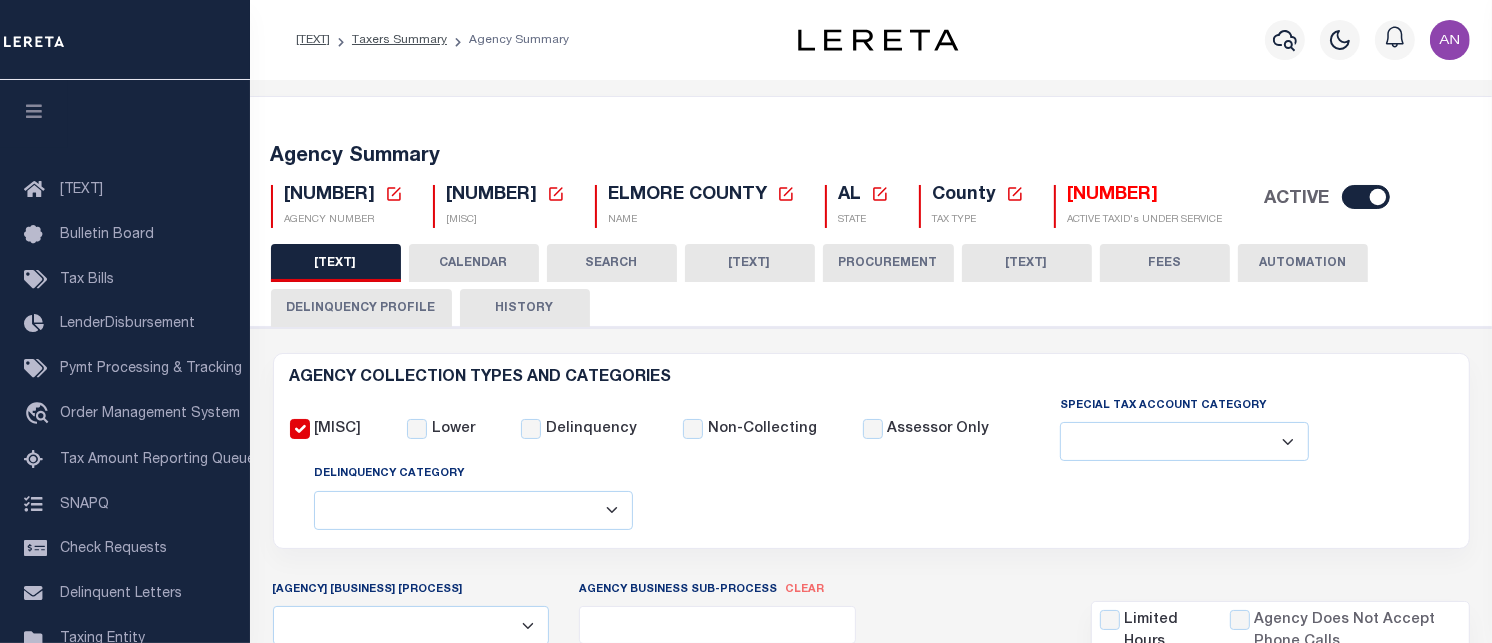 click on "Agency Business Process
All
Automation
Bill Request
Delinquency Payment
Delinquency Procurement
Escrow Payment
Escrow Procurement
General
Agency Business Sub-Process
clear
Assessor Automation - Current File Automation - Current File Automation - Delq File Automation - Delq File Automation - Web Bots (External) Automation - Web Bots (Internal) Automation - Web Bots (Internal) Automation - Web Bots (Internal) Automation - Workplace (External) Bank Coding File Bank Coding/BRQ - Manual Current Collection Payment DLQ Manual Web Look-up DLQ Payment File DLQ Search List - Email DLQ Search List - Phone/Fax DLQ Vendor (Bill print, software) Lock Box Manual Web Look-up Mass Payment Other Pay Direct Payment file Prior Collection Prior Collection Search List - Email Search List - Phone/Fax Service Bureau Tax Collector Tax Identification (Rejects) TBRA/TPA Codes Treasurer" at bounding box center [871, 621] 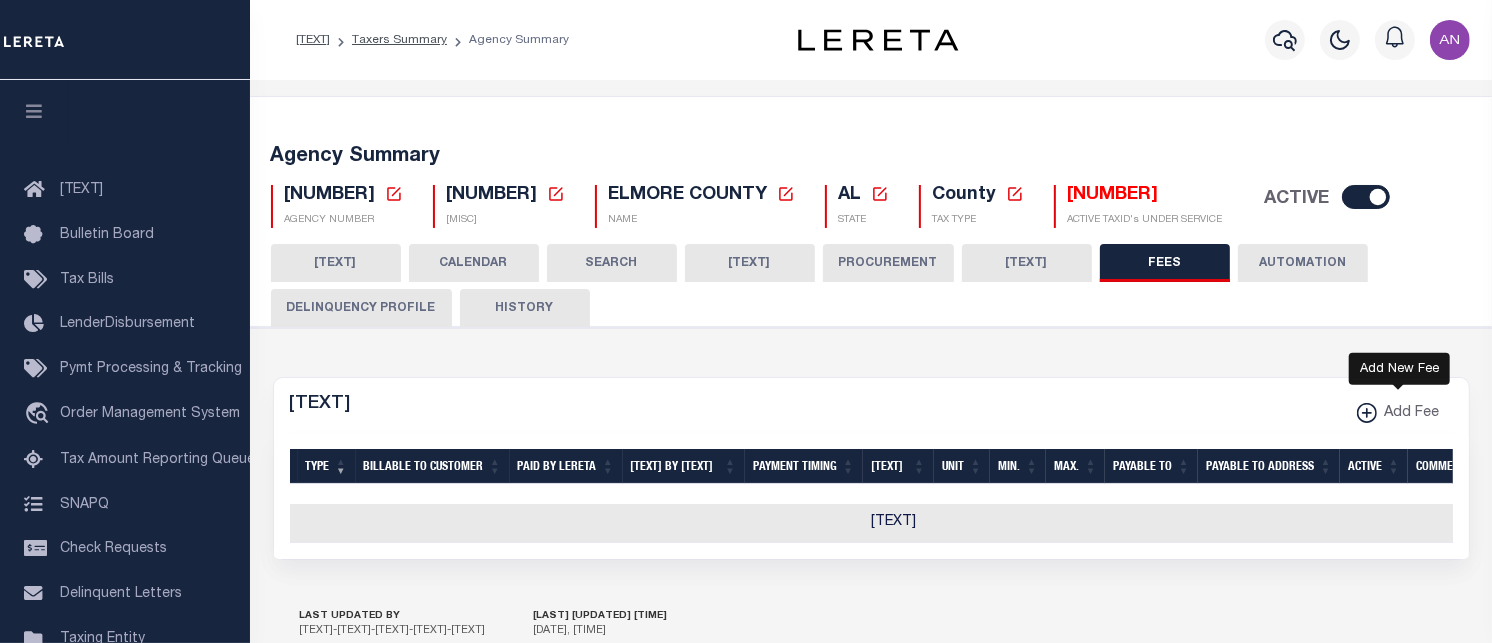 click at bounding box center [1367, 413] 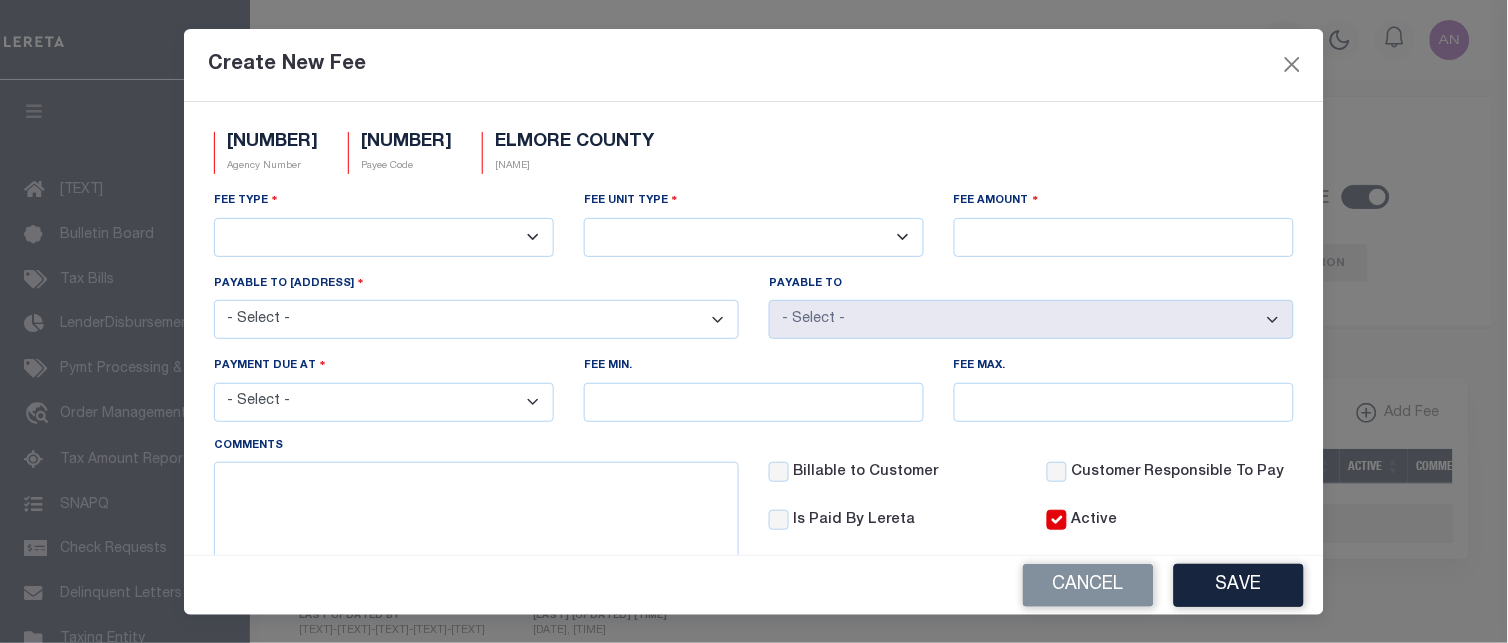 click on "Fee Type
3rd Party Web Extract Fee Current 3rd Party Web Extract Fee Prior Automation Fee Bill Request (Initial) Bill Request (Supplemental) Client Pay Direct Current Tax Amount Procurement Fee Current Tax File Fee (Full) Current Tax File Fee (Partial) Delinquent Tax File Fee Delinquent Tax Listing Delinquent Tax Research Fee Escrow Maintenance Fee Online Tax Look Up Fee Payment Remittance/Processing Fee Payment W/O Original Bill Tax Certificate Request Fee Third Party Vendor Fee Wire Payment Fee" at bounding box center (384, 231) 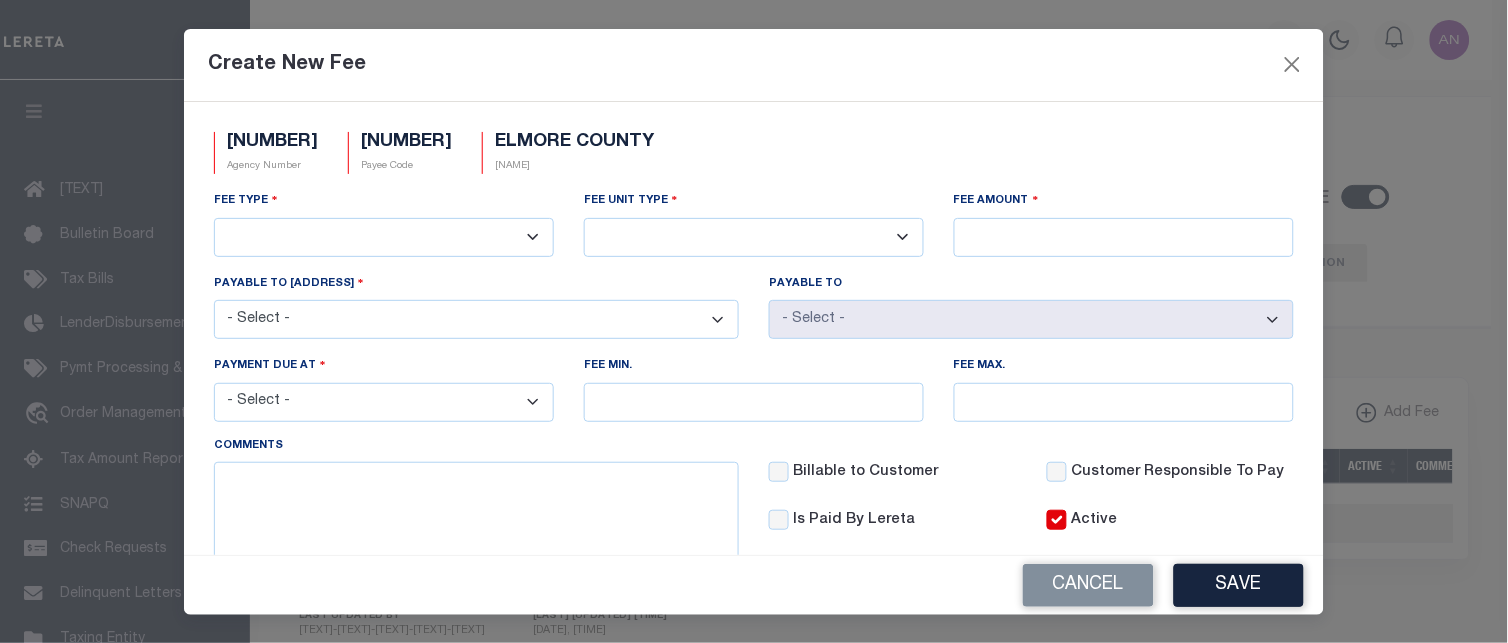 click on "3rd Party Web Extract Fee Current 3rd Party Web Extract Fee Prior Automation Fee Bill Request (Initial) Bill Request (Supplemental) Client Pay Direct Current Tax Amount Procurement Fee Current Tax File Fee (Full) Current Tax File Fee (Partial) Delinquent Tax File Fee Delinquent Tax Listing Delinquent Tax Research Fee Escrow Maintenance Fee Online Tax Look Up Fee Payment Remittance/Processing Fee Payment W/O Original Bill Tax Certificate Request Fee Third Party Vendor Fee Wire Payment Fee" at bounding box center [384, 237] 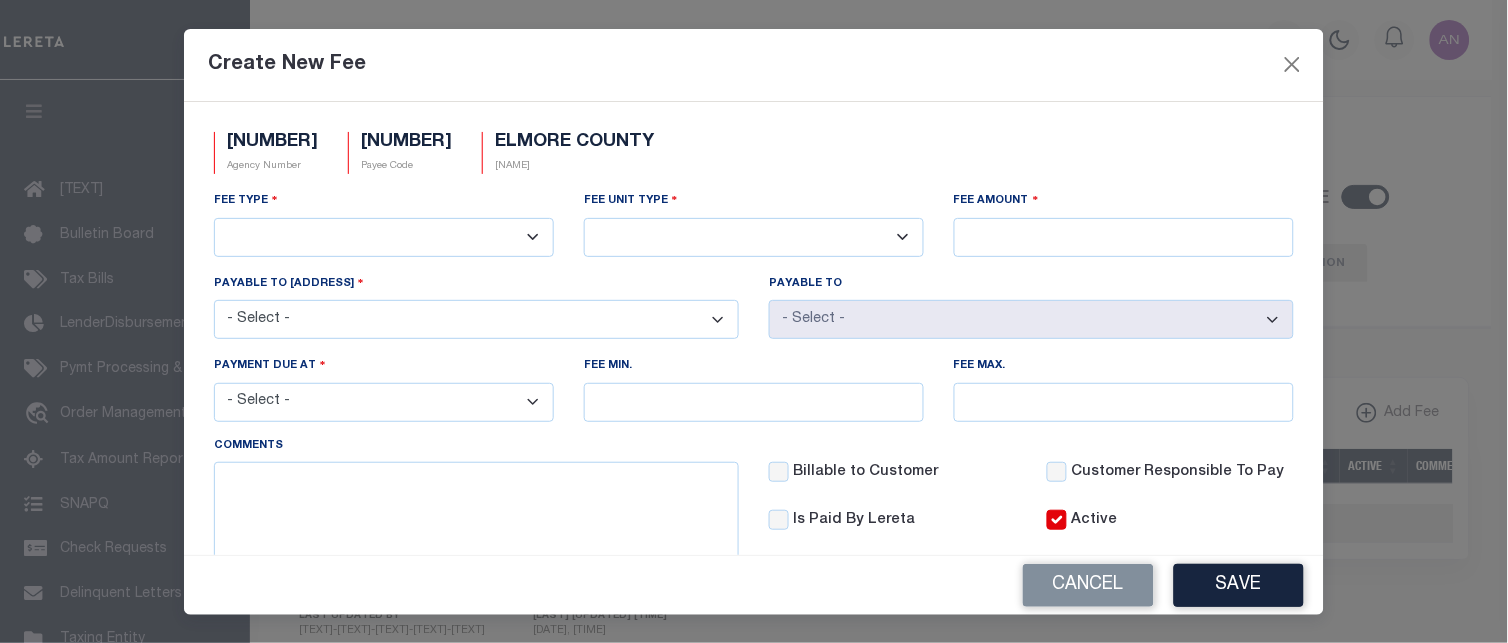 click on "3rd Party Web Extract Fee Current 3rd Party Web Extract Fee Prior Automation Fee Bill Request (Initial) Bill Request (Supplemental) Client Pay Direct Current Tax Amount Procurement Fee Current Tax File Fee (Full) Current Tax File Fee (Partial) Delinquent Tax File Fee Delinquent Tax Listing Delinquent Tax Research Fee Escrow Maintenance Fee Online Tax Look Up Fee Payment Remittance/Processing Fee Payment W/O Original Bill Tax Certificate Request Fee Third Party Vendor Fee Wire Payment Fee" at bounding box center [384, 237] 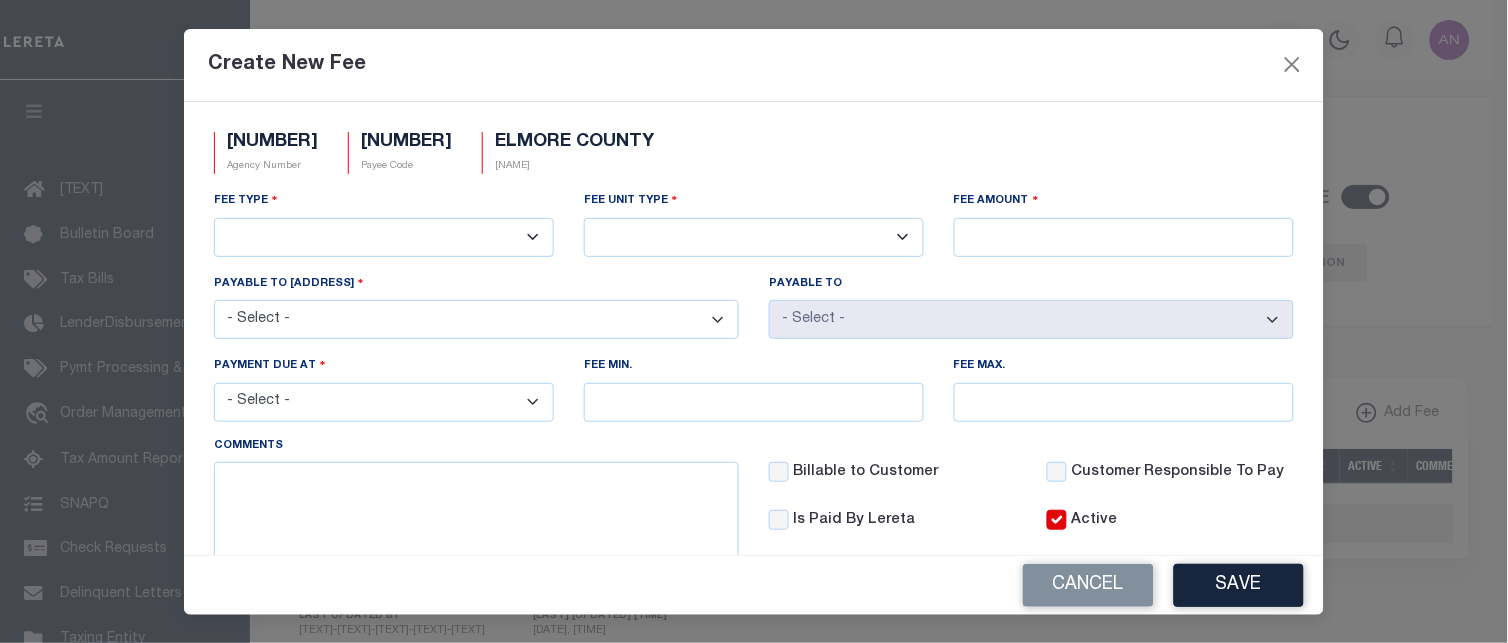 click on "- Select -
100 E. COMMERCE STREET, ROOM 103, WETUMPKA, AL, 36092 PO BOX 1147, WETUMPKA, AL, 36092-1147" at bounding box center [476, 319] 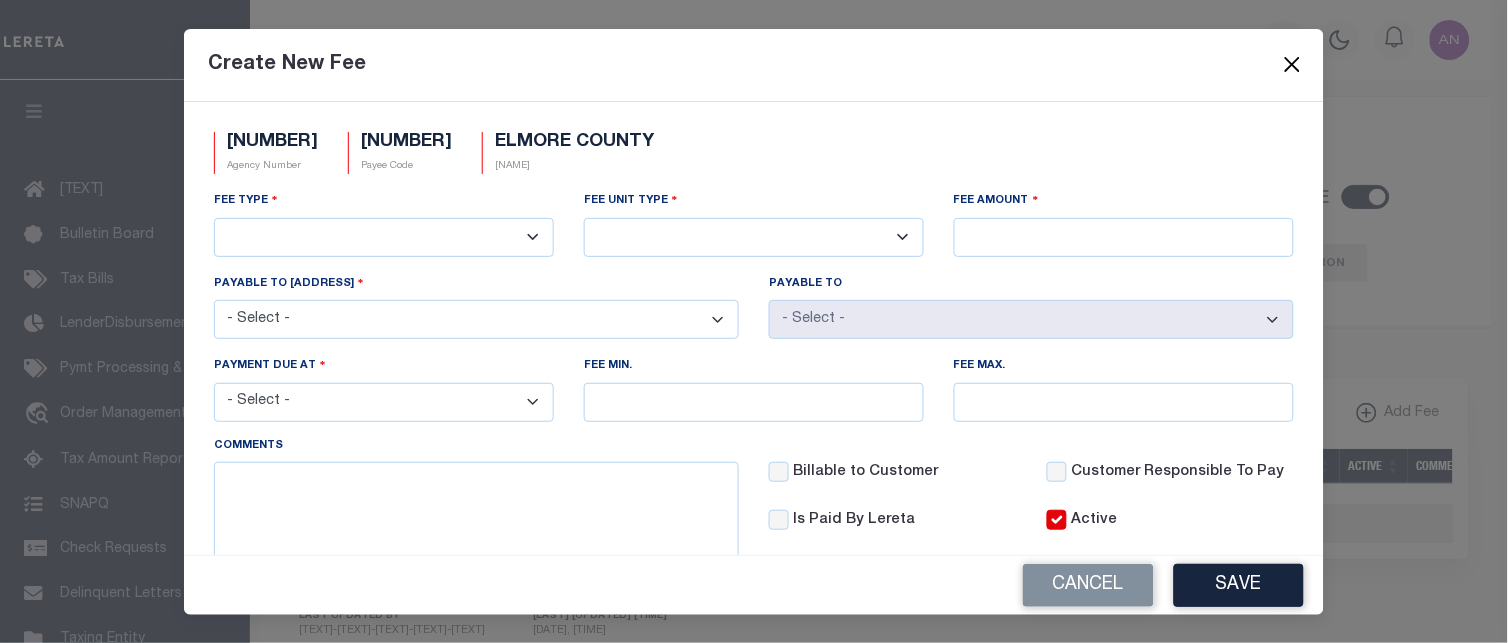 click at bounding box center [1293, 65] 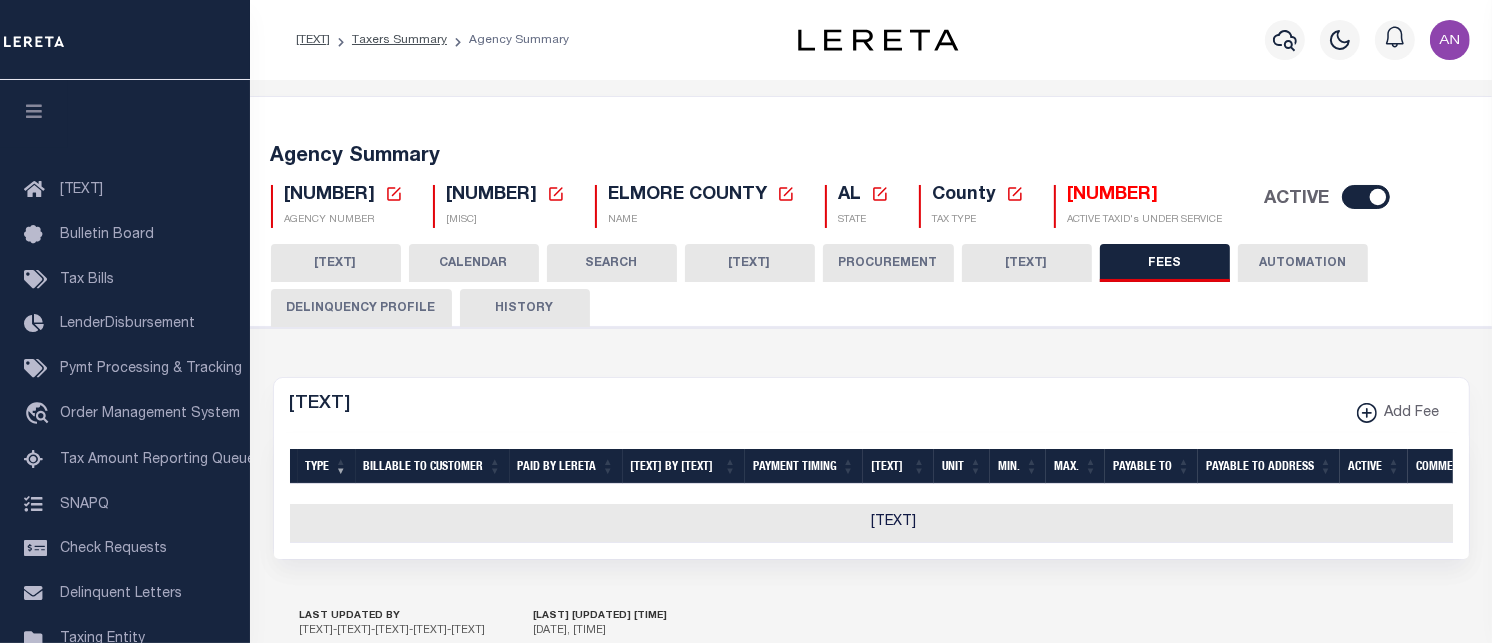 click on "FEES" at bounding box center [1197, 263] 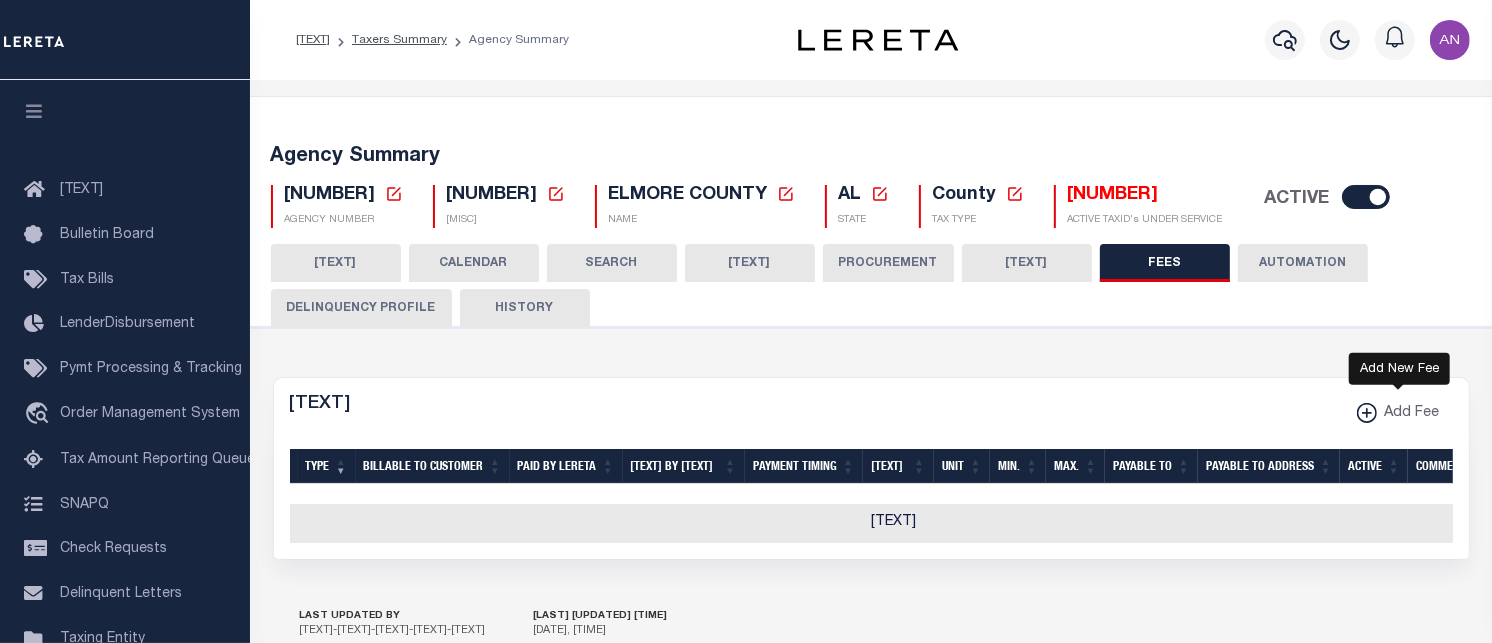 click on "Add Fee" at bounding box center [1408, 414] 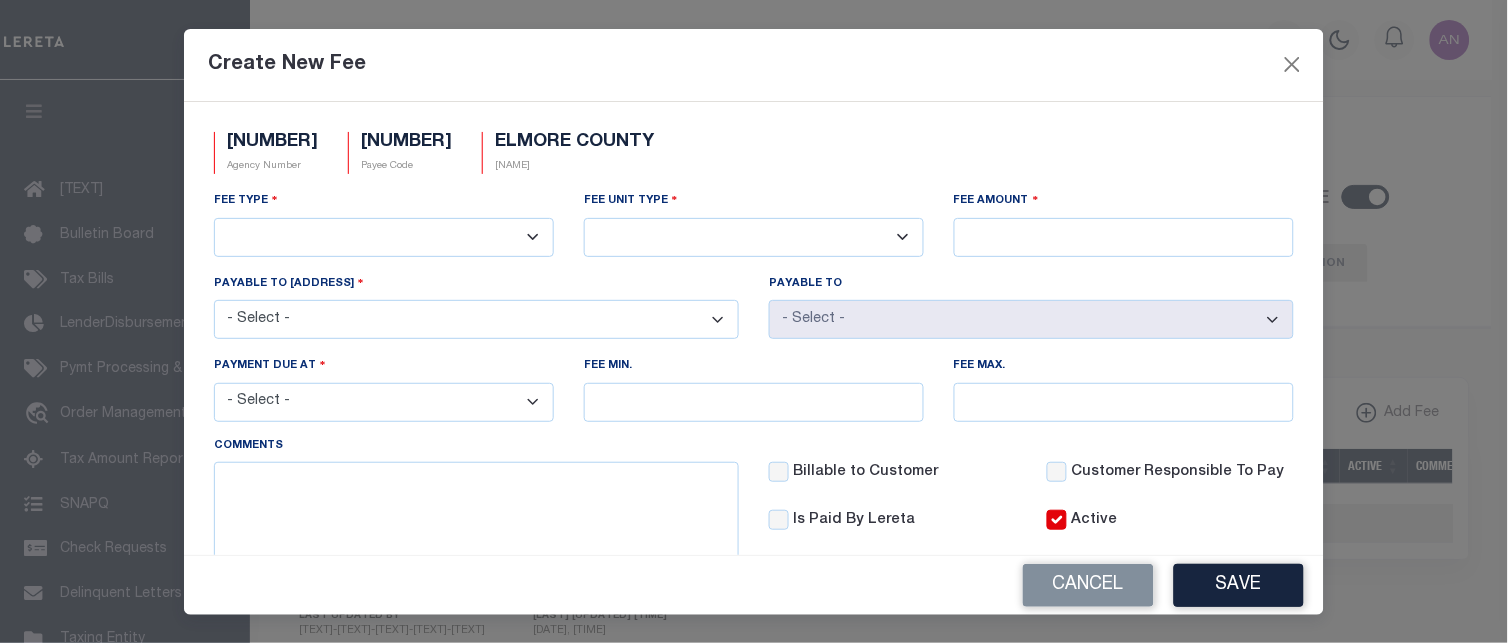 click on "- Select -
100 E. COMMERCE STREET, ROOM 103, WETUMPKA, AL, 36092 PO BOX 1147, WETUMPKA, AL, 36092-1147" at bounding box center [476, 319] 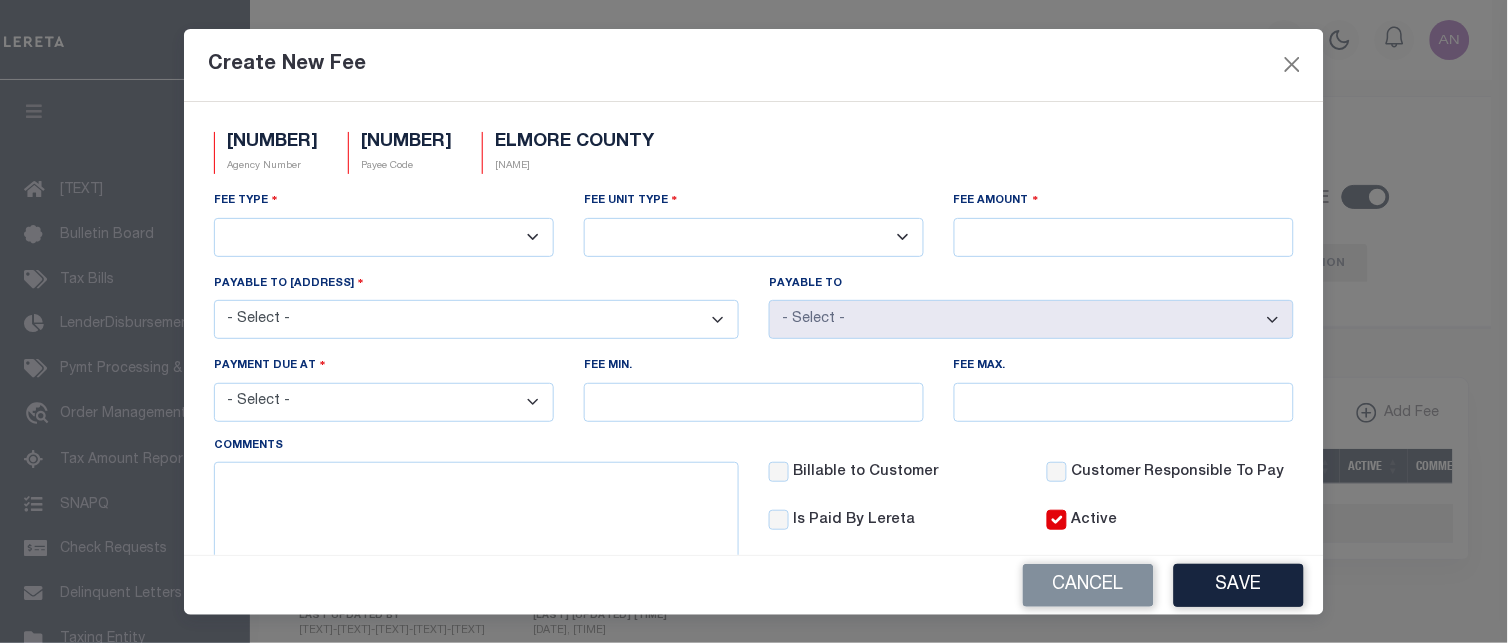 click on "3rd Party Web Extract Fee Current 3rd Party Web Extract Fee Prior Automation Fee Bill Request (Initial) Bill Request (Supplemental) Client Pay Direct Current Tax Amount Procurement Fee Current Tax File Fee (Full) Current Tax File Fee (Partial) Delinquent Tax File Fee Delinquent Tax Listing Delinquent Tax Research Fee Escrow Maintenance Fee Online Tax Look Up Fee Payment Remittance/Processing Fee Payment W/O Original Bill Tax Certificate Request Fee Third Party Vendor Fee Wire Payment Fee" at bounding box center (384, 237) 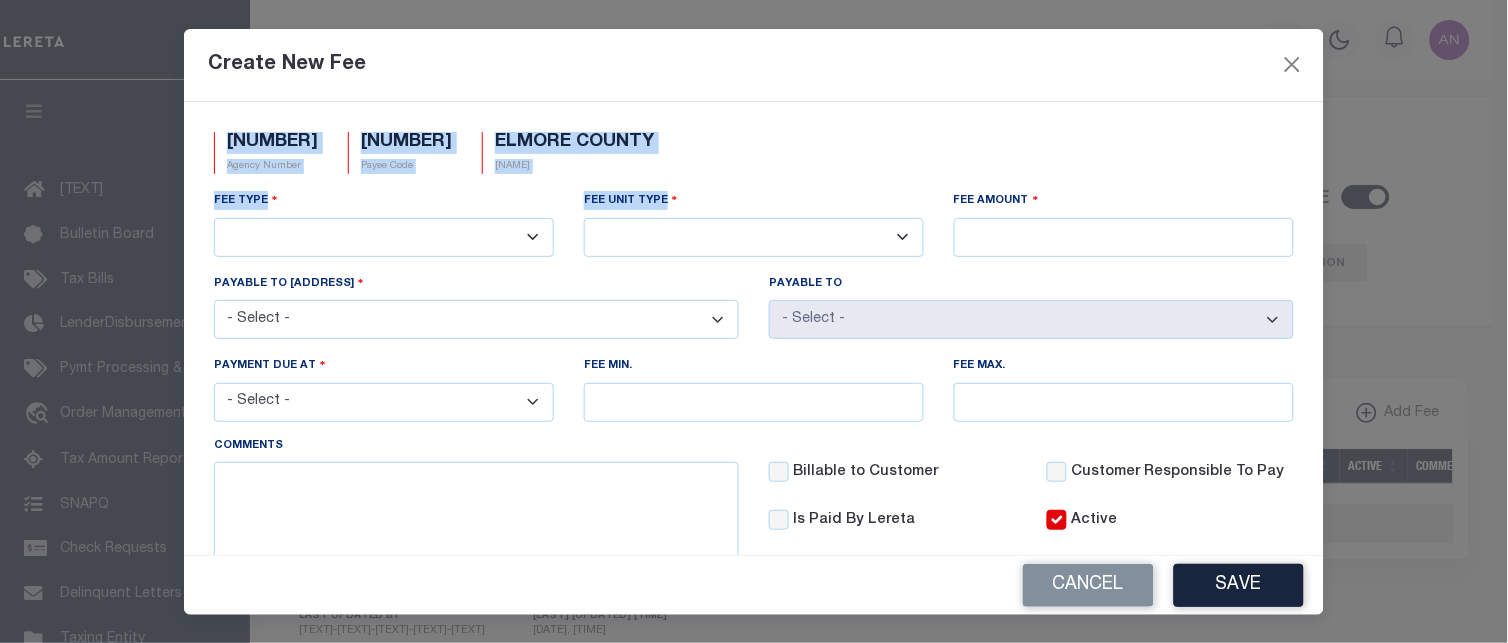 drag, startPoint x: 610, startPoint y: 54, endPoint x: 925, endPoint y: 222, distance: 357 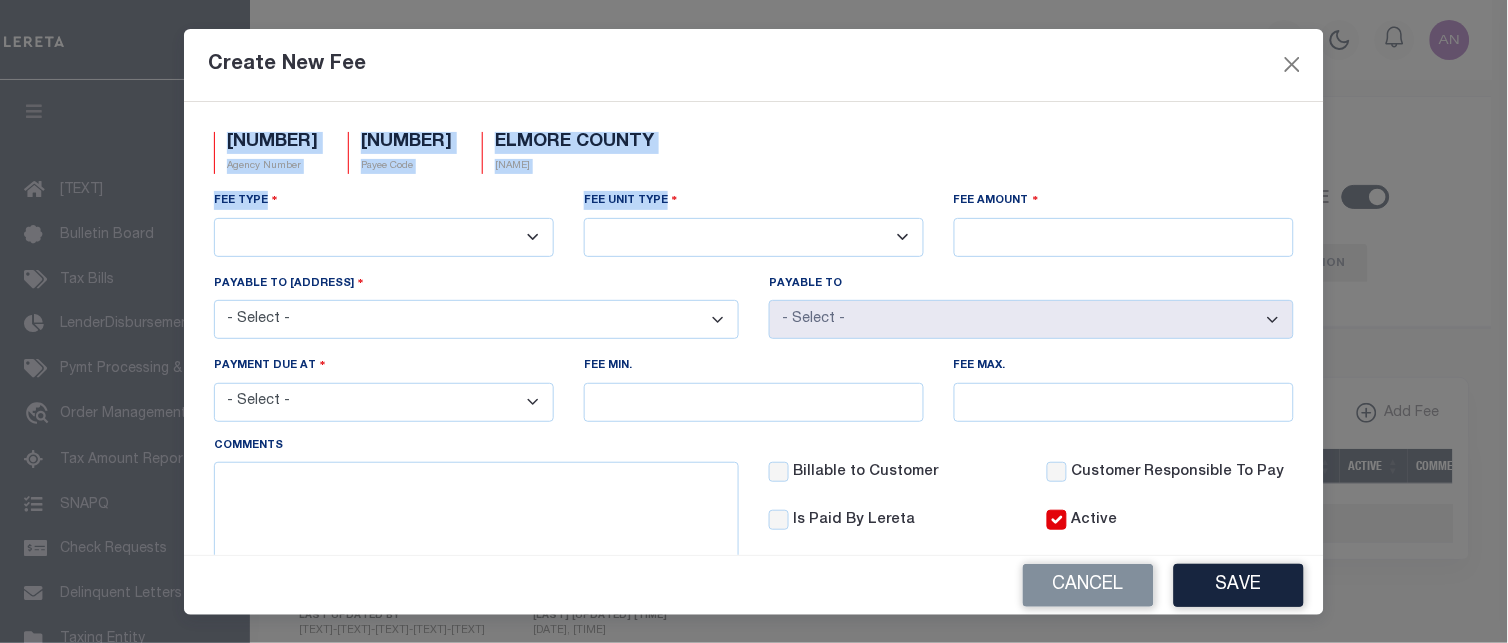 click on "- Select -
100 E. COMMERCE STREET, ROOM 103, WETUMPKA, AL, 36092 PO BOX 1147, WETUMPKA, AL, 36092-1147" at bounding box center [476, 319] 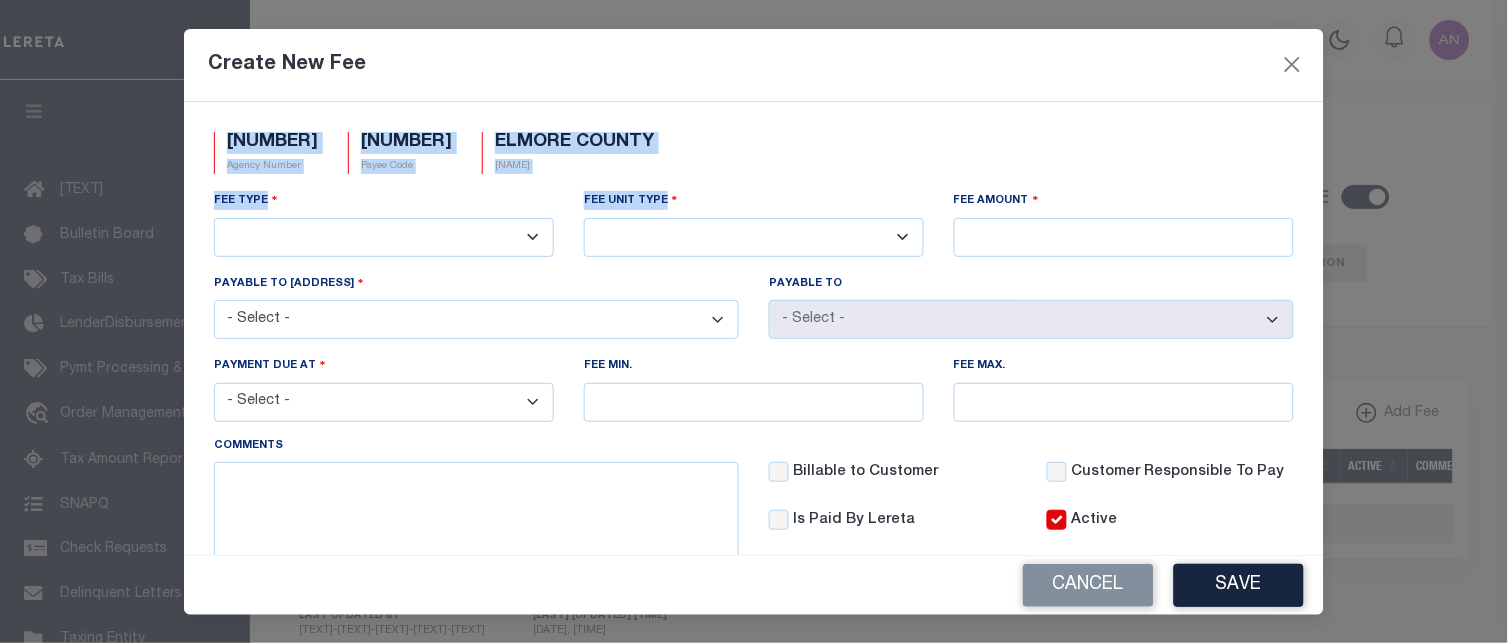click on "- Select -
100 E. COMMERCE STREET, ROOM 103, WETUMPKA, AL, 36092 PO BOX 1147, WETUMPKA, AL, 36092-1147" at bounding box center (476, 319) 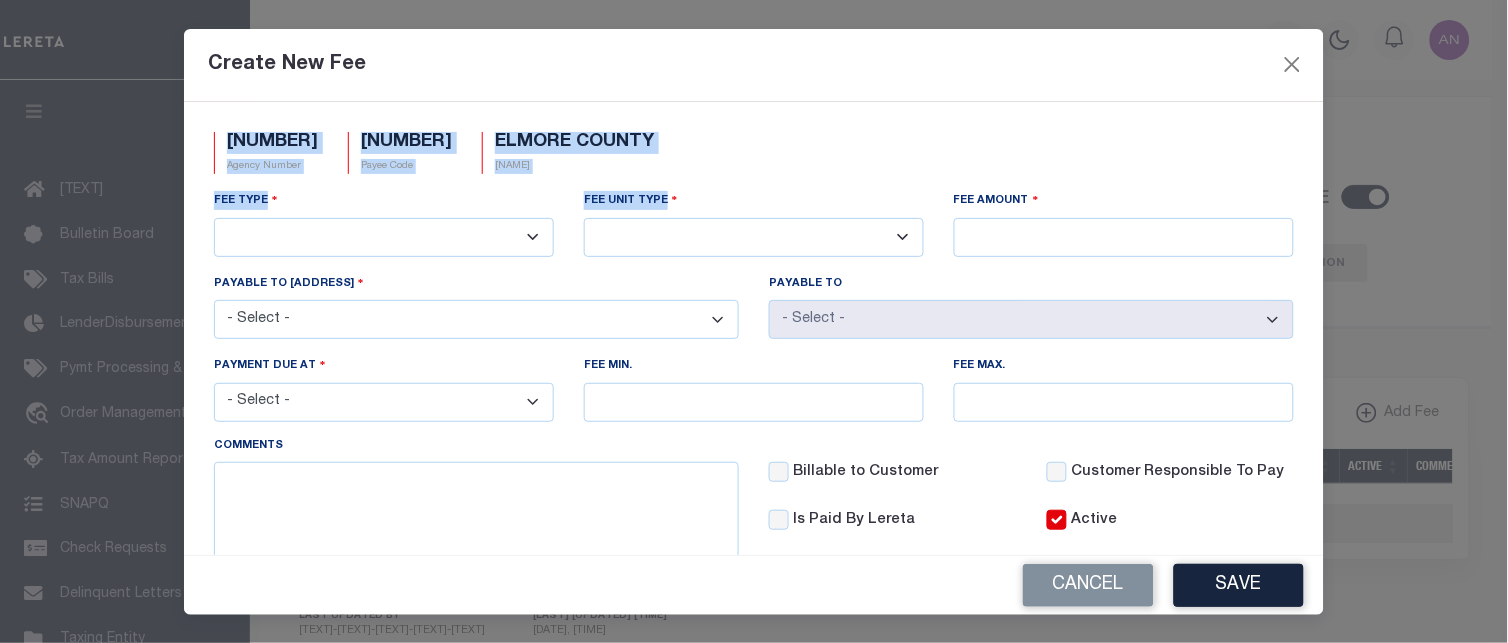 click on "Fee Type
3rd Party Web Extract Fee Current 3rd Party Web Extract Fee Prior Automation Fee Bill Request (Initial) Bill Request (Supplemental) Client Pay Direct Current Tax Amount Procurement Fee Current Tax File Fee (Full) Current Tax File Fee (Partial) Delinquent Tax File Fee Delinquent Tax Listing Delinquent Tax Research Fee Escrow Maintenance Fee Online Tax Look Up Fee Payment Remittance/Processing Fee Payment W/O Original Bill Tax Certificate Request Fee Third Party Vendor Fee Wire Payment Fee" at bounding box center (384, 223) 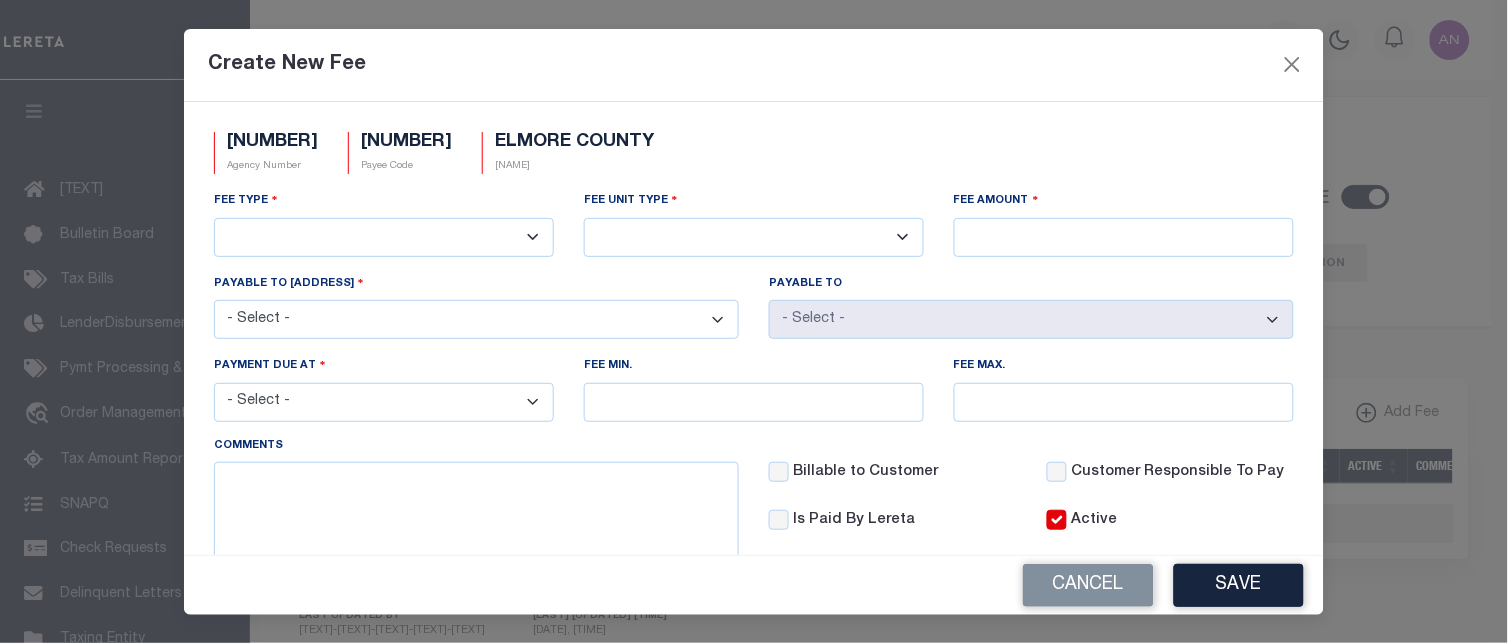 click on "Per Agency
Per Agency Parcel
Per B Service Parcel
Per C Service Parcel
Per File
Per File (parent)
Per Hour
Per Minute
Per Page
Per Request
Per Tax Cycle (Installment)
Per Total Service Parcel
Per Year" at bounding box center (754, 237) 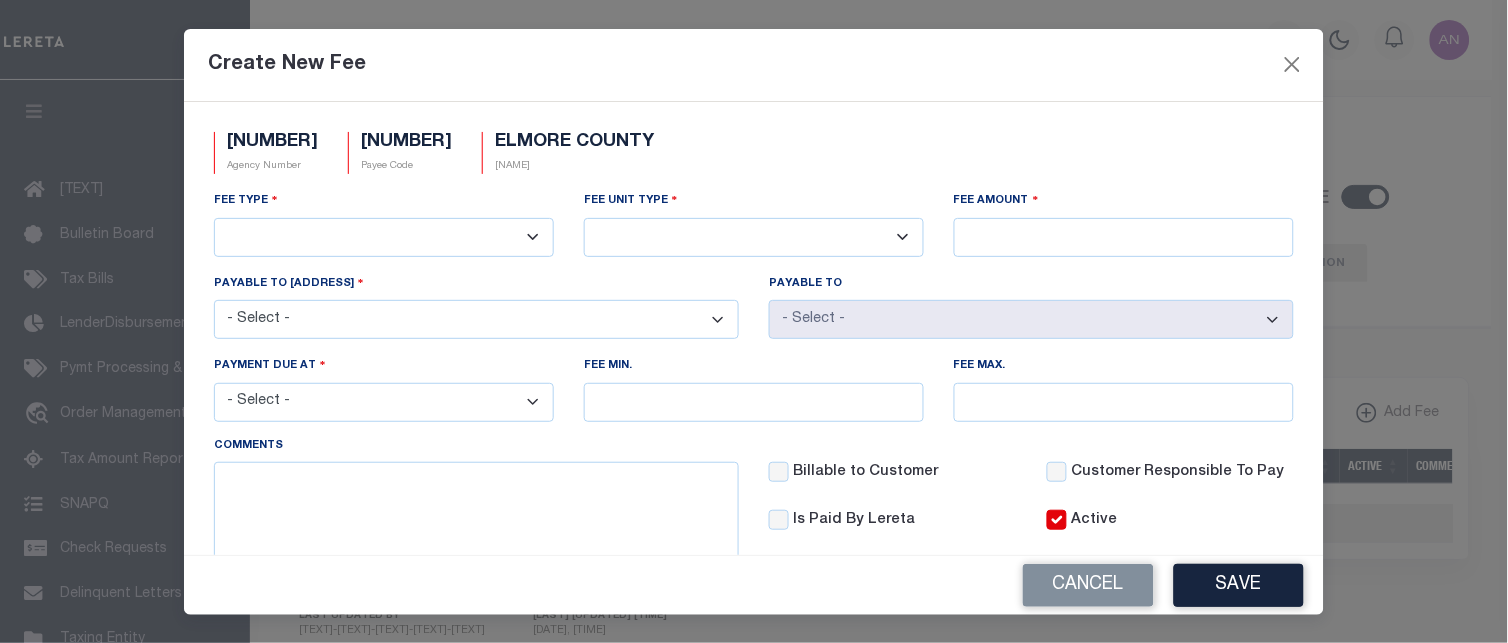 click on "Per Agency
Per Agency Parcel
Per B Service Parcel
Per C Service Parcel
Per File
Per File (parent)
Per Hour
Per Minute
Per Page
Per Request
Per Tax Cycle (Installment)
Per Total Service Parcel
Per Year" at bounding box center [754, 237] 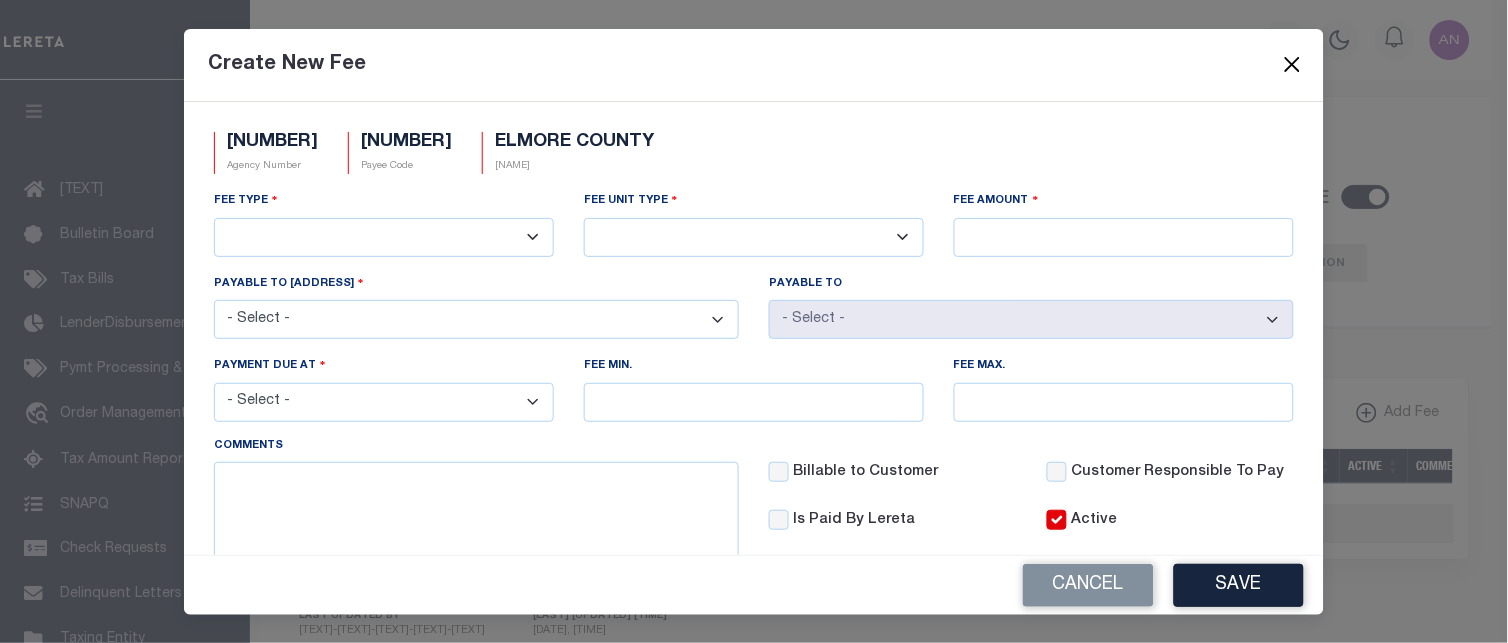click at bounding box center (1293, 65) 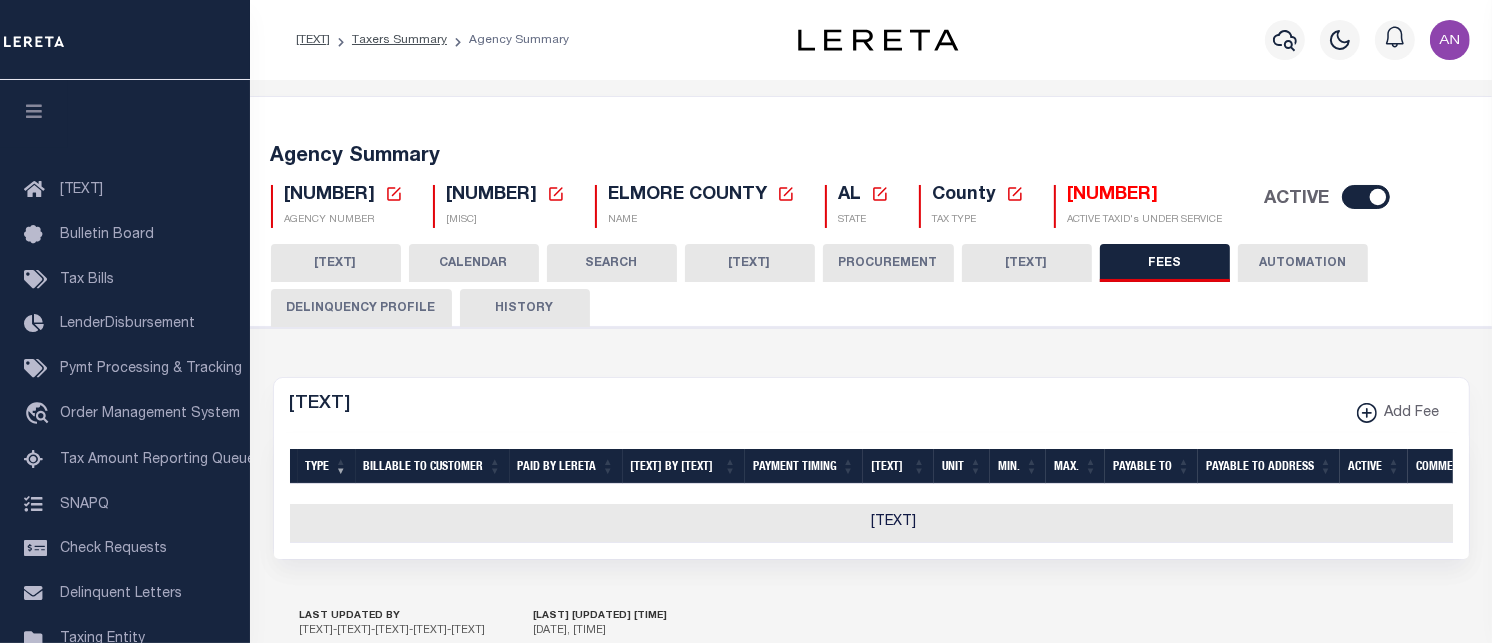 click on "GENERAL" at bounding box center [336, 263] 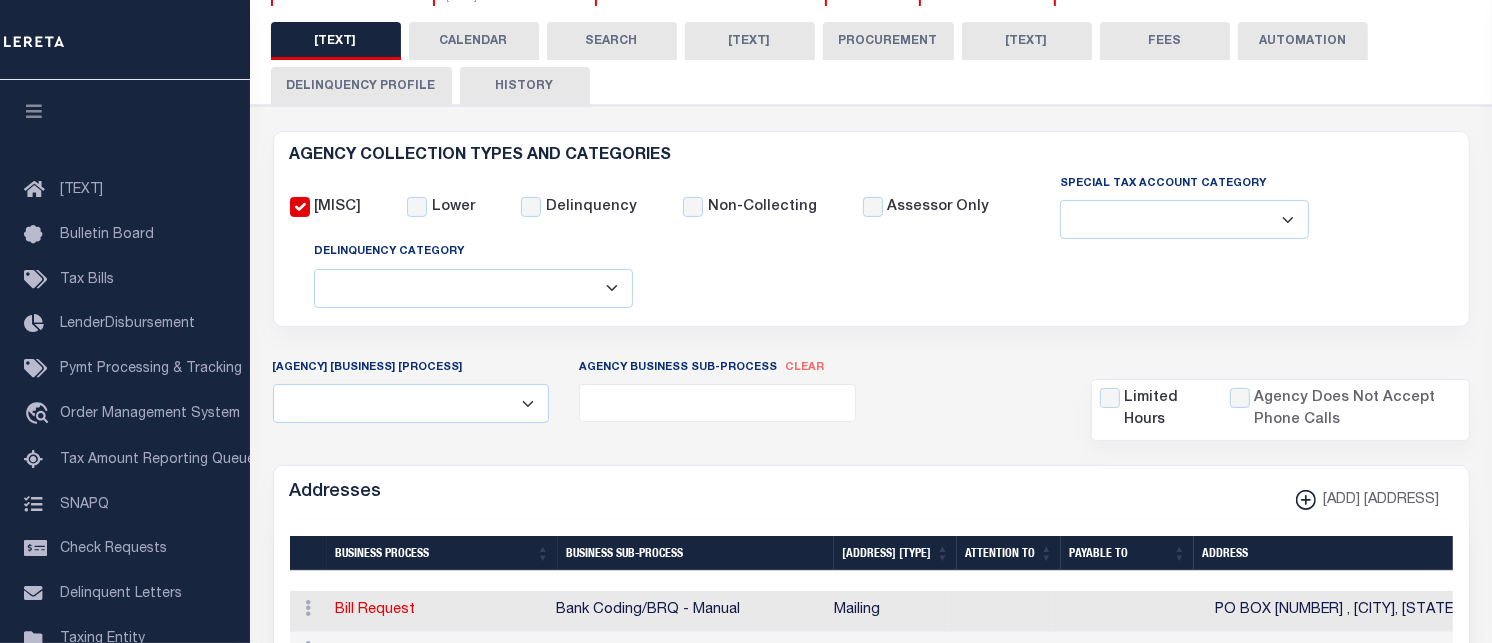 scroll, scrollTop: 555, scrollLeft: 0, axis: vertical 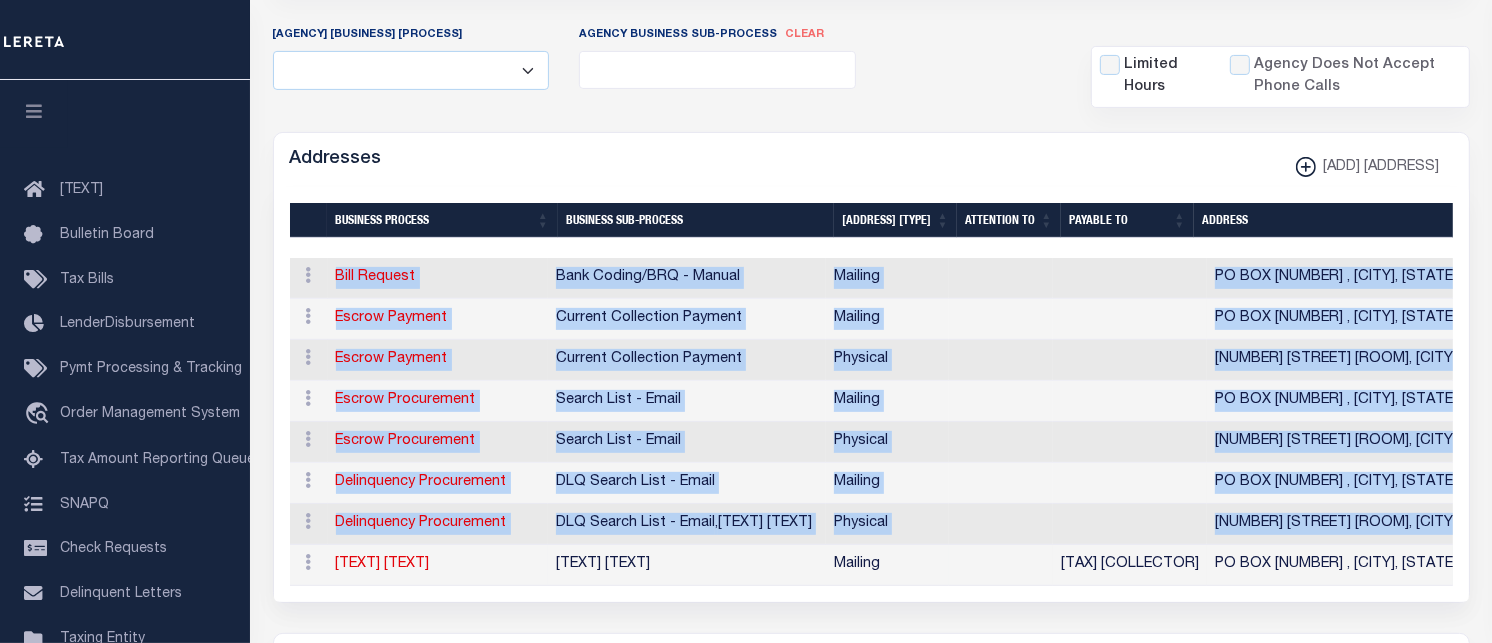 drag, startPoint x: 631, startPoint y: 601, endPoint x: 303, endPoint y: 585, distance: 328.39 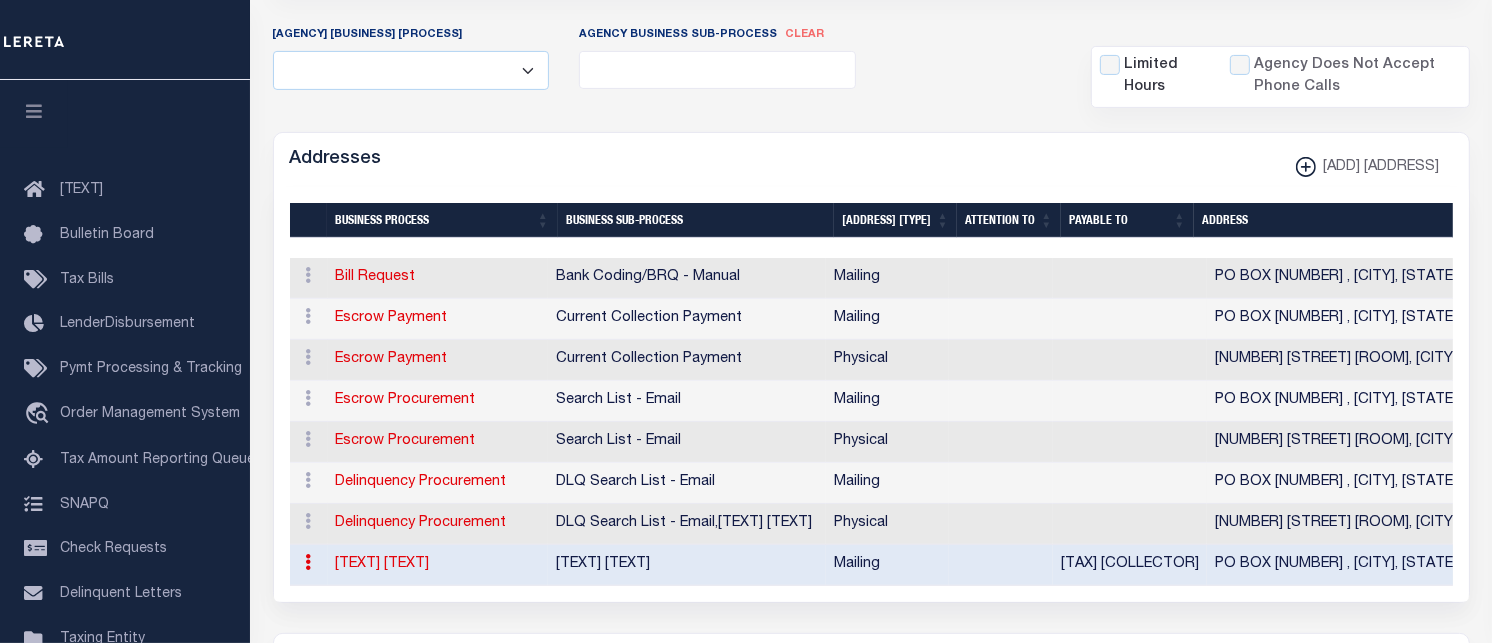 scroll, scrollTop: 0, scrollLeft: 102, axis: horizontal 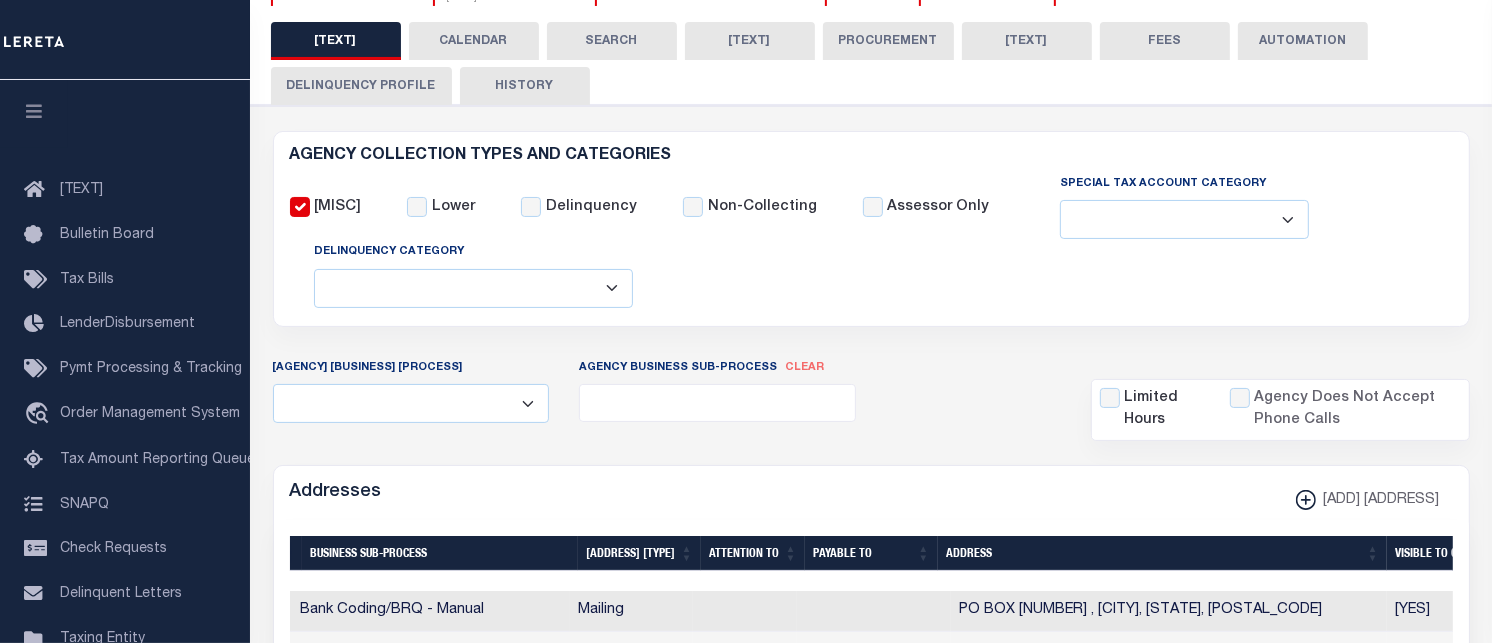 click on "FEES" at bounding box center (1197, 41) 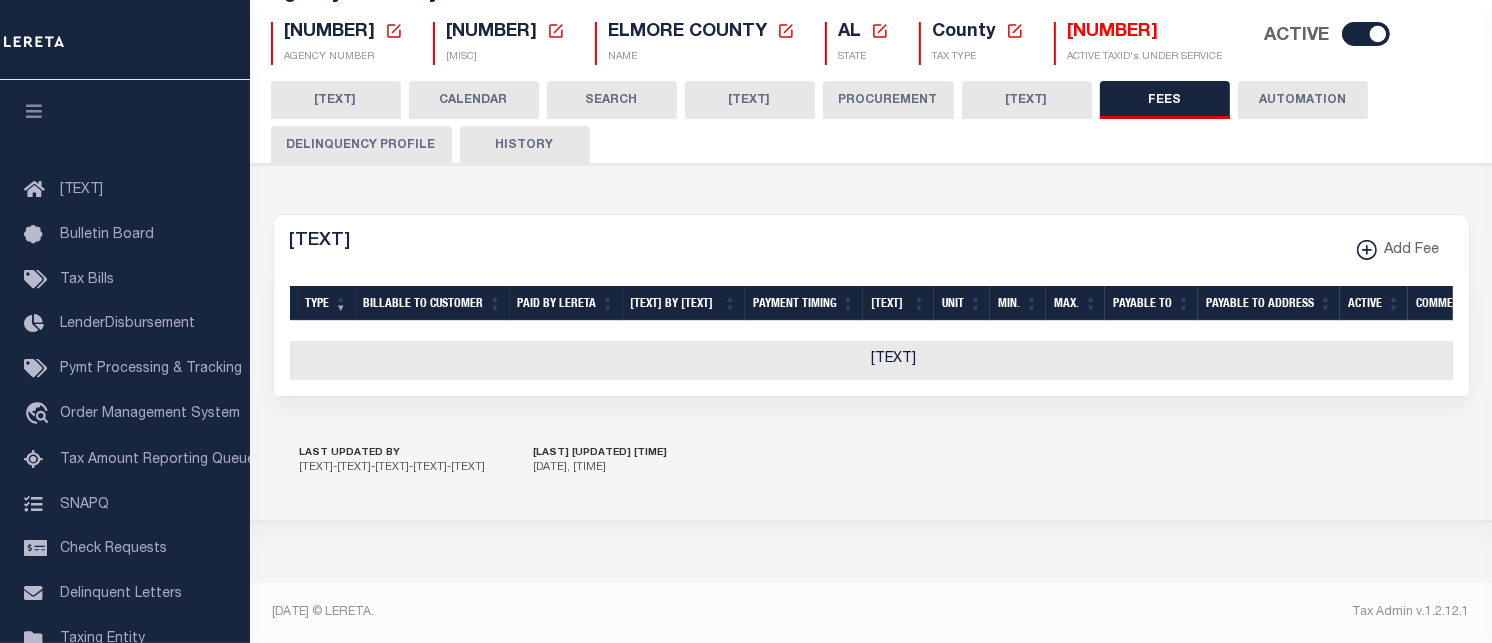 scroll, scrollTop: 174, scrollLeft: 0, axis: vertical 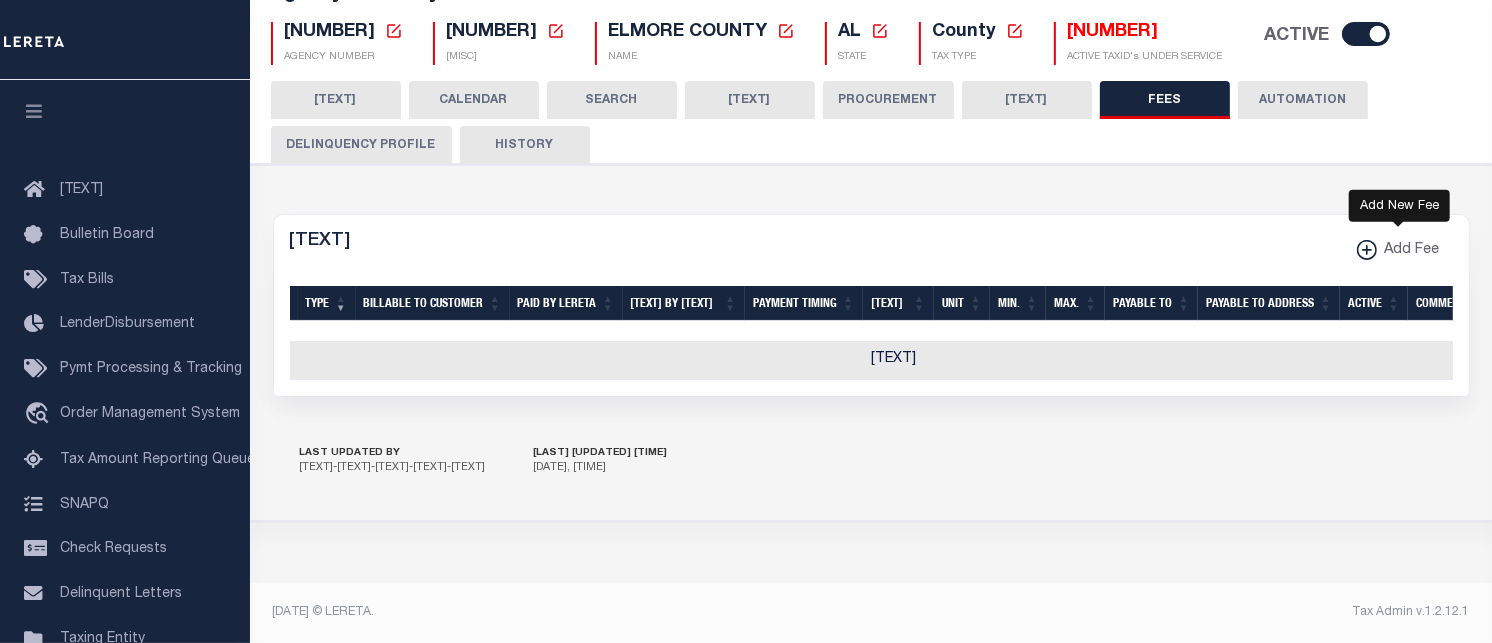 click at bounding box center [1367, 250] 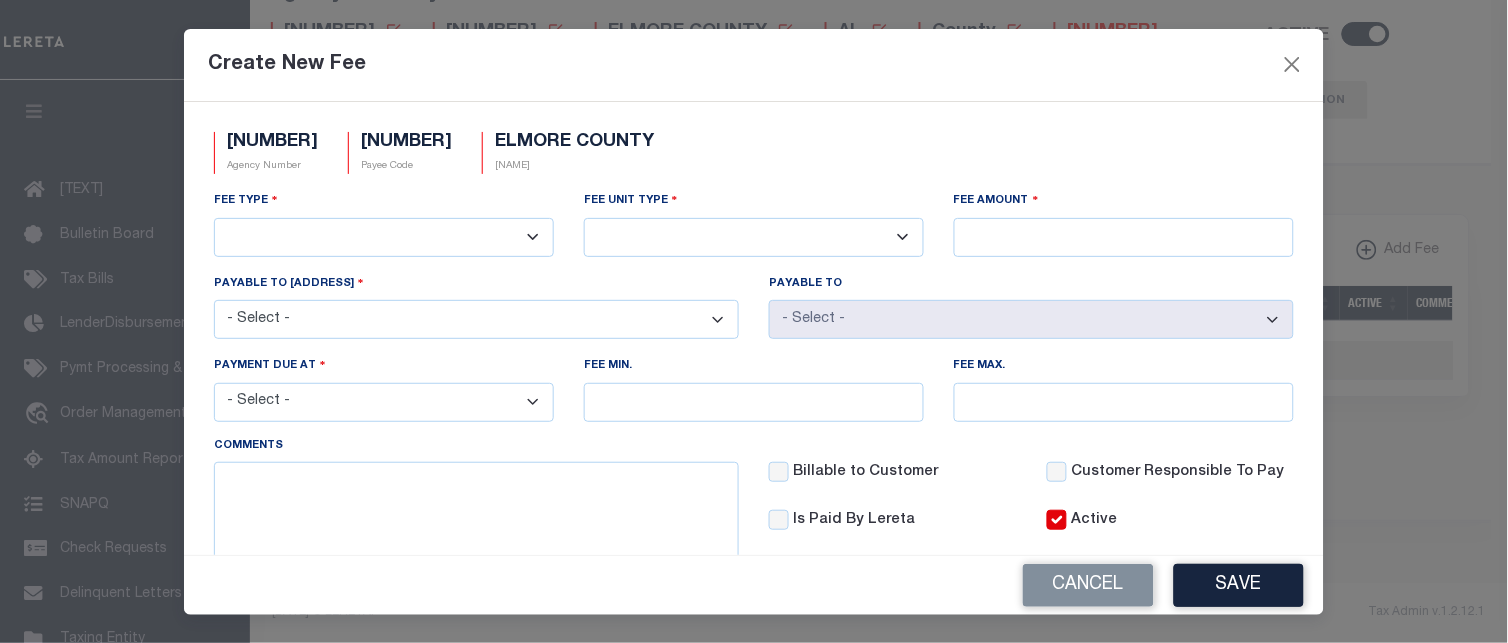 click on "3rd Party Web Extract Fee Current 3rd Party Web Extract Fee Prior Automation Fee Bill Request (Initial) Bill Request (Supplemental) Client Pay Direct Current Tax Amount Procurement Fee Current Tax File Fee (Full) Current Tax File Fee (Partial) Delinquent Tax File Fee Delinquent Tax Listing Delinquent Tax Research Fee Escrow Maintenance Fee Online Tax Look Up Fee Payment Remittance/Processing Fee Payment W/O Original Bill Tax Certificate Request Fee Third Party Vendor Fee Wire Payment Fee" at bounding box center [384, 237] 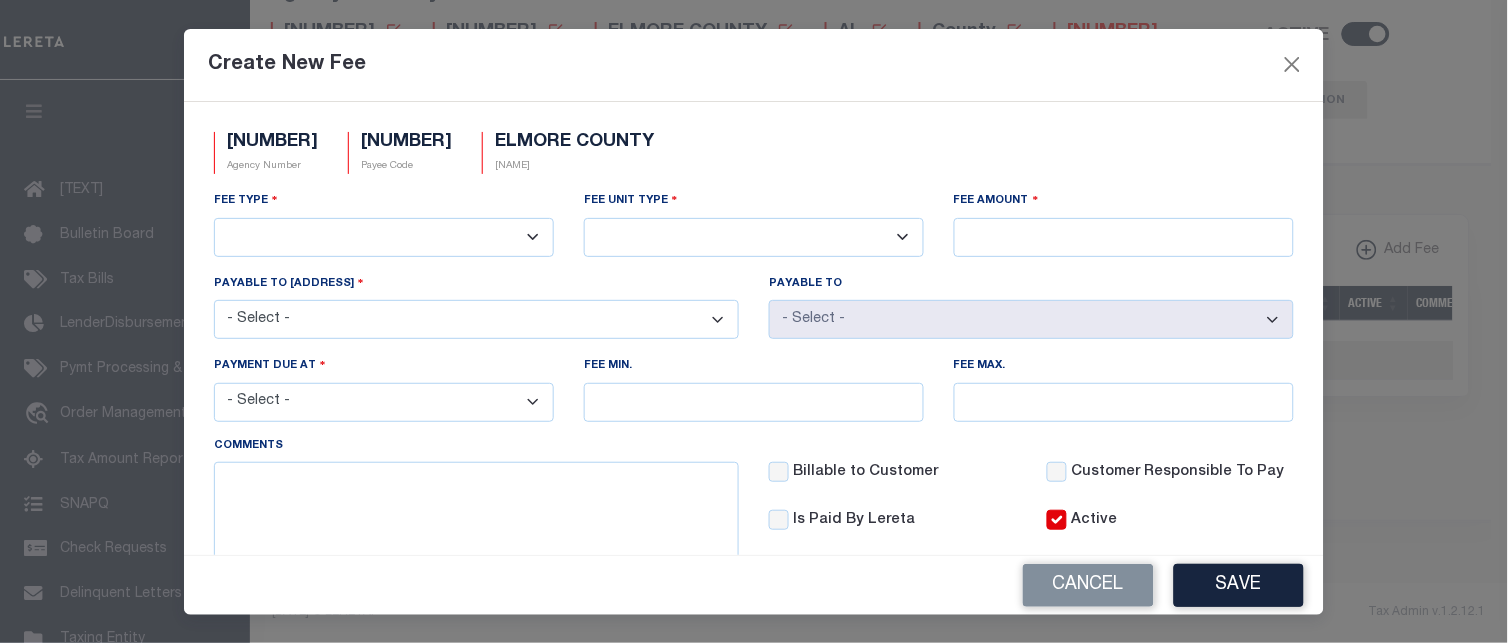 select on "18" 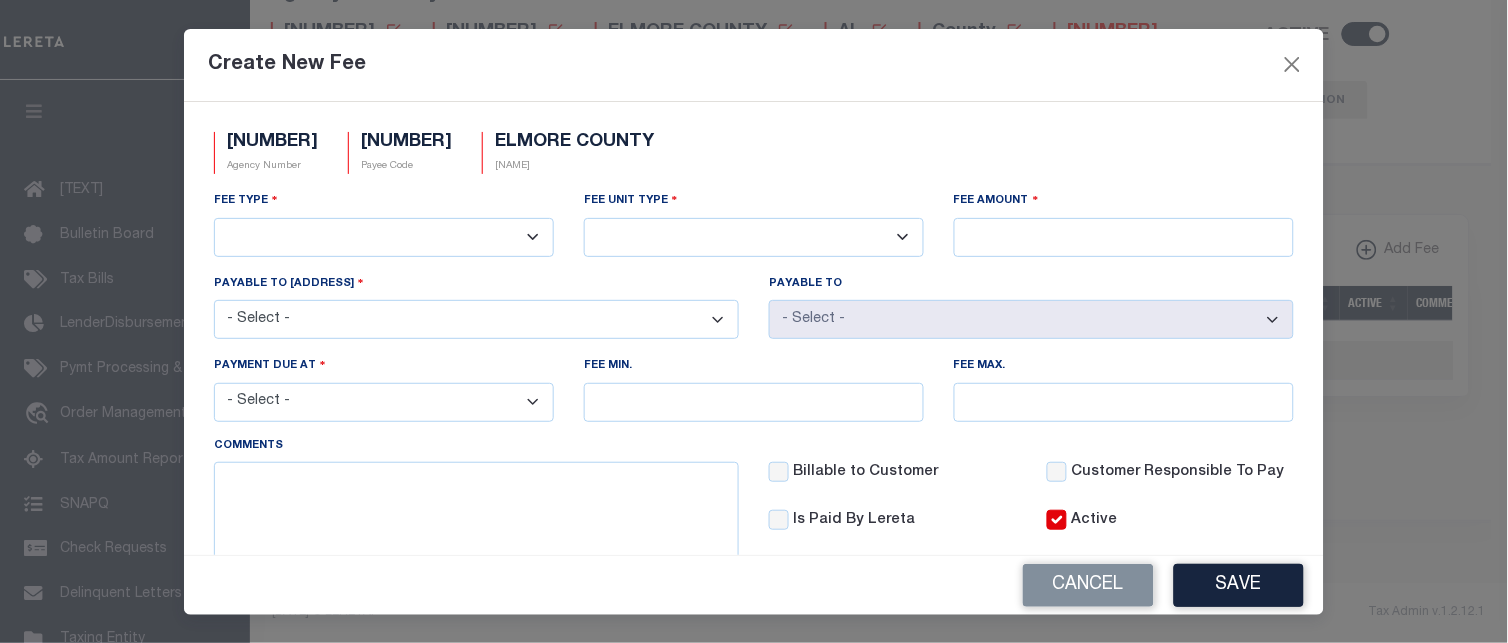 click on "3rd Party Web Extract Fee Current 3rd Party Web Extract Fee Prior Automation Fee Bill Request (Initial) Bill Request (Supplemental) Client Pay Direct Current Tax Amount Procurement Fee Current Tax File Fee (Full) Current Tax File Fee (Partial) Delinquent Tax File Fee Delinquent Tax Listing Delinquent Tax Research Fee Escrow Maintenance Fee Online Tax Look Up Fee Payment Remittance/Processing Fee Payment W/O Original Bill Tax Certificate Request Fee Third Party Vendor Fee Wire Payment Fee" at bounding box center (384, 237) 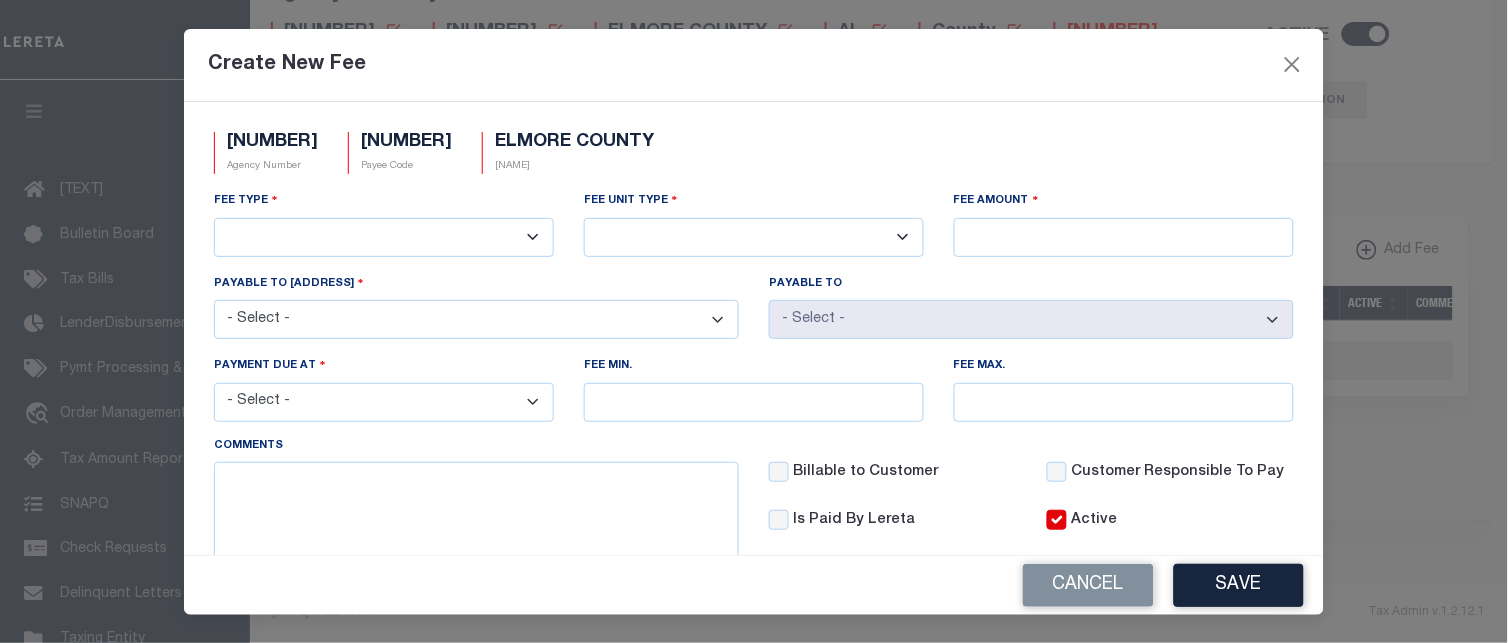 click on "- Select -
100 E. COMMERCE STREET, ROOM 103, WETUMPKA, AL, 36092 PO BOX 1147, WETUMPKA, AL, 36092-1147" at bounding box center (476, 319) 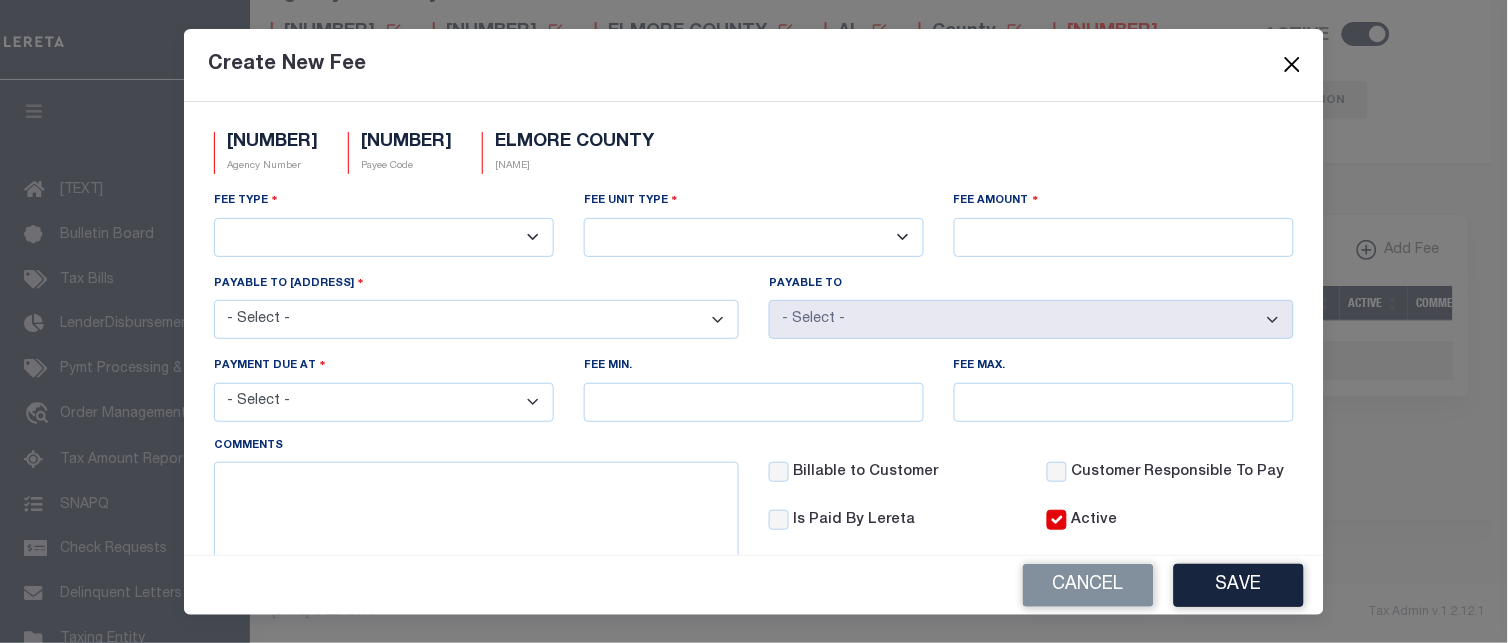 click at bounding box center (1293, 65) 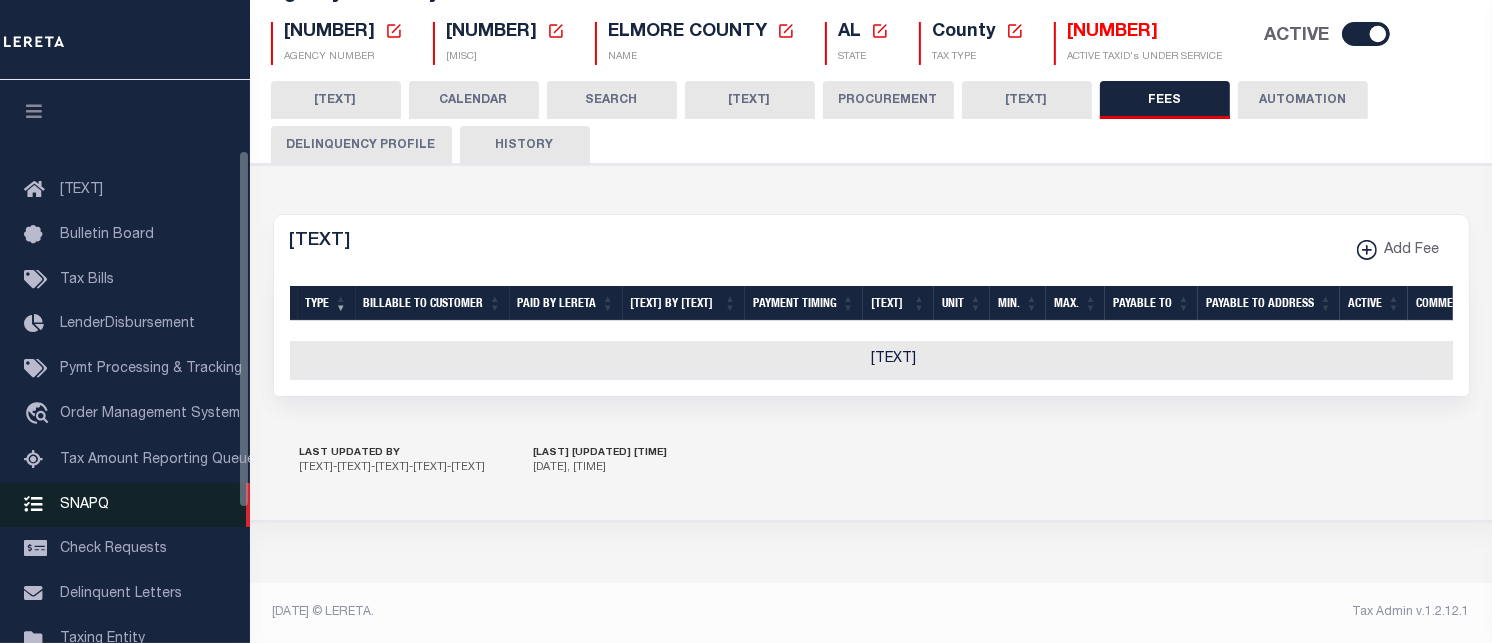 scroll, scrollTop: 111, scrollLeft: 0, axis: vertical 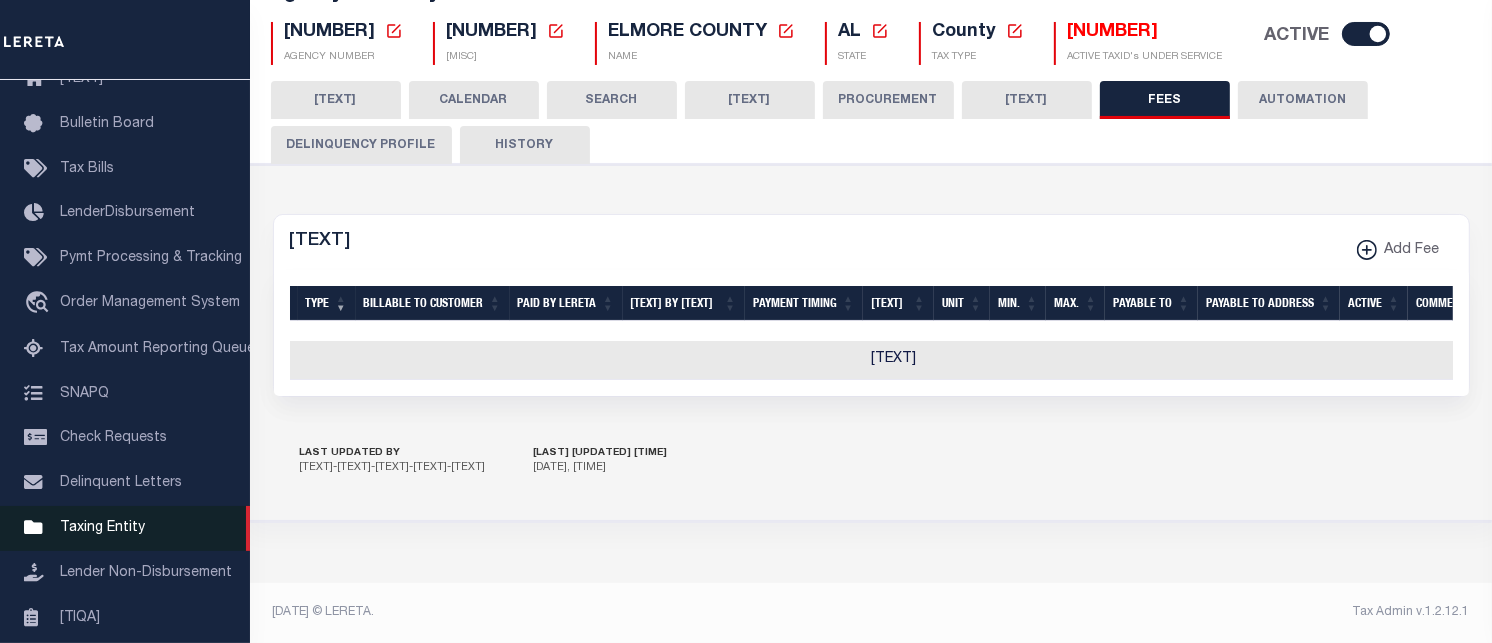 click on "Taxing Entity" at bounding box center [102, 528] 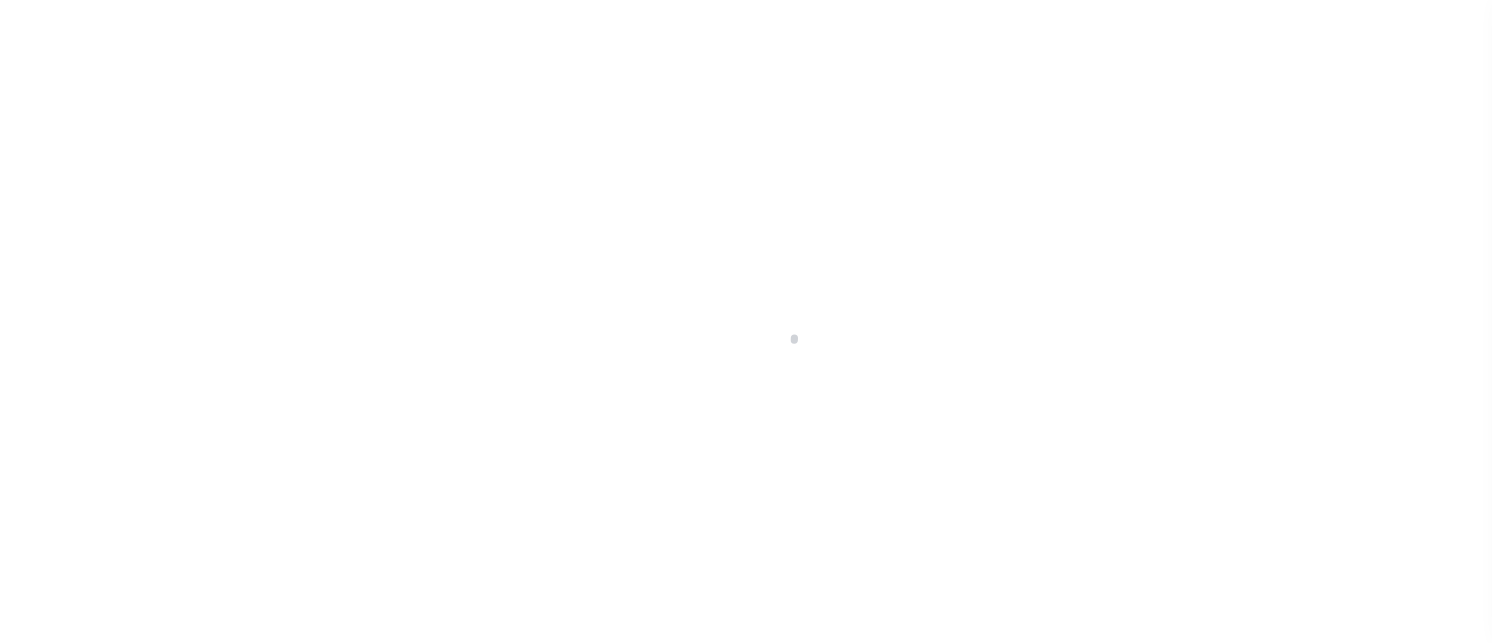 scroll, scrollTop: 0, scrollLeft: 0, axis: both 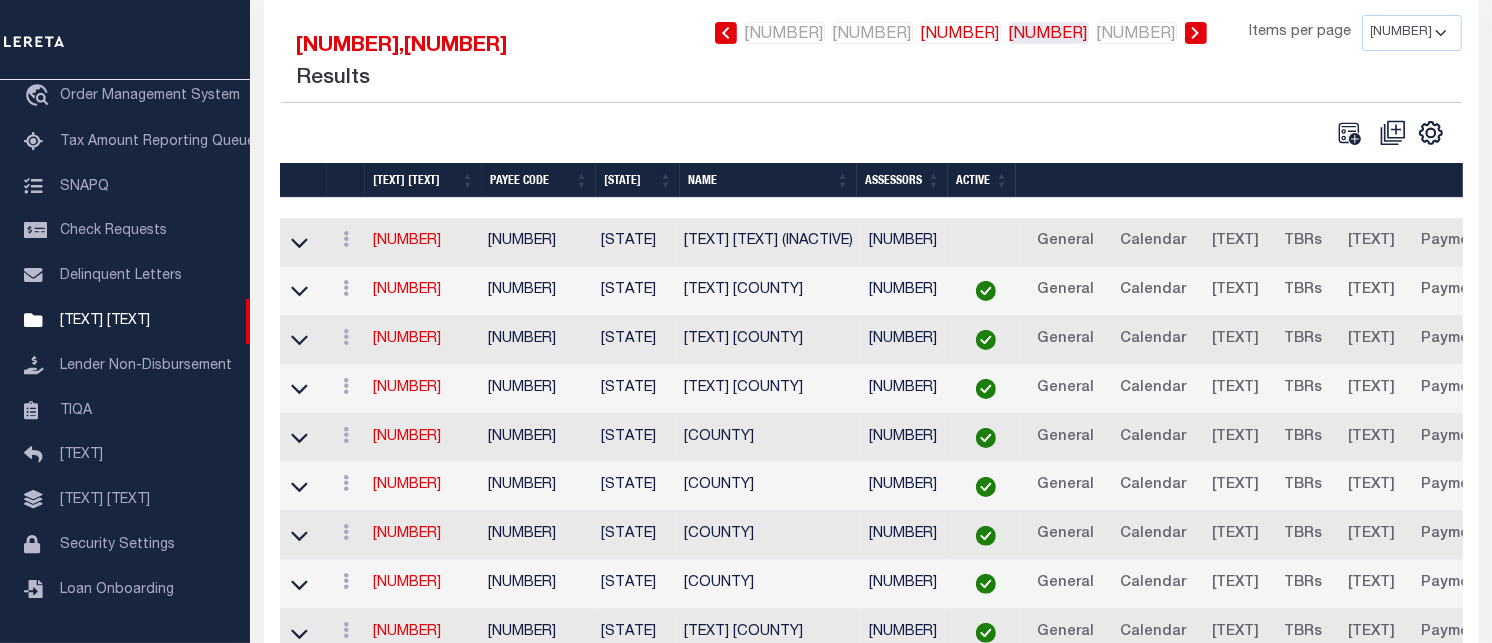 click on "[NUMBER]" at bounding box center [1041, 33] 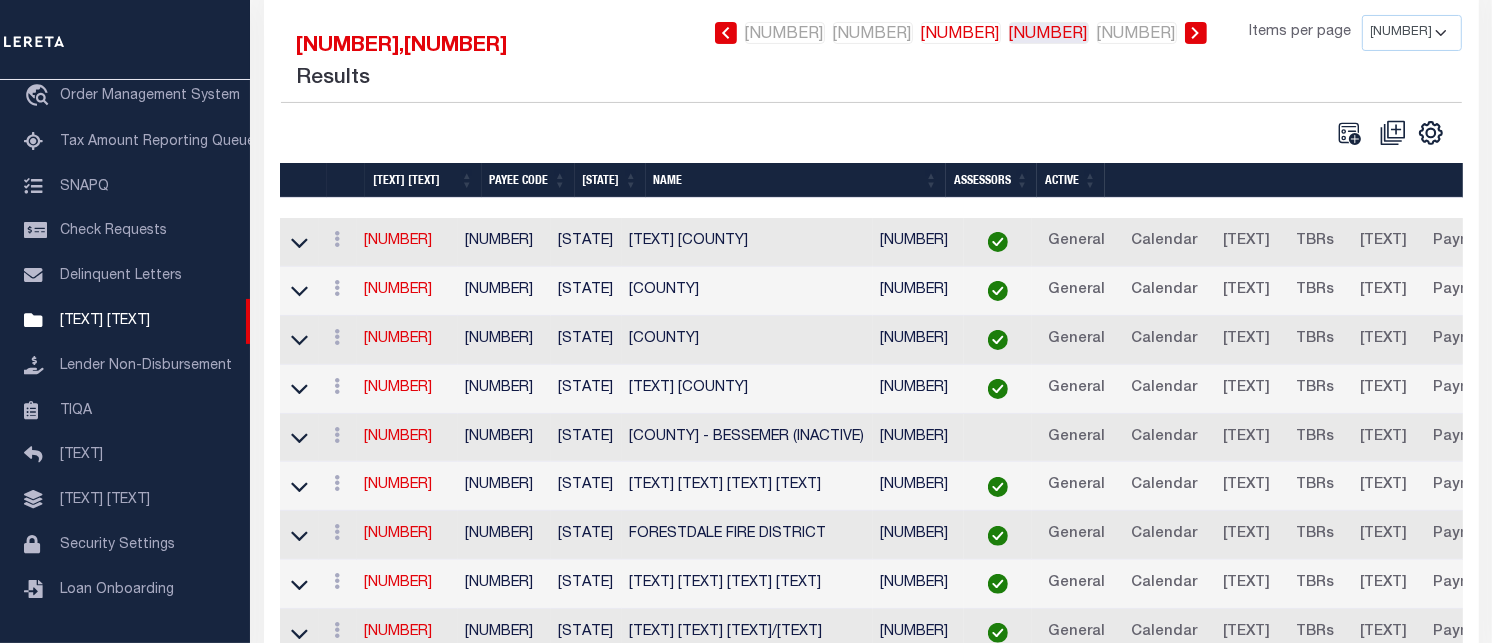 click on "9" at bounding box center (1041, 33) 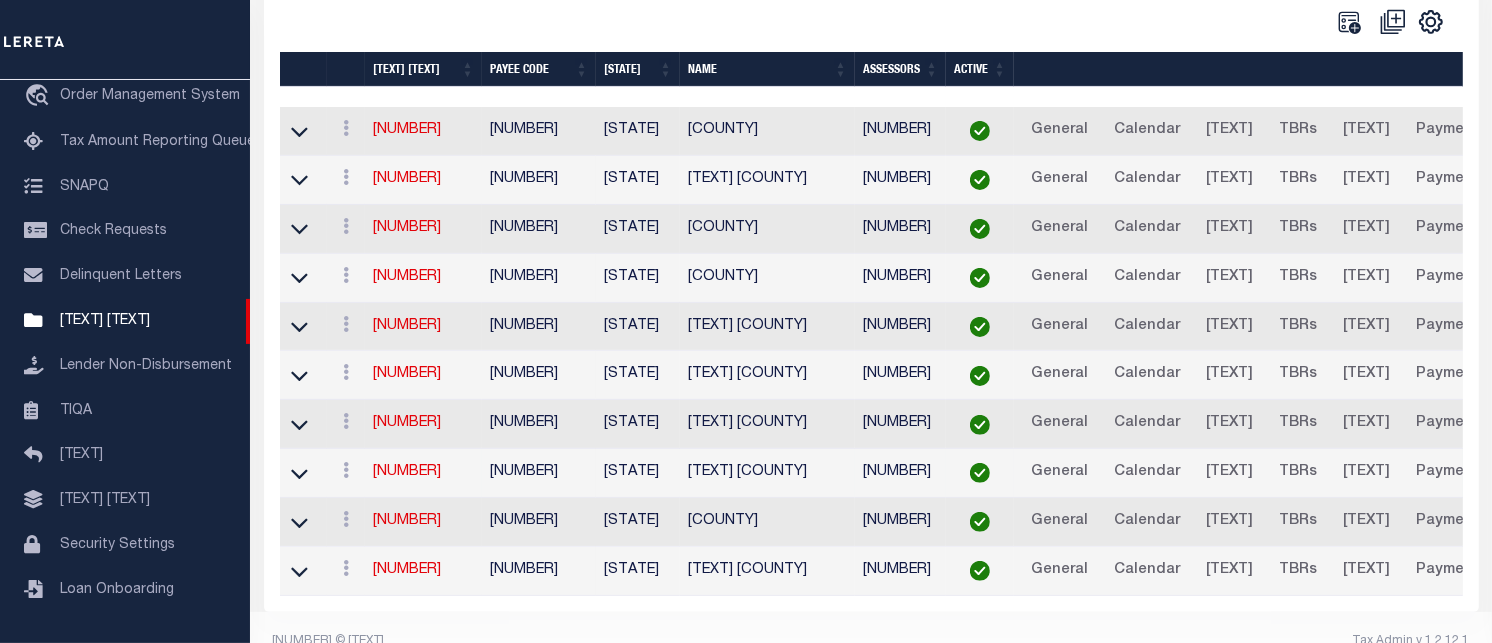 scroll, scrollTop: 460, scrollLeft: 0, axis: vertical 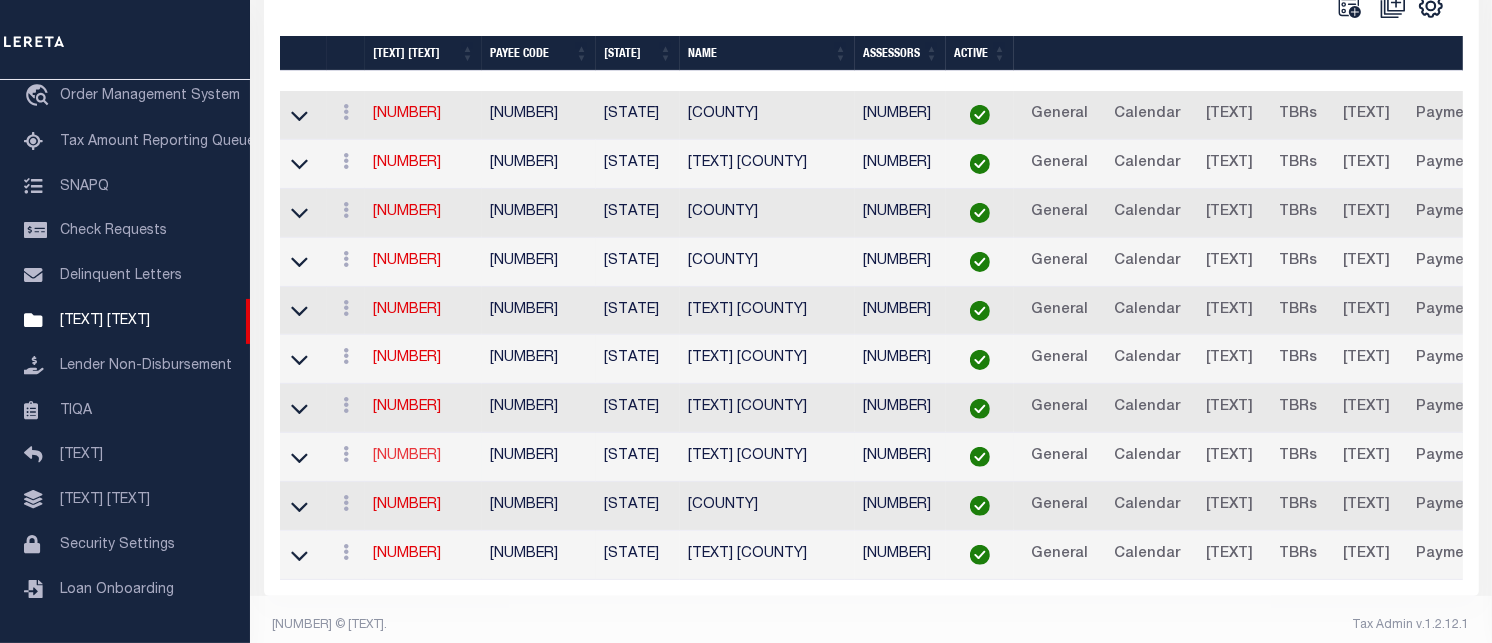 click on "[NUMBER]" at bounding box center (404, 444) 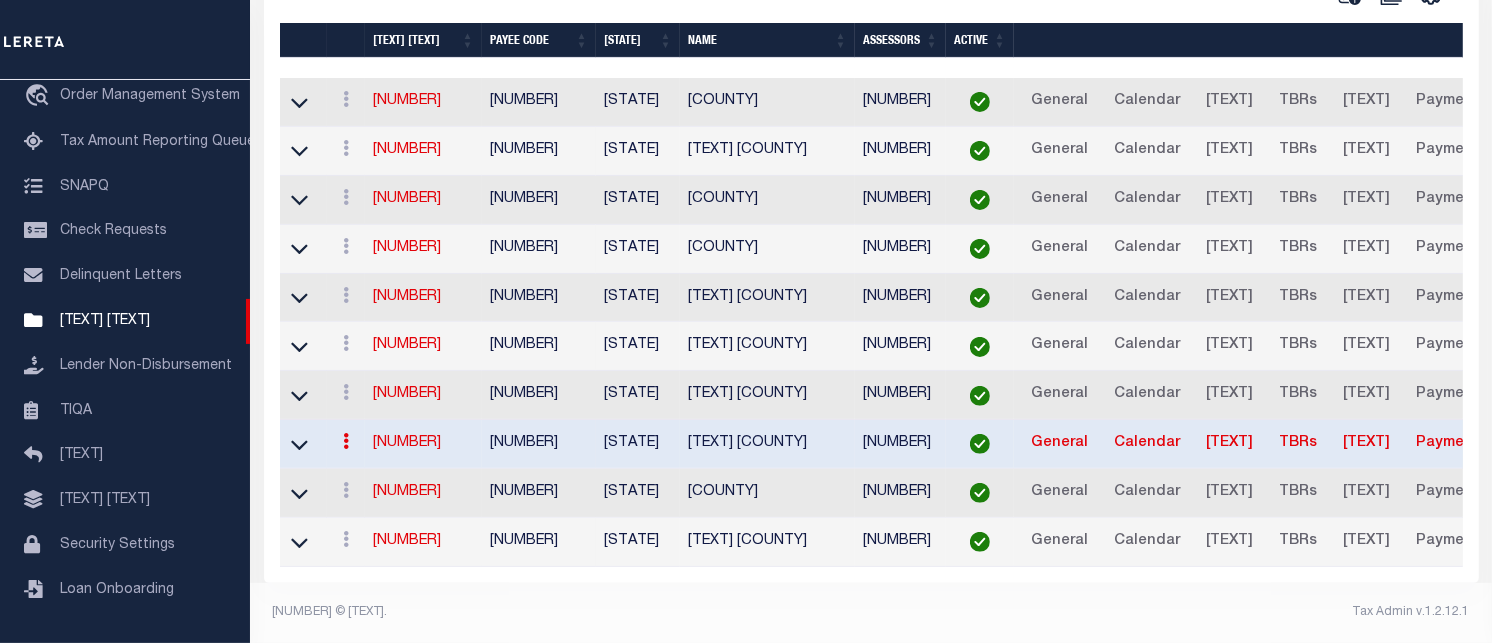 scroll, scrollTop: 456, scrollLeft: 0, axis: vertical 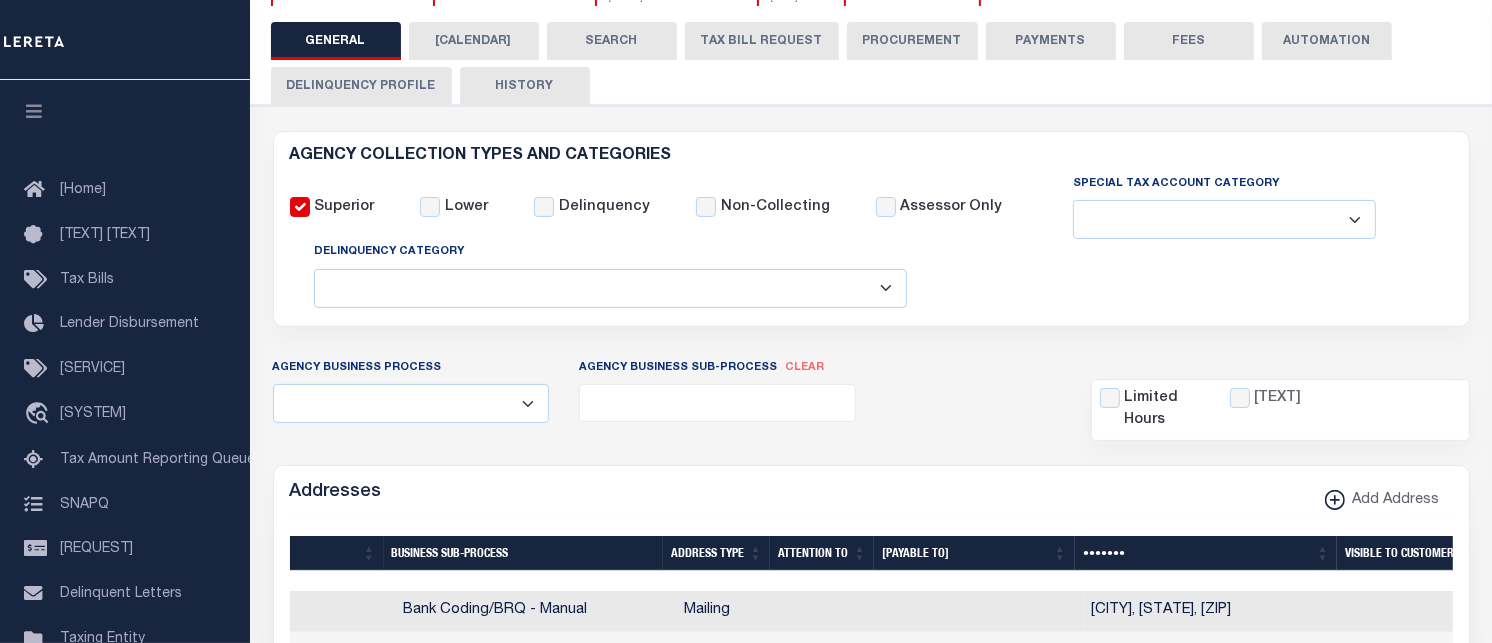click on "FEES" at bounding box center [1189, 41] 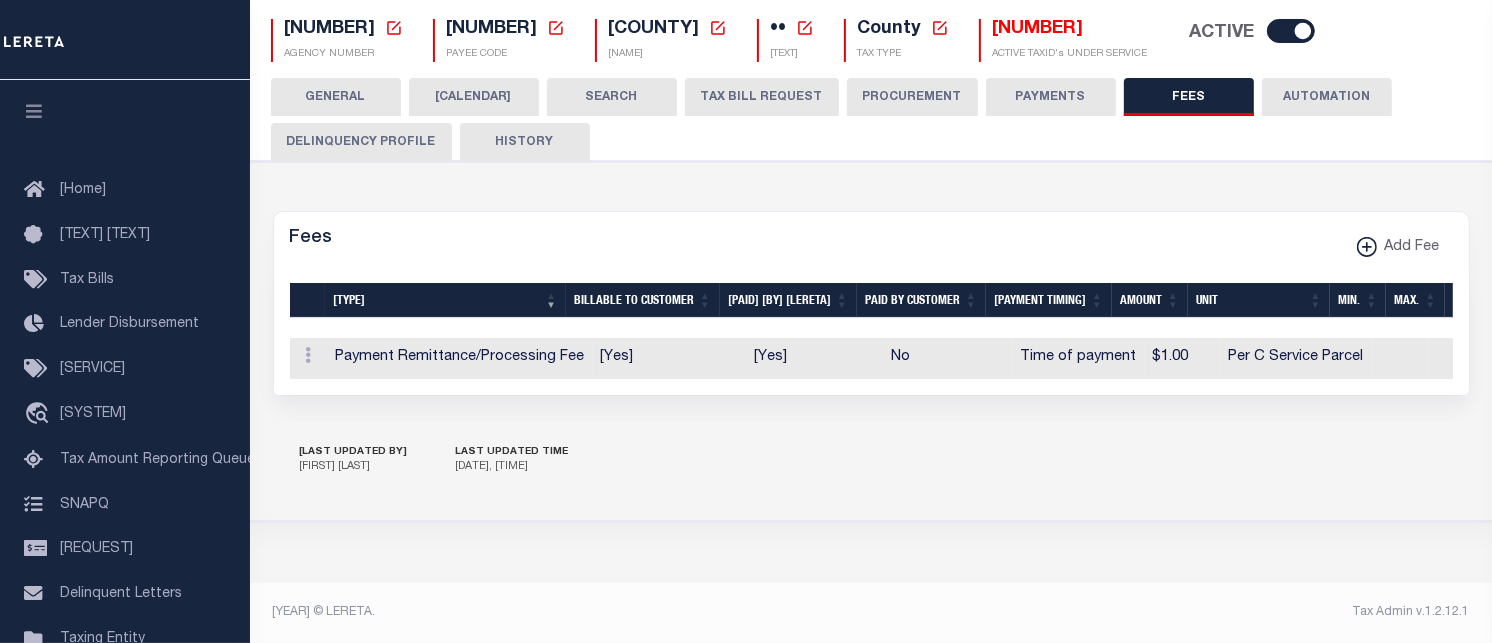 scroll, scrollTop: 176, scrollLeft: 0, axis: vertical 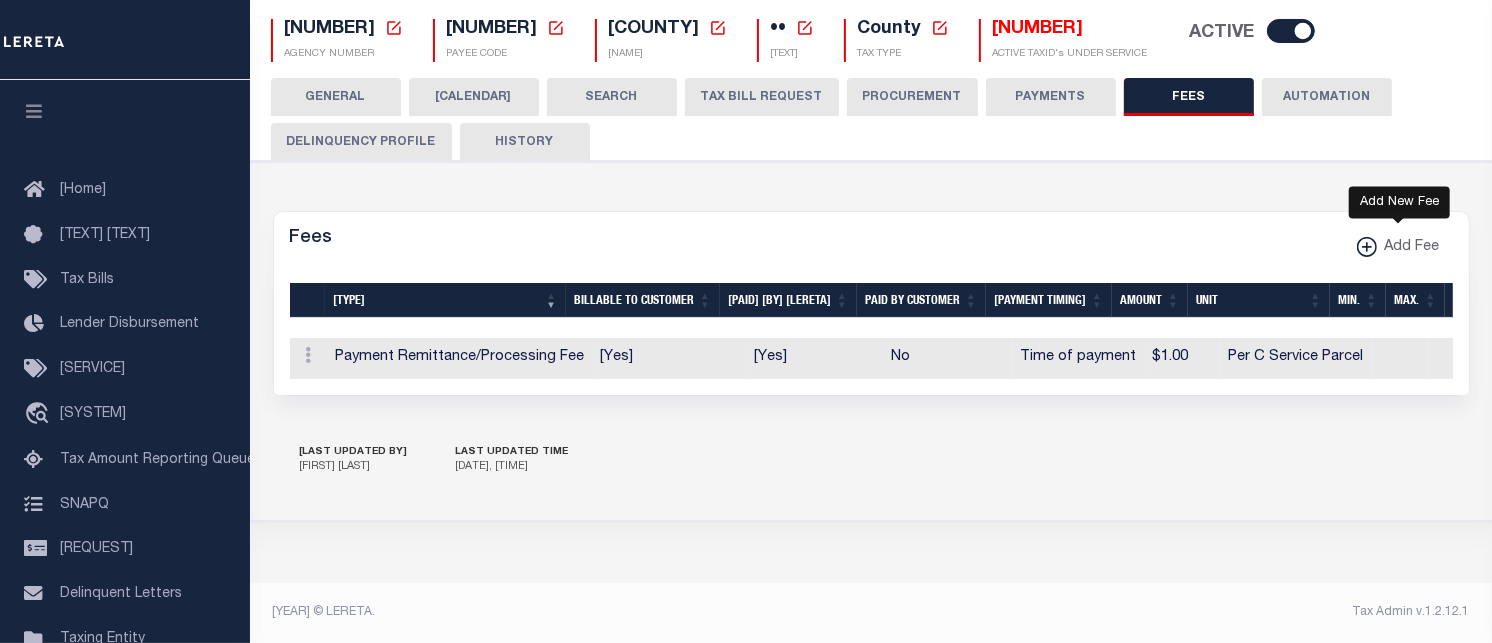 click on "Add Fee" at bounding box center [1408, 248] 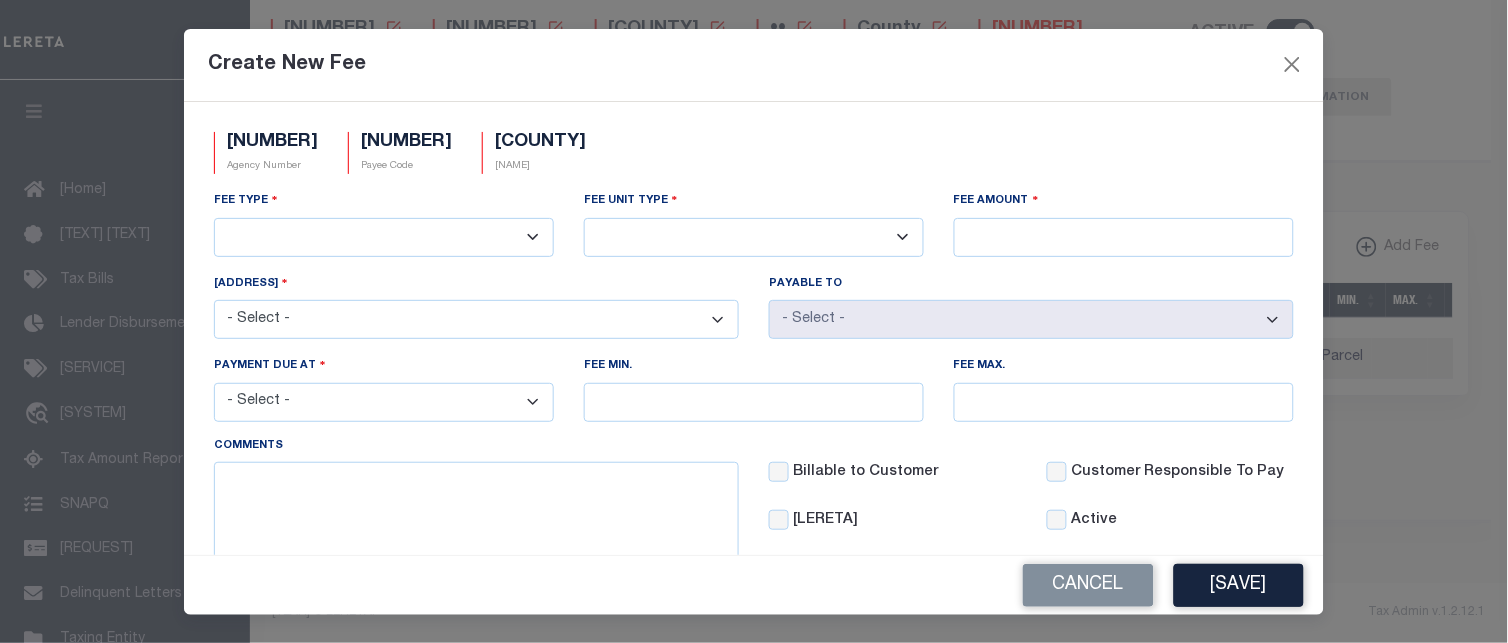 click on "3rd Party Web Extract Fee Current 3rd Party Web Extract Fee Prior Automation Fee Bill Request (Initial) Bill Request (Supplemental) Client Pay Direct Current Tax Amount Procurement Fee Current Tax File Fee (Full) Current Tax File Fee (Partial) Delinquent Tax File Fee Delinquent Tax Listing Delinquent Tax Research Fee Escrow Maintenance Fee Online Tax Look Up Fee Payment Remittance/Processing Fee Payment W/O Original Bill Tax Certificate Request Fee Third Party Vendor Fee Wire Payment Fee" at bounding box center [384, 237] 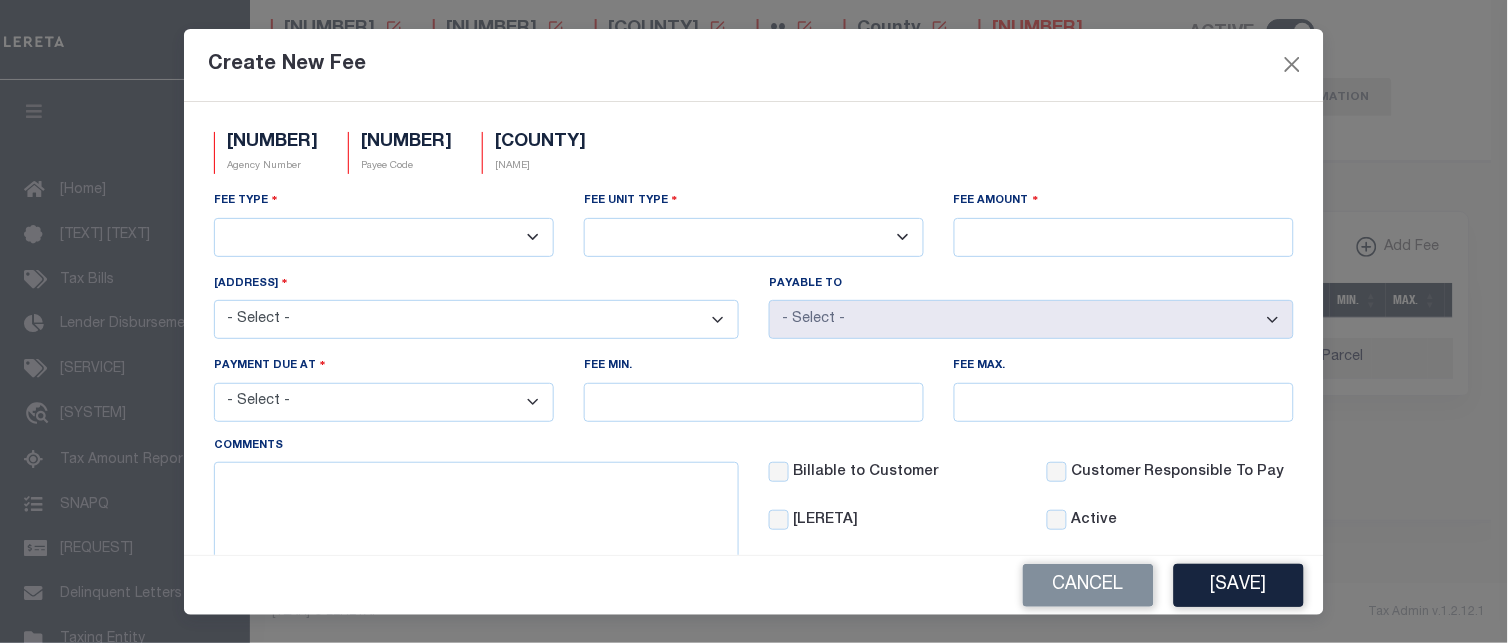 select on "18" 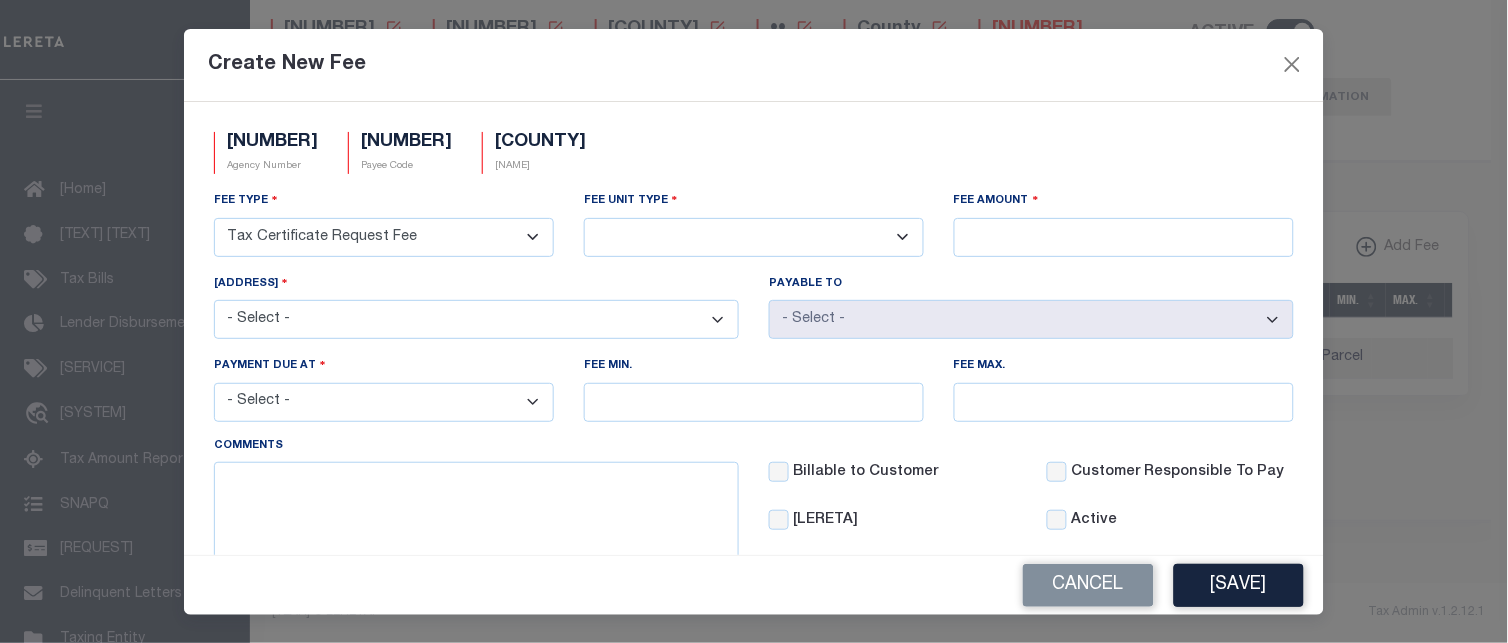 click on "3rd Party Web Extract Fee Current 3rd Party Web Extract Fee Prior Automation Fee Bill Request (Initial) Bill Request (Supplemental) Client Pay Direct Current Tax Amount Procurement Fee Current Tax File Fee (Full) Current Tax File Fee (Partial) Delinquent Tax File Fee Delinquent Tax Listing Delinquent Tax Research Fee Escrow Maintenance Fee Online Tax Look Up Fee Payment Remittance/Processing Fee Payment W/O Original Bill Tax Certificate Request Fee Third Party Vendor Fee Wire Payment Fee" at bounding box center [384, 237] 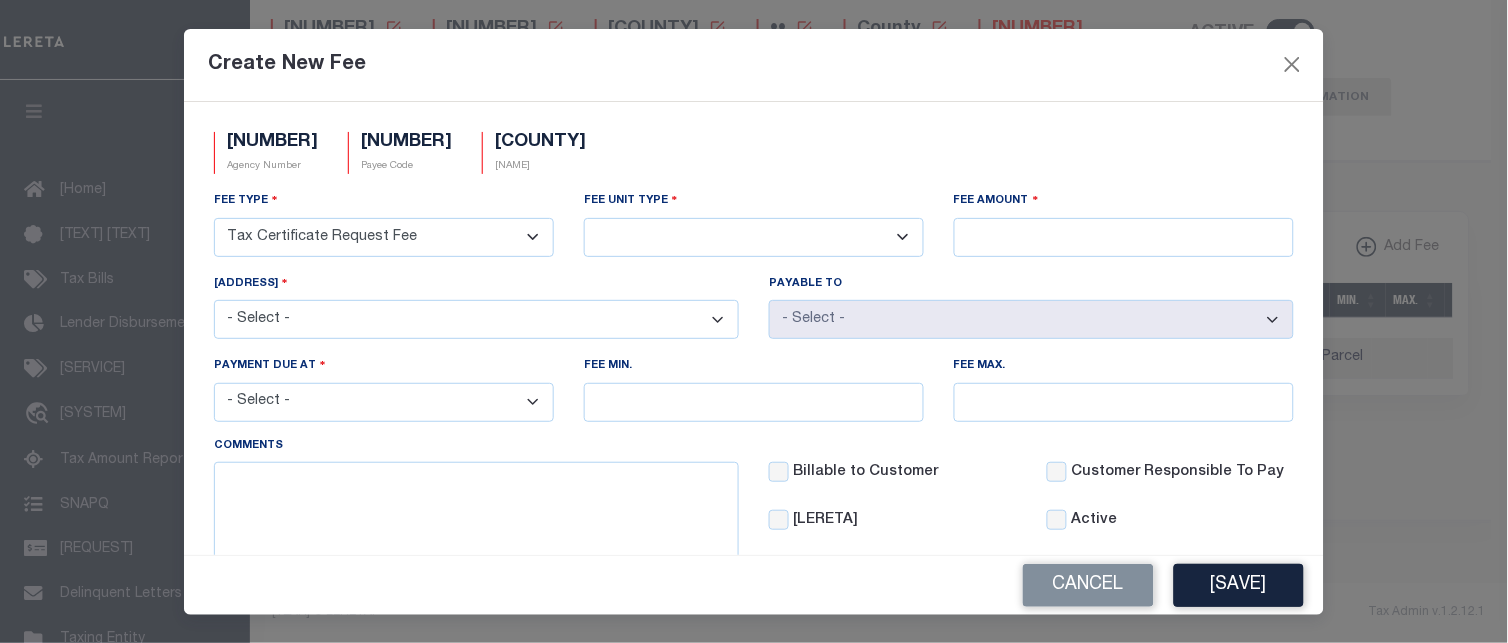 click on "- Select -
[NUMBER] [STREET], [CITY], [STATE], [ZIP] [CITY], [STATE], [ZIP]" at bounding box center [476, 319] 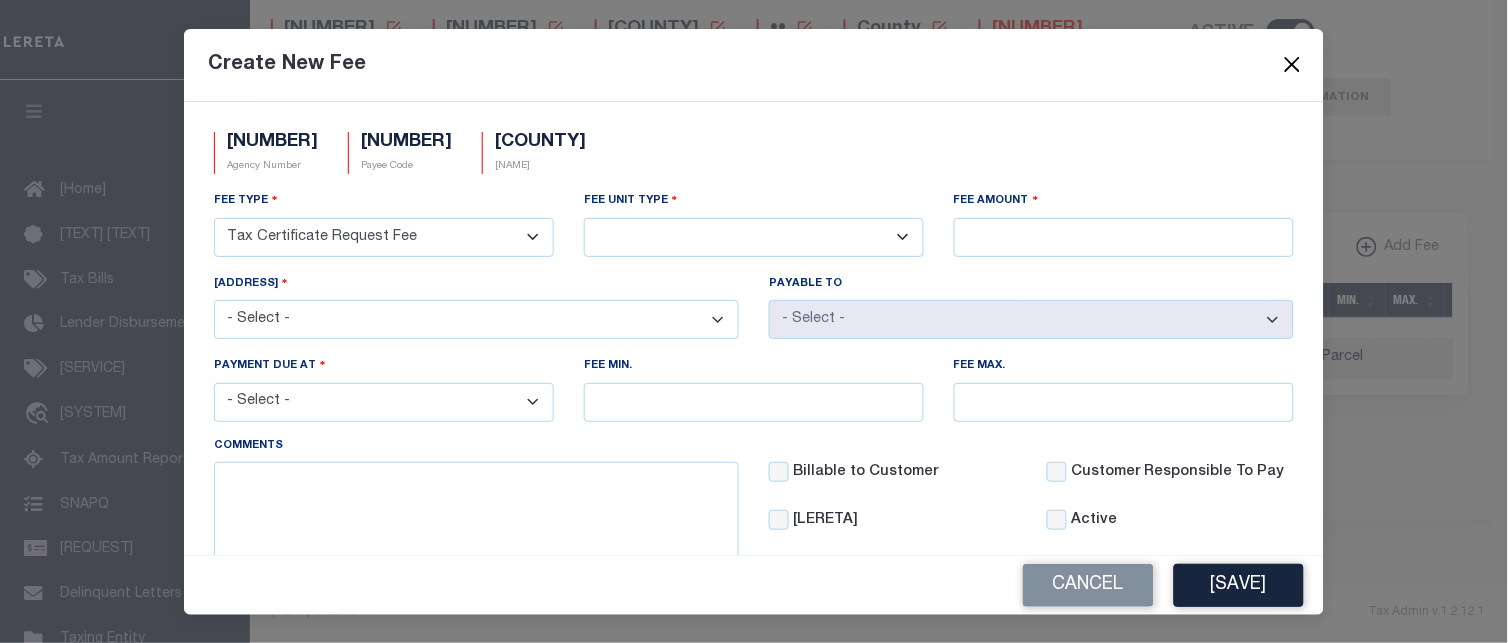 click at bounding box center [1293, 65] 